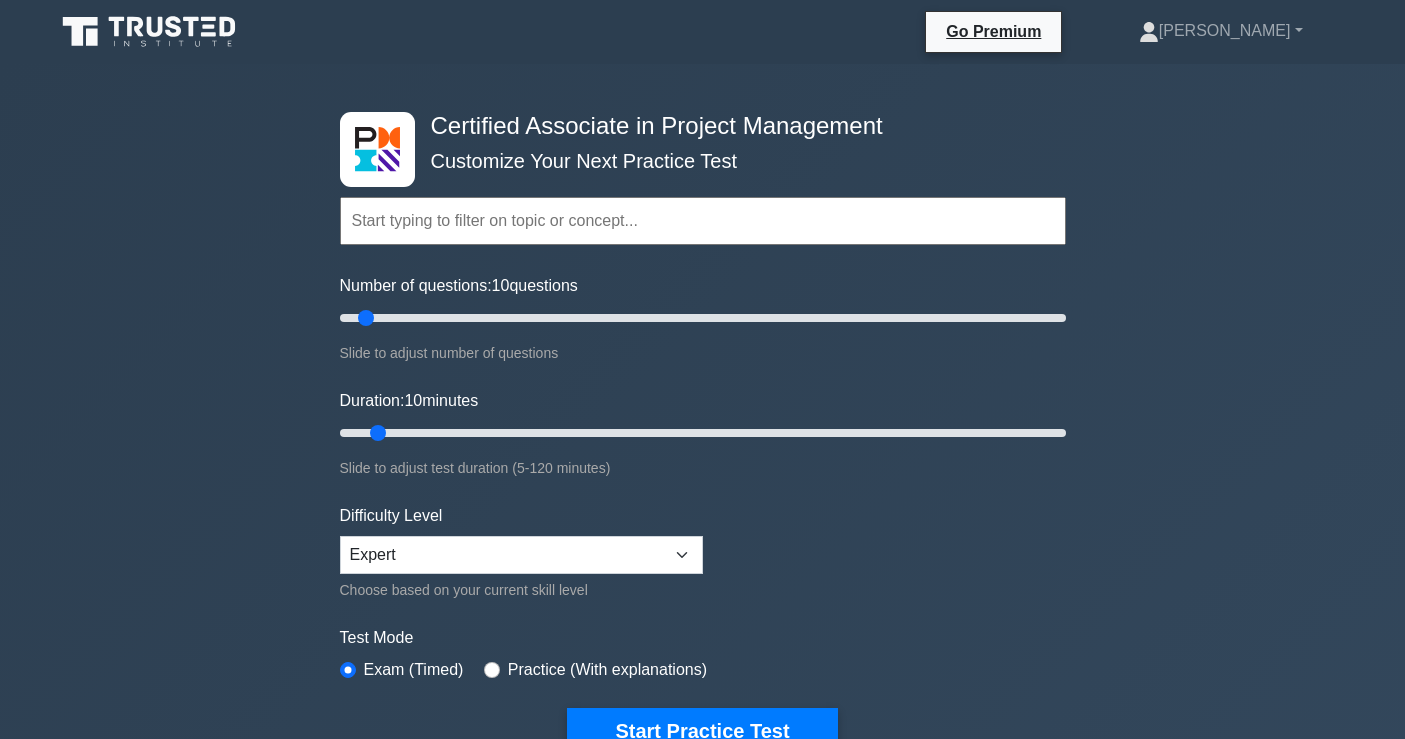 scroll, scrollTop: 555, scrollLeft: 0, axis: vertical 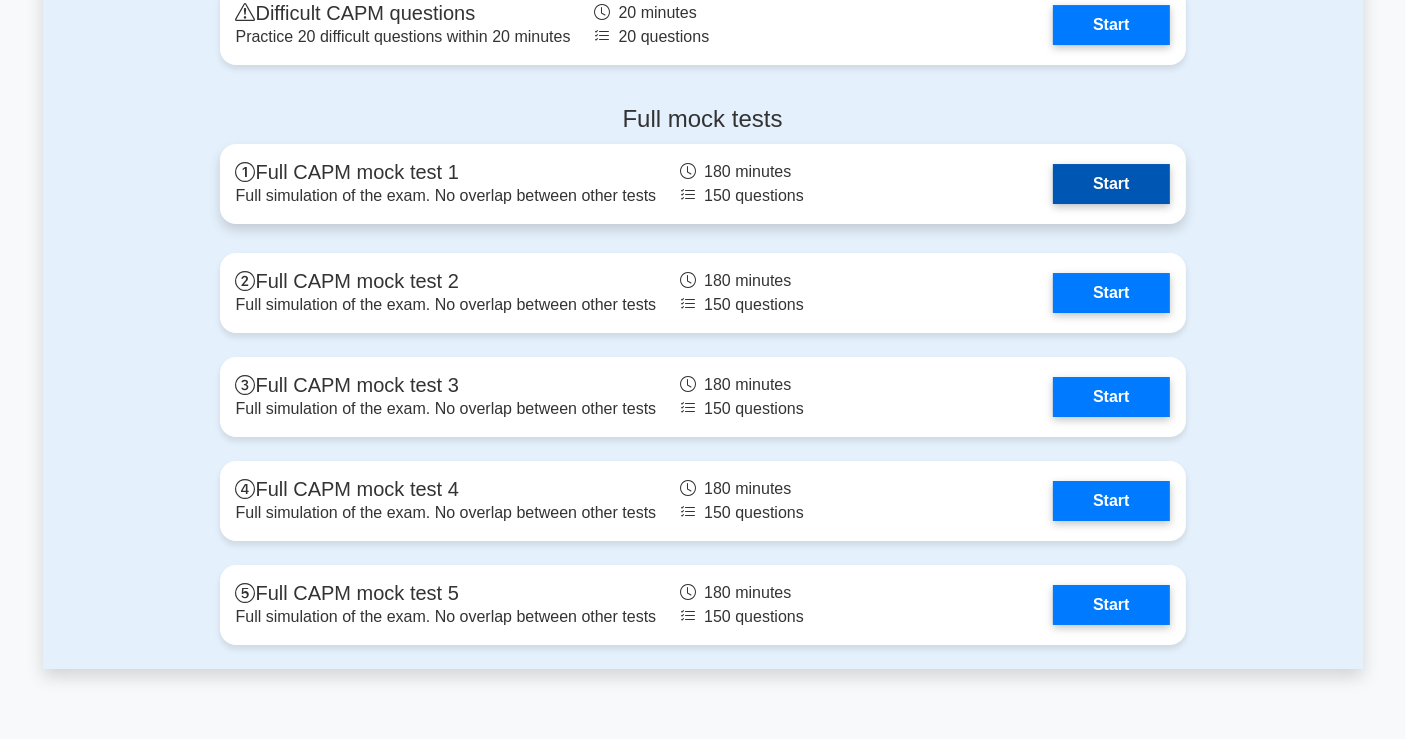 click on "Start" at bounding box center (1111, 184) 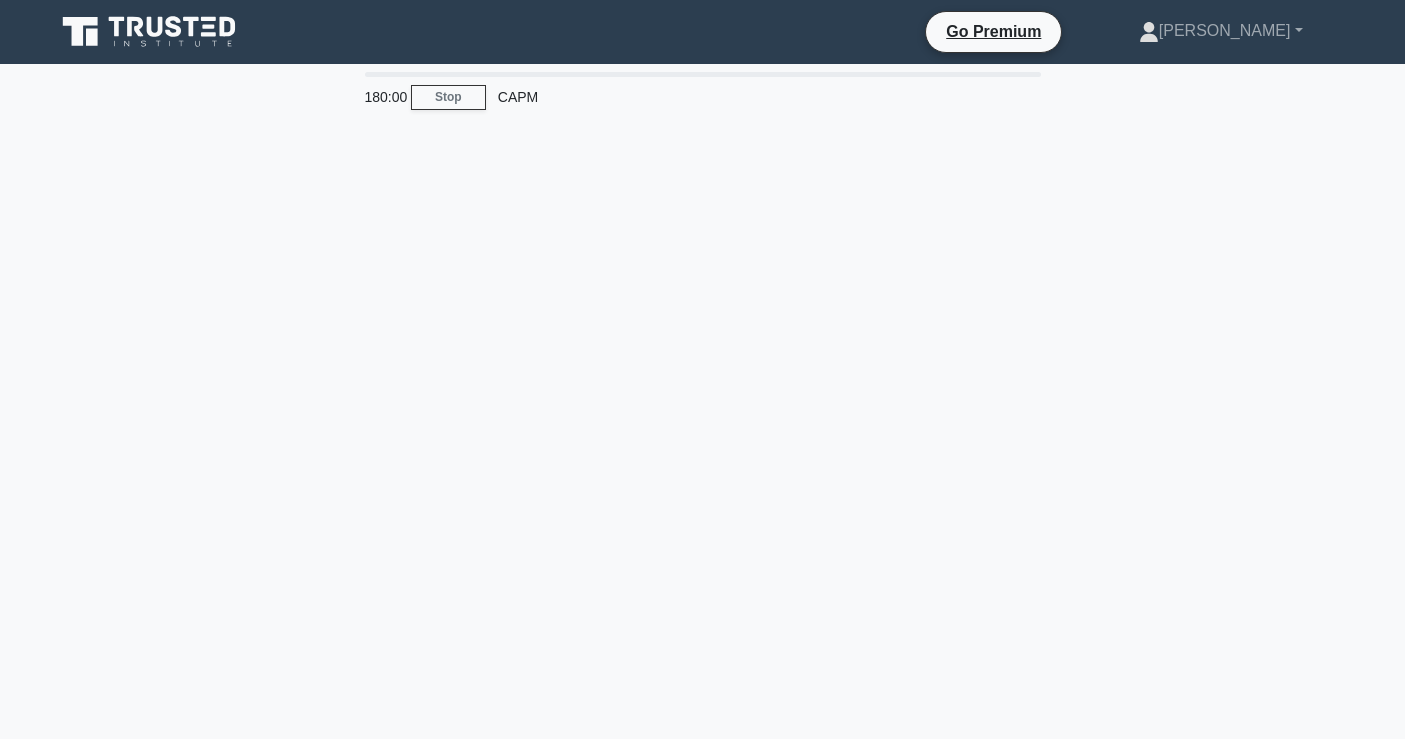 scroll, scrollTop: 0, scrollLeft: 0, axis: both 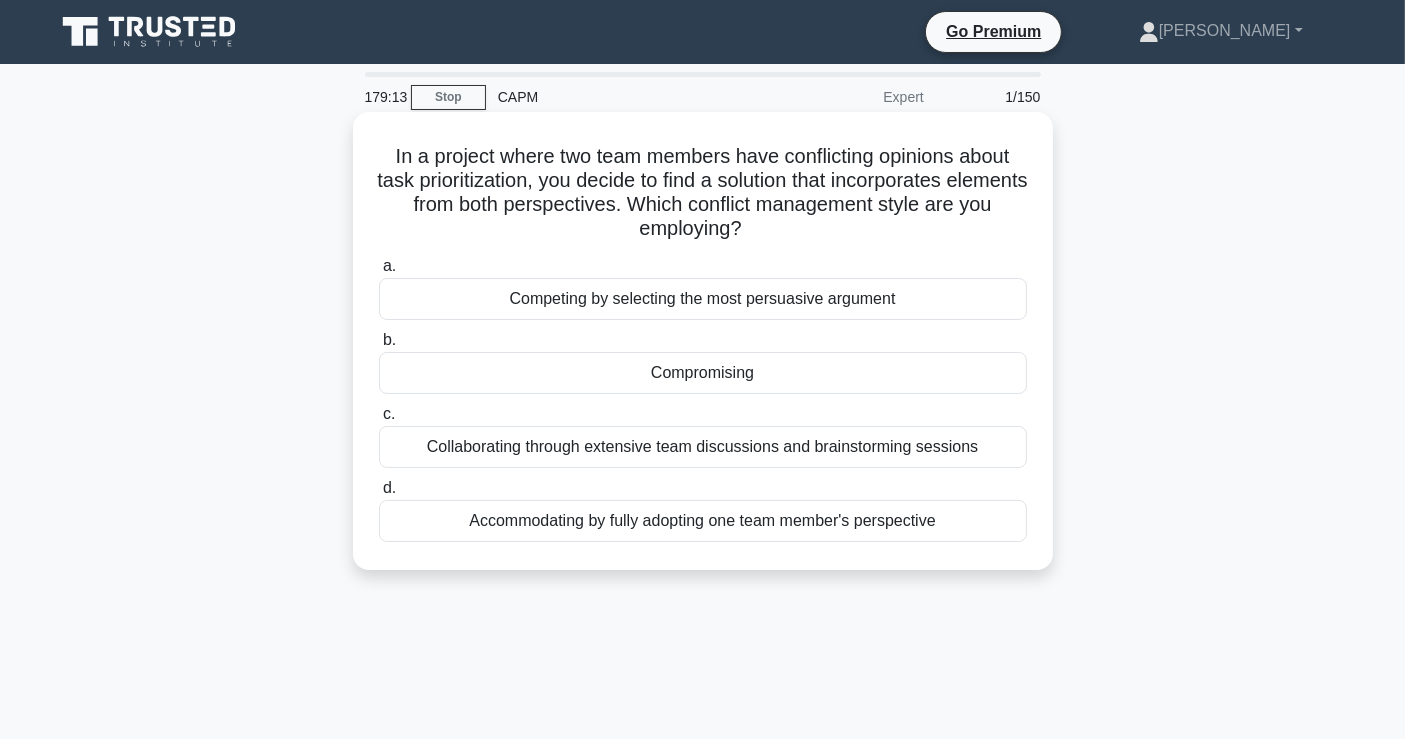 click on "Compromising" at bounding box center [703, 373] 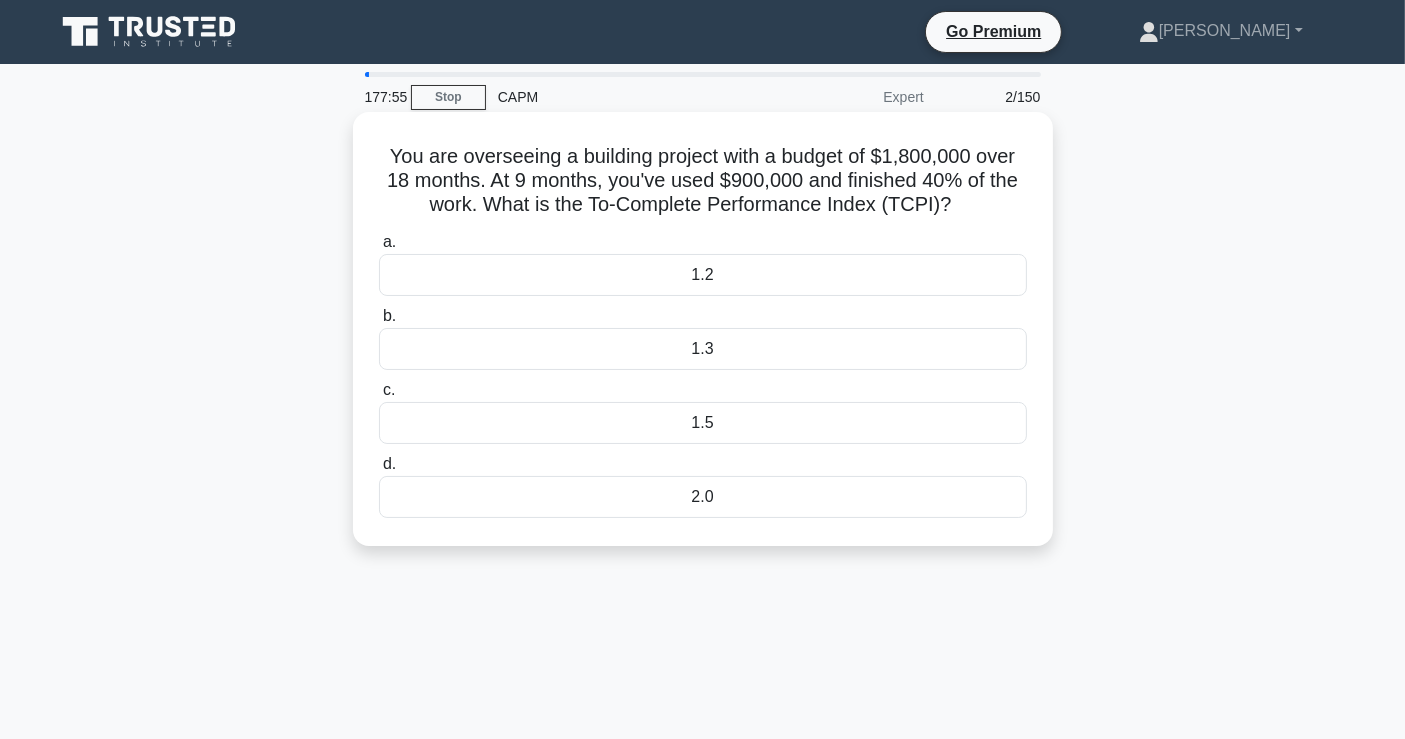 click on "1.2" at bounding box center (703, 275) 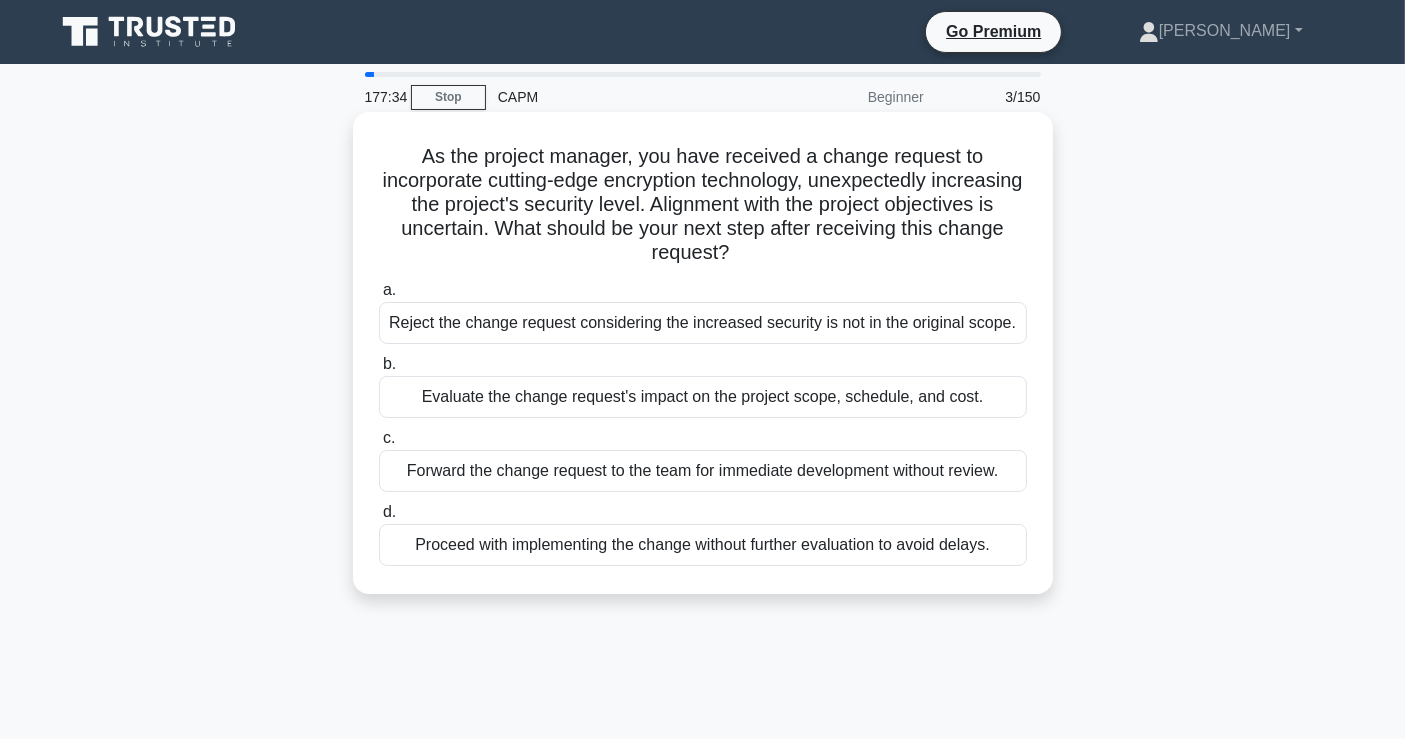 click on "Evaluate the change request's impact on the project scope, schedule, and cost." at bounding box center (703, 397) 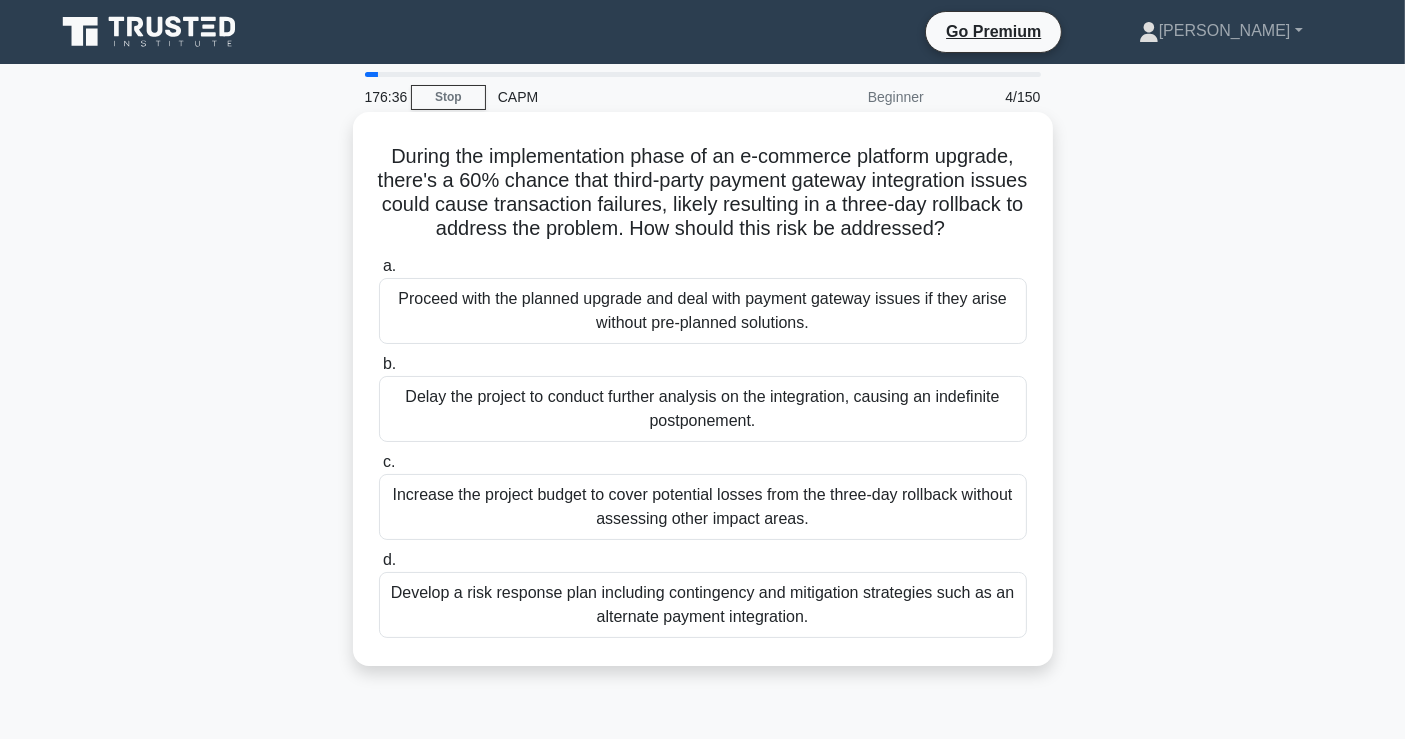 click on "Develop a risk response plan including contingency and mitigation strategies such as an alternate payment integration." at bounding box center (703, 605) 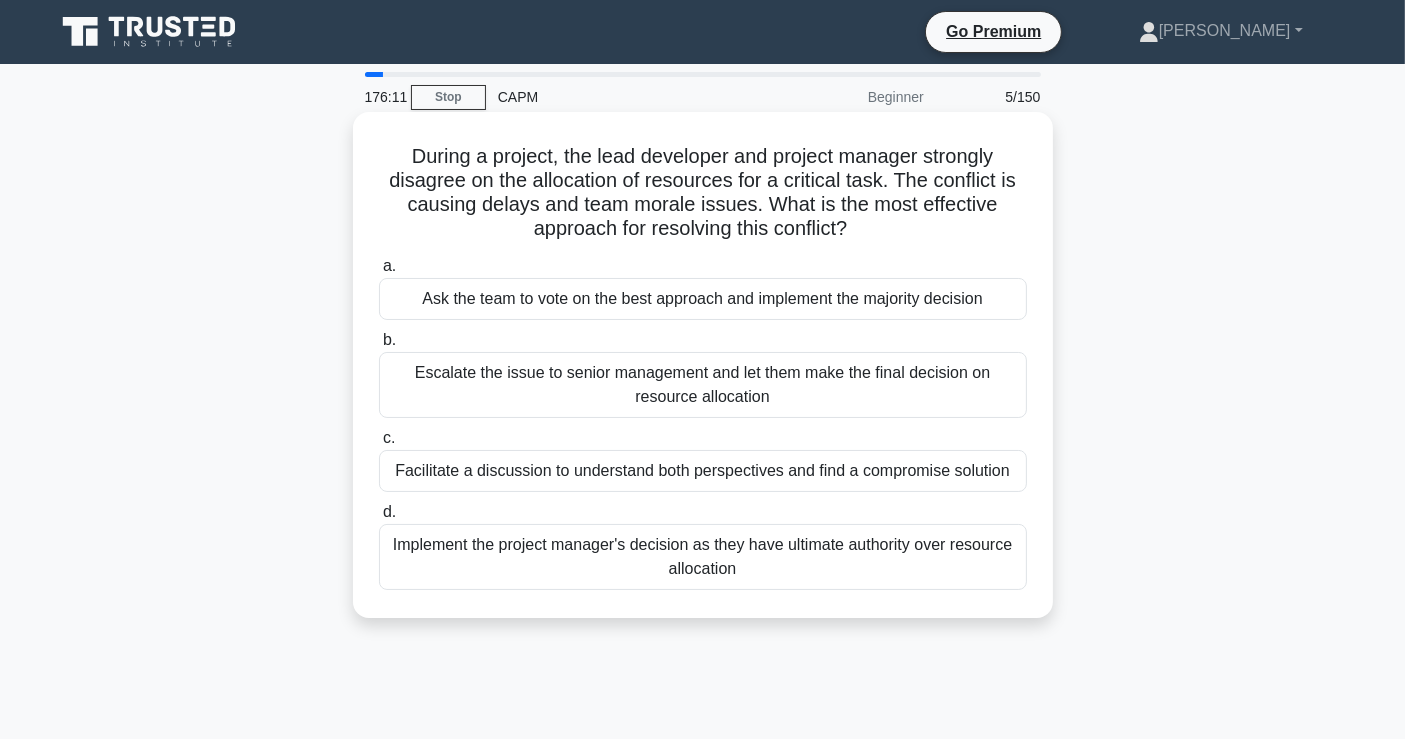 click on "Facilitate a discussion to understand both perspectives and find a compromise solution" at bounding box center (703, 471) 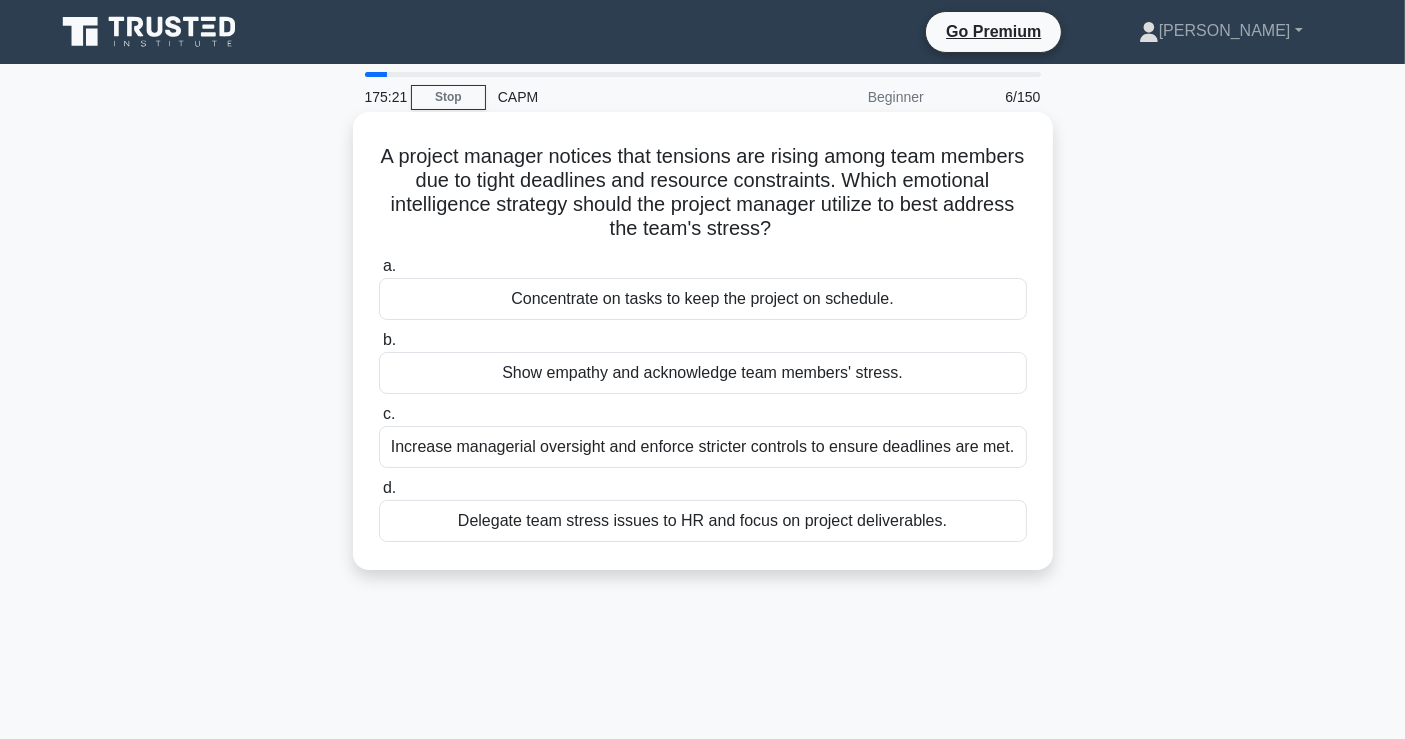 click on "Show empathy and acknowledge team members' stress." at bounding box center [703, 373] 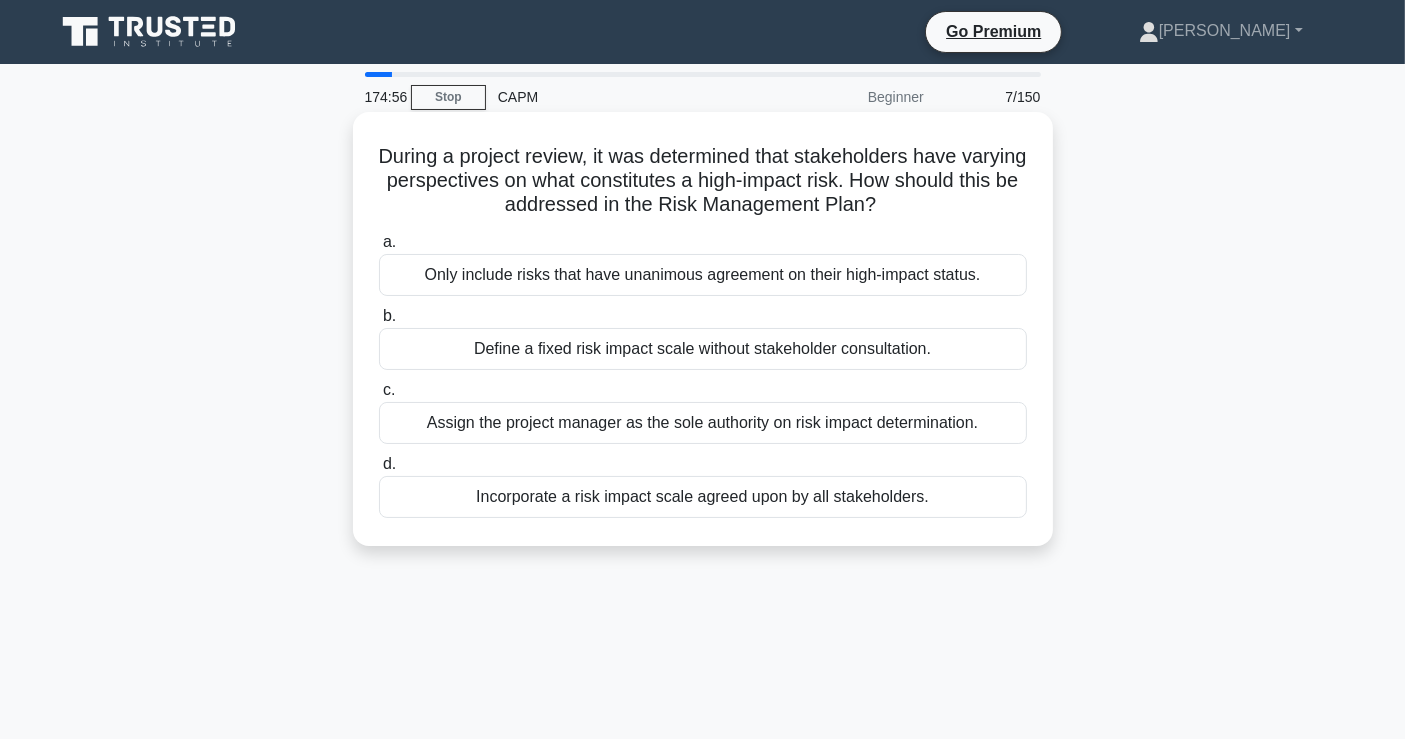 click on "Incorporate a risk impact scale agreed upon by all stakeholders." at bounding box center [703, 497] 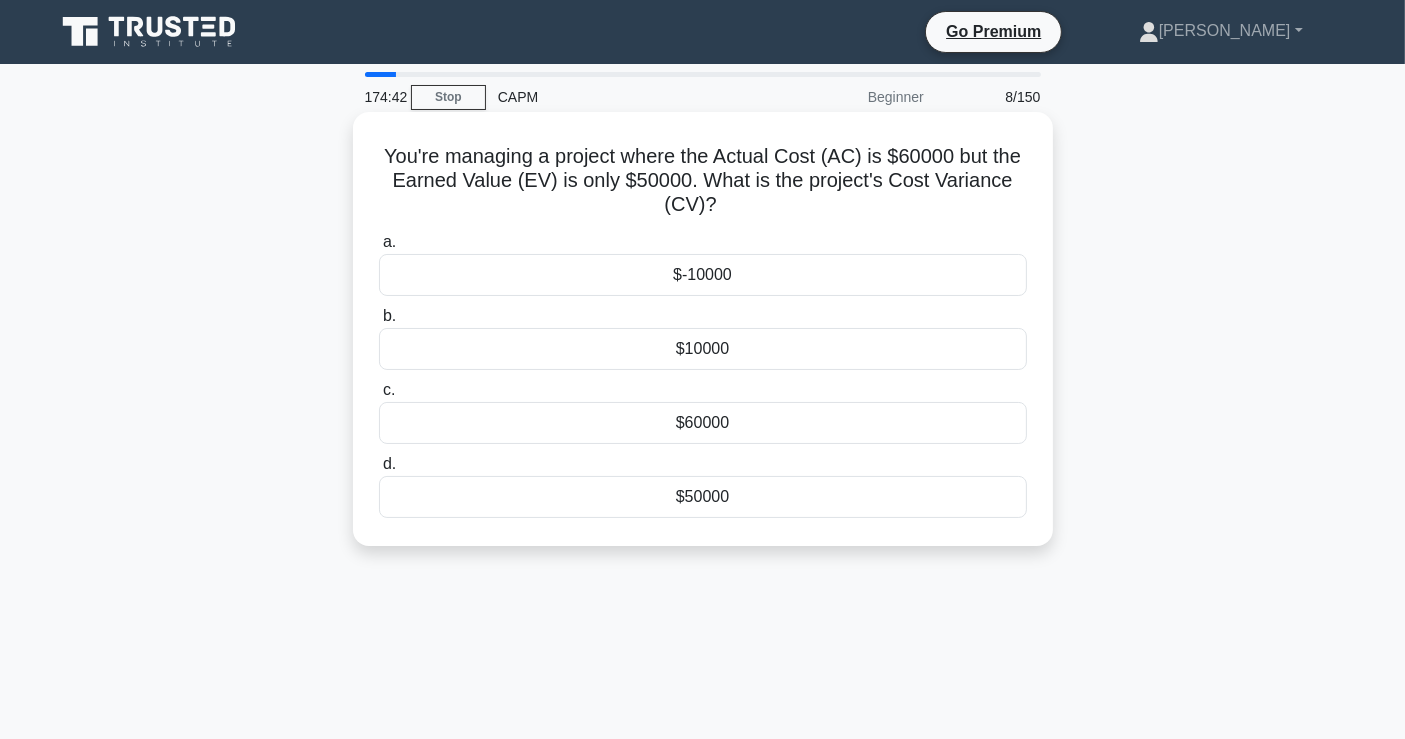 click on "$-10000" at bounding box center [703, 275] 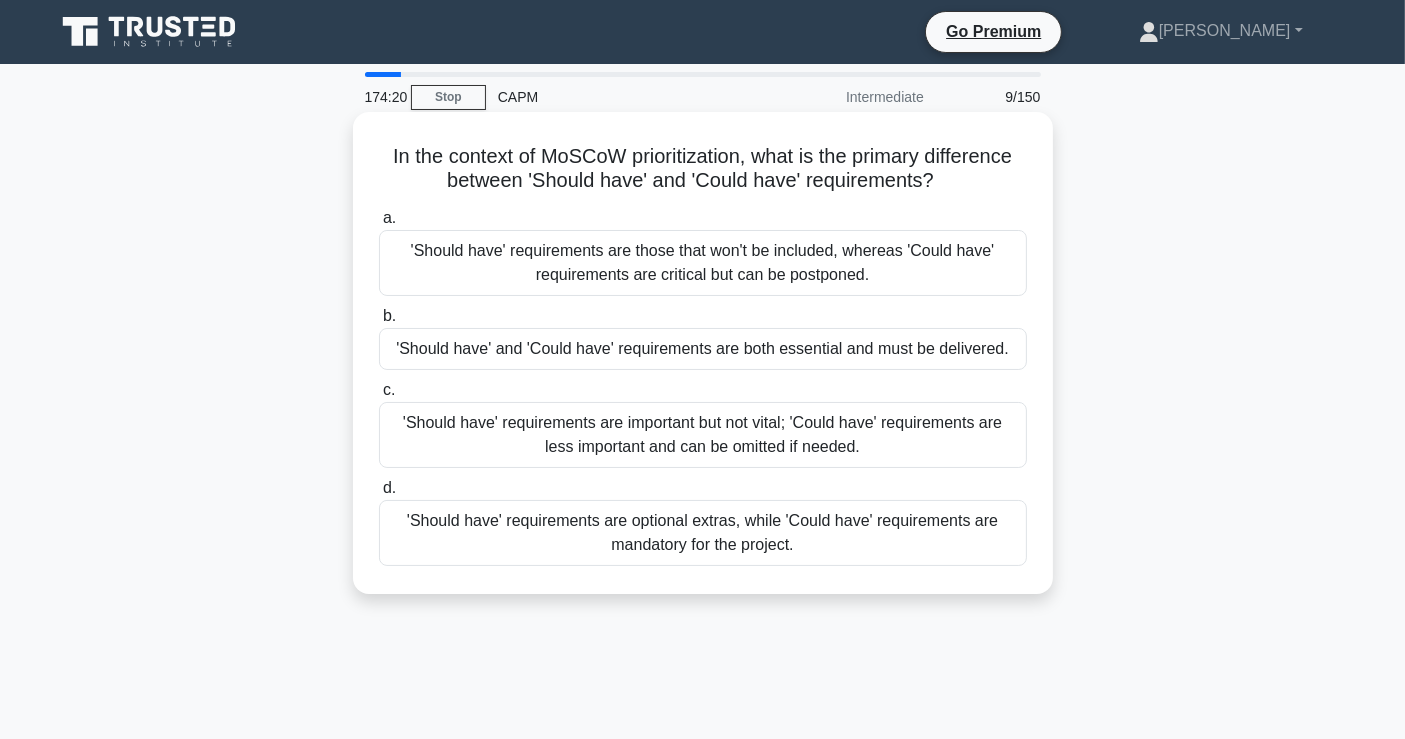 click on "'Should have' requirements are important but not vital; 'Could have' requirements are less important and can be omitted if needed." at bounding box center (703, 435) 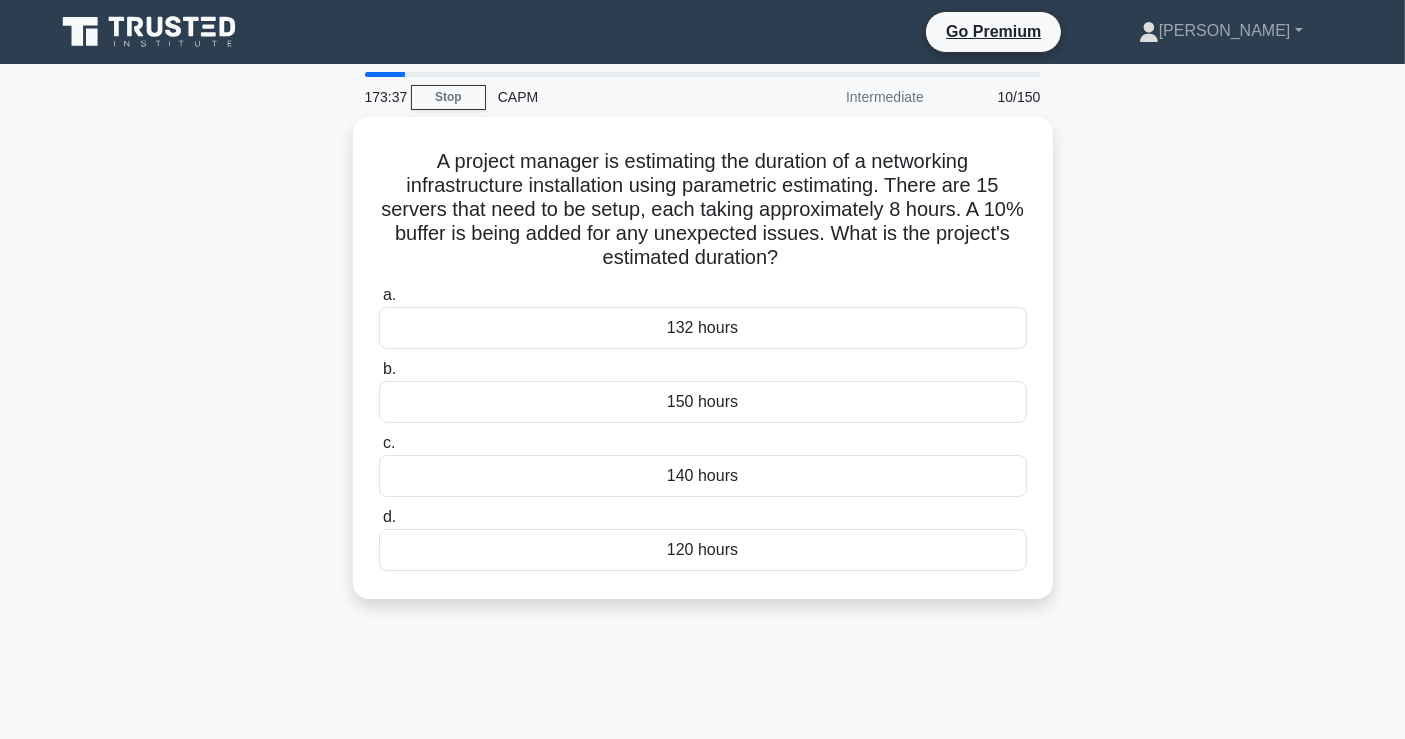 click on "A project manager is estimating the duration of a networking infrastructure installation using parametric estimating. There are 15 servers that need to be setup, each taking approximately 8 hours. A 10% buffer is being added for any unexpected issues. What is the project's estimated duration?
.spinner_0XTQ{transform-origin:center;animation:spinner_y6GP .75s linear infinite}@keyframes spinner_y6GP{100%{transform:rotate(360deg)}}
a.
b. c. d." at bounding box center (703, 370) 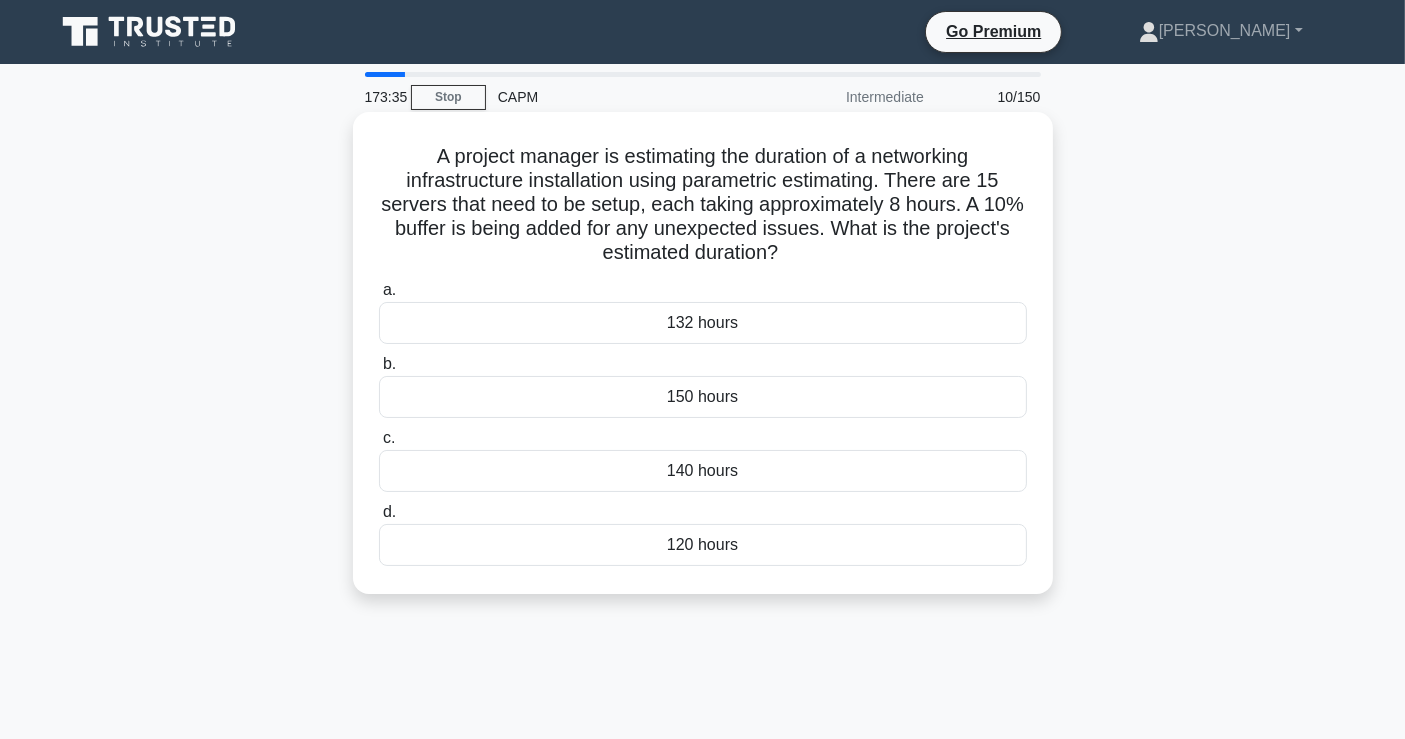 click on "132 hours" at bounding box center [703, 323] 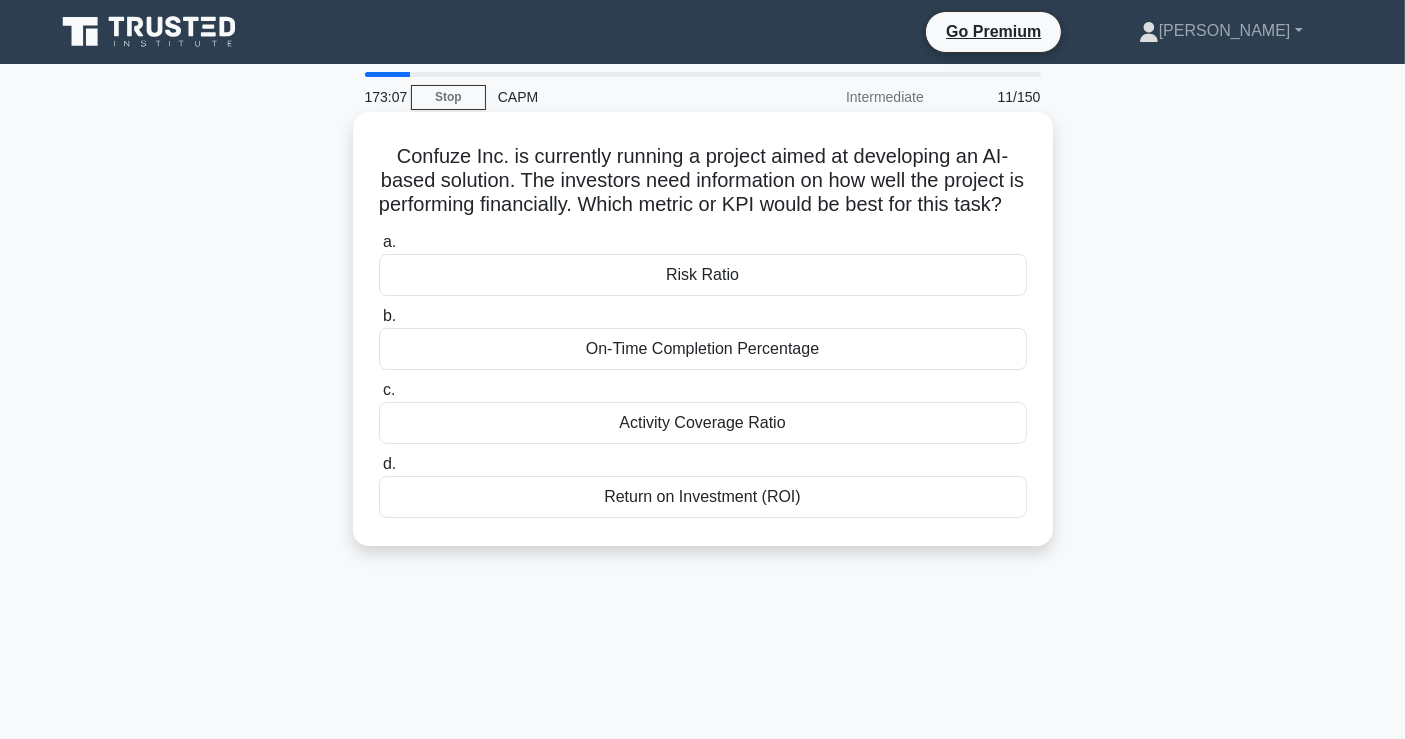 click on "Return on Investment (ROI)" at bounding box center (703, 497) 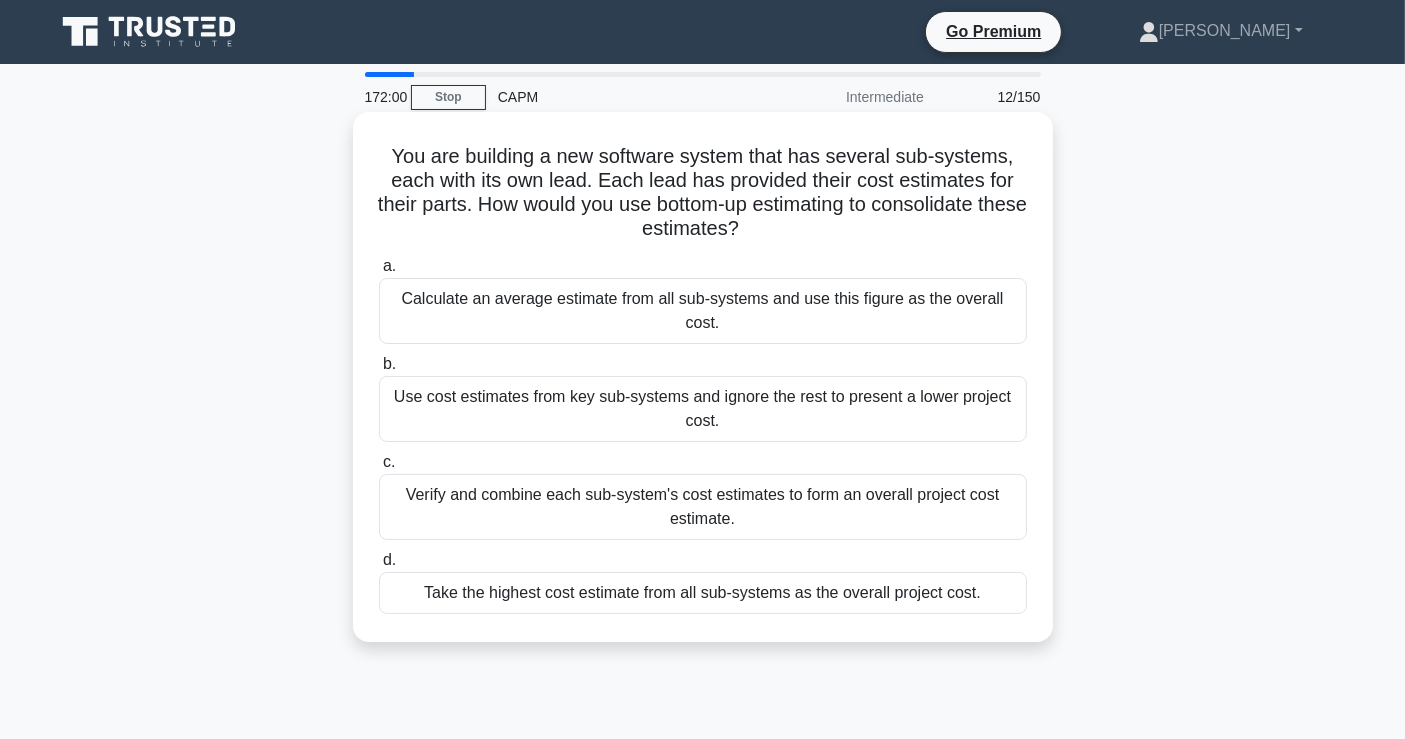 click on "Verify and combine each sub-system's cost estimates to form an overall project cost estimate." at bounding box center (703, 507) 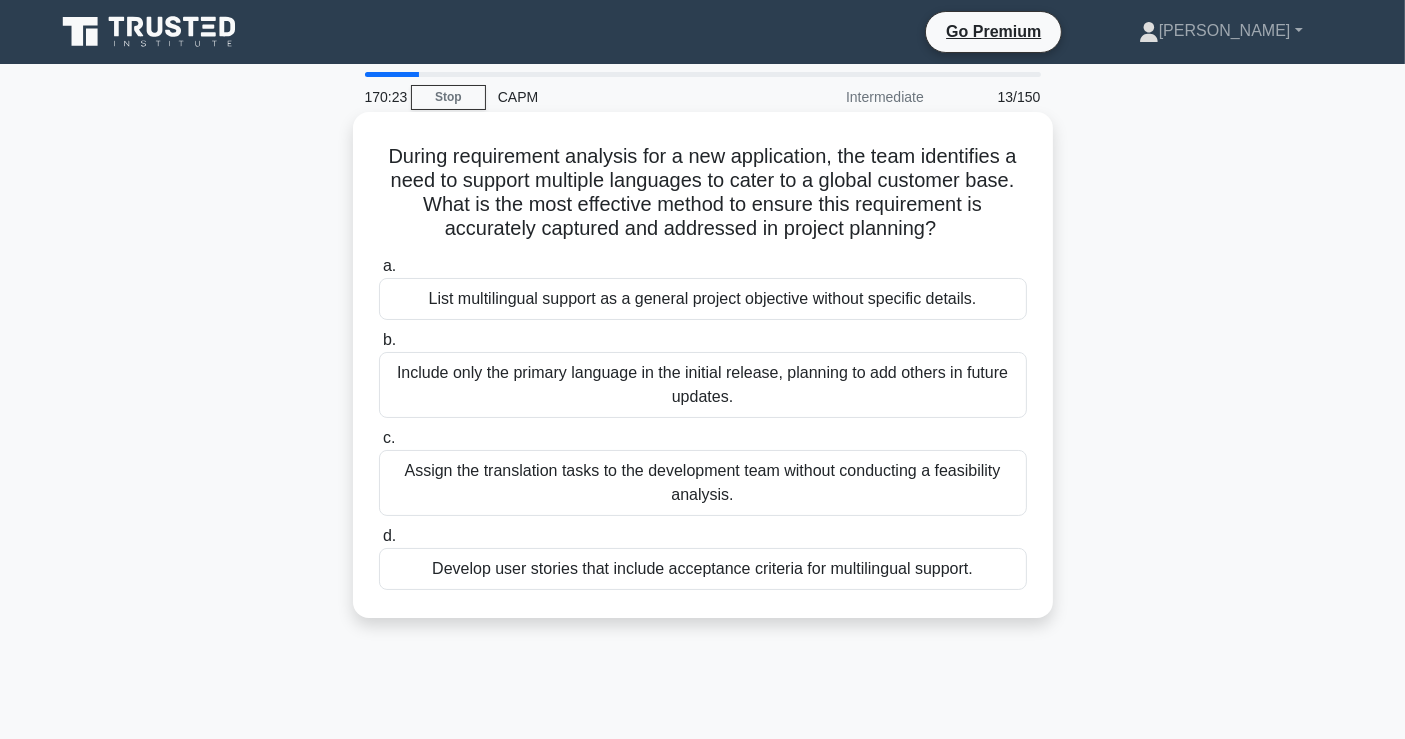 click on "Develop user stories that include acceptance criteria for multilingual support." at bounding box center [703, 569] 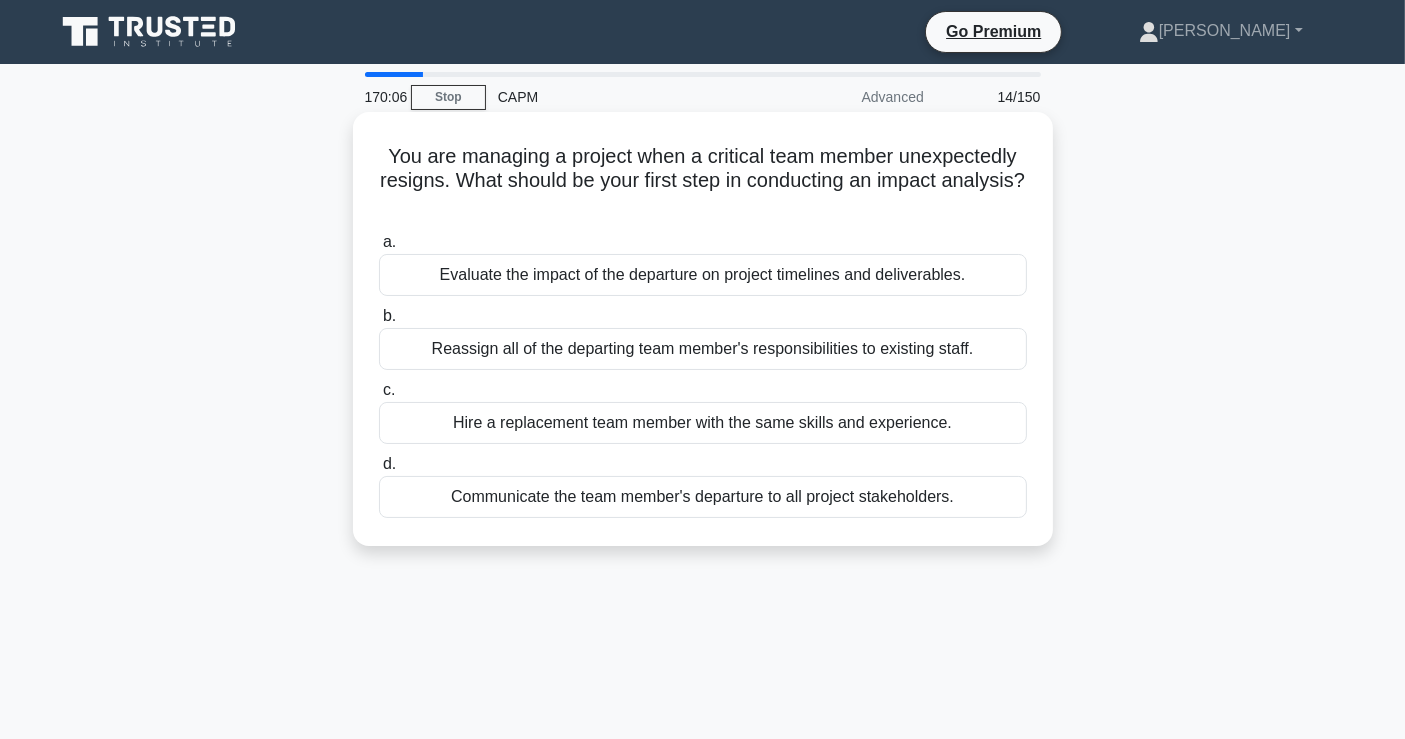 click on "Evaluate the impact of the departure on project timelines and deliverables." at bounding box center [703, 275] 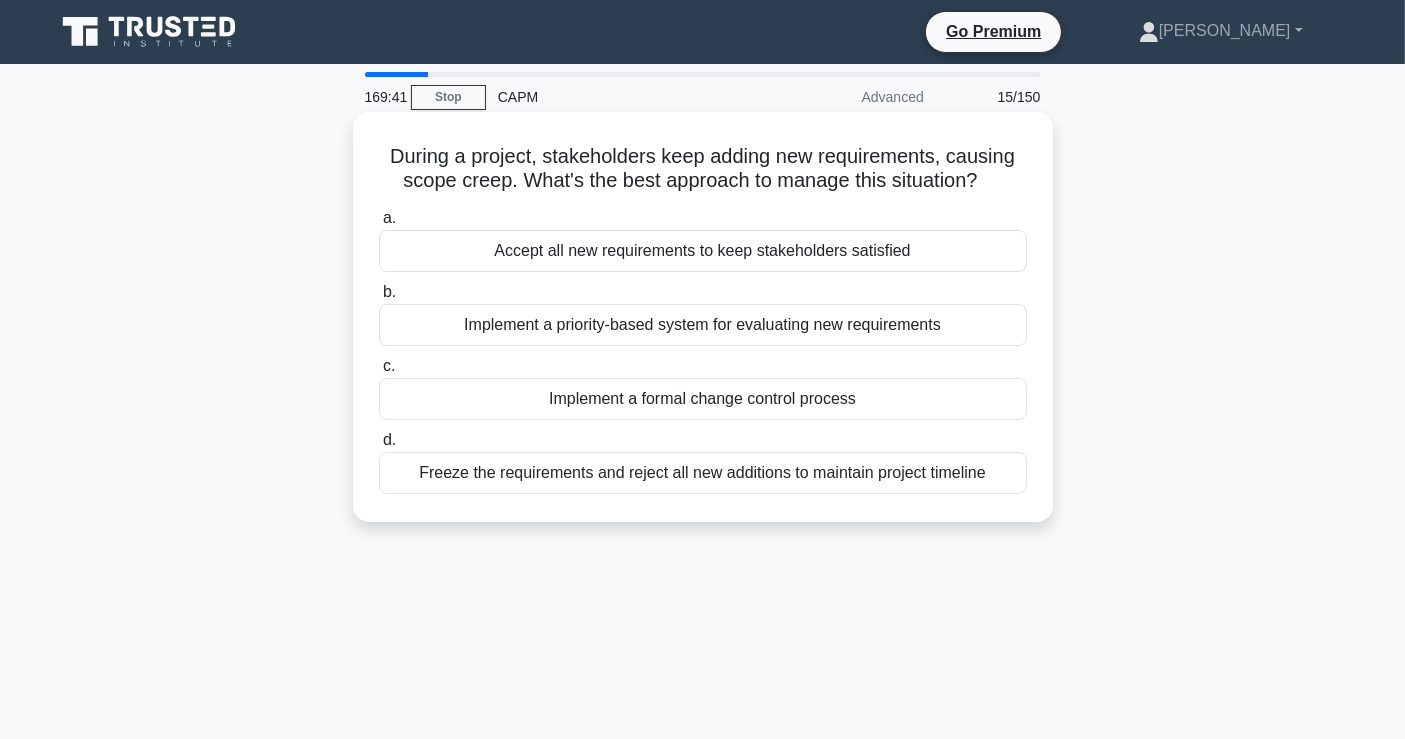 click on "Implement a formal change control process" at bounding box center (703, 399) 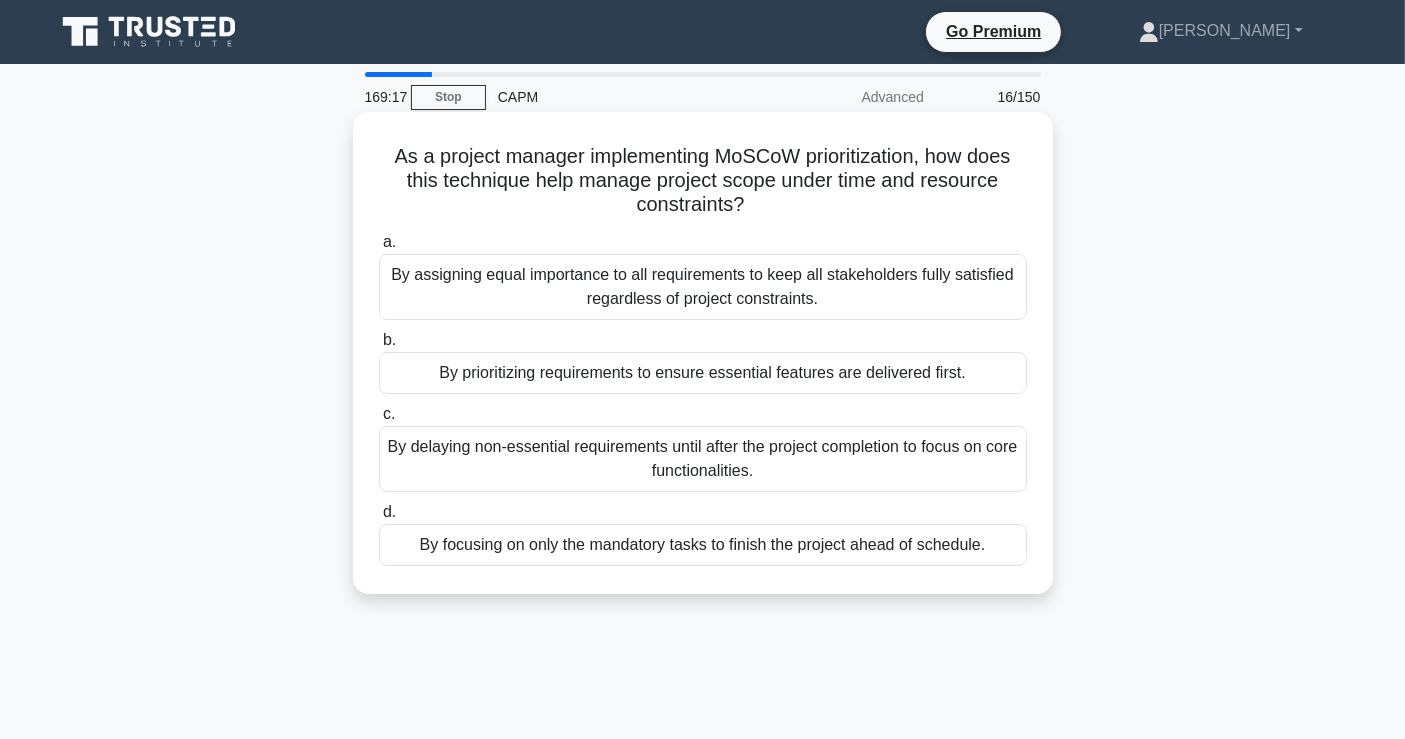 click on "By prioritizing requirements to ensure essential features are delivered first." at bounding box center [703, 373] 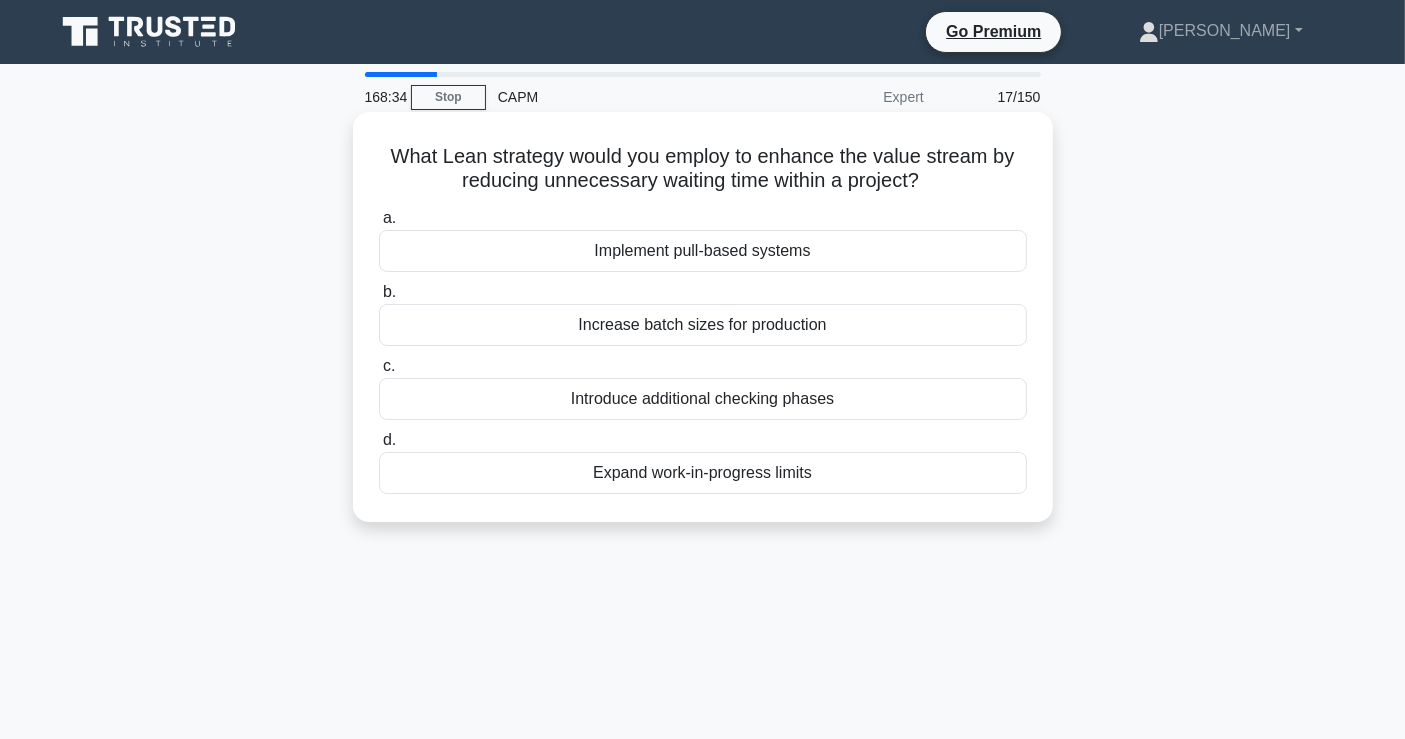 click on "Implement pull-based systems" at bounding box center (703, 251) 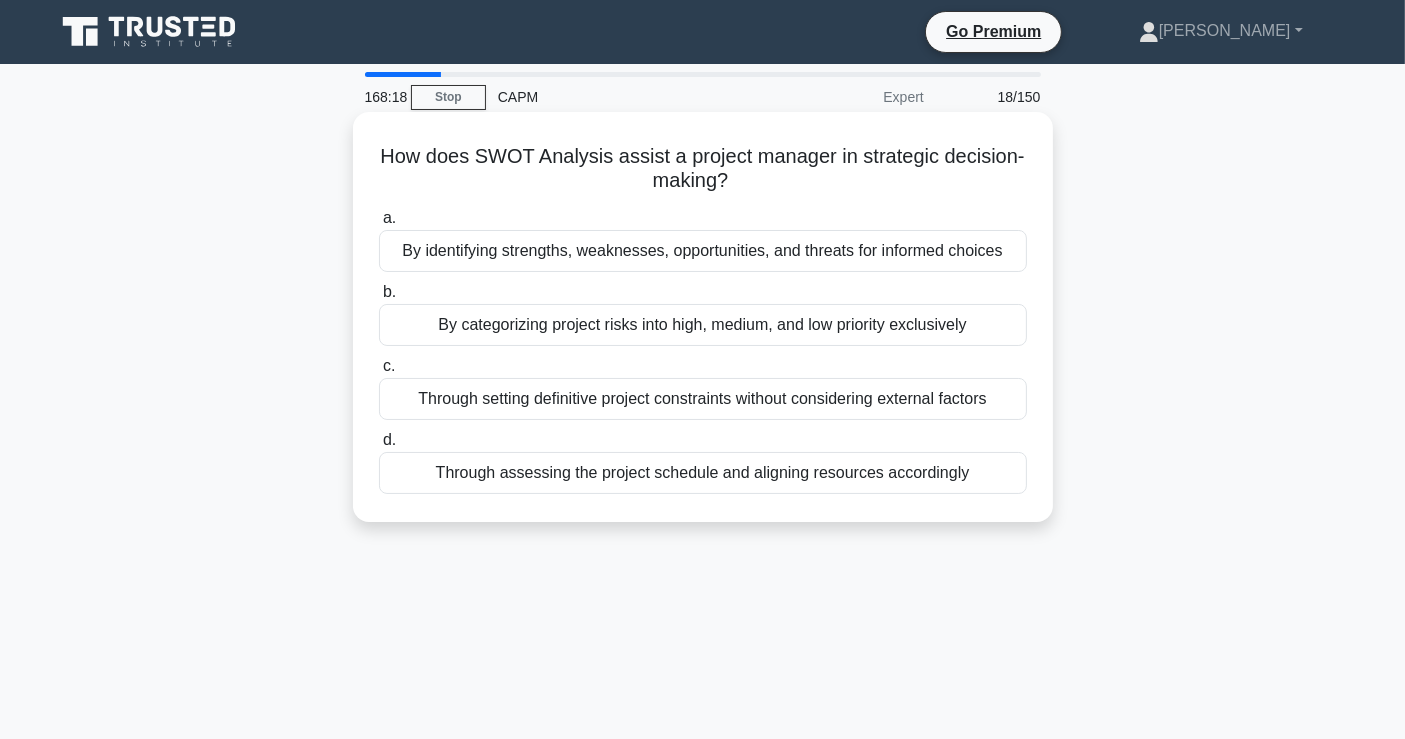 click on "By identifying strengths, weaknesses, opportunities, and threats for informed choices" at bounding box center (703, 251) 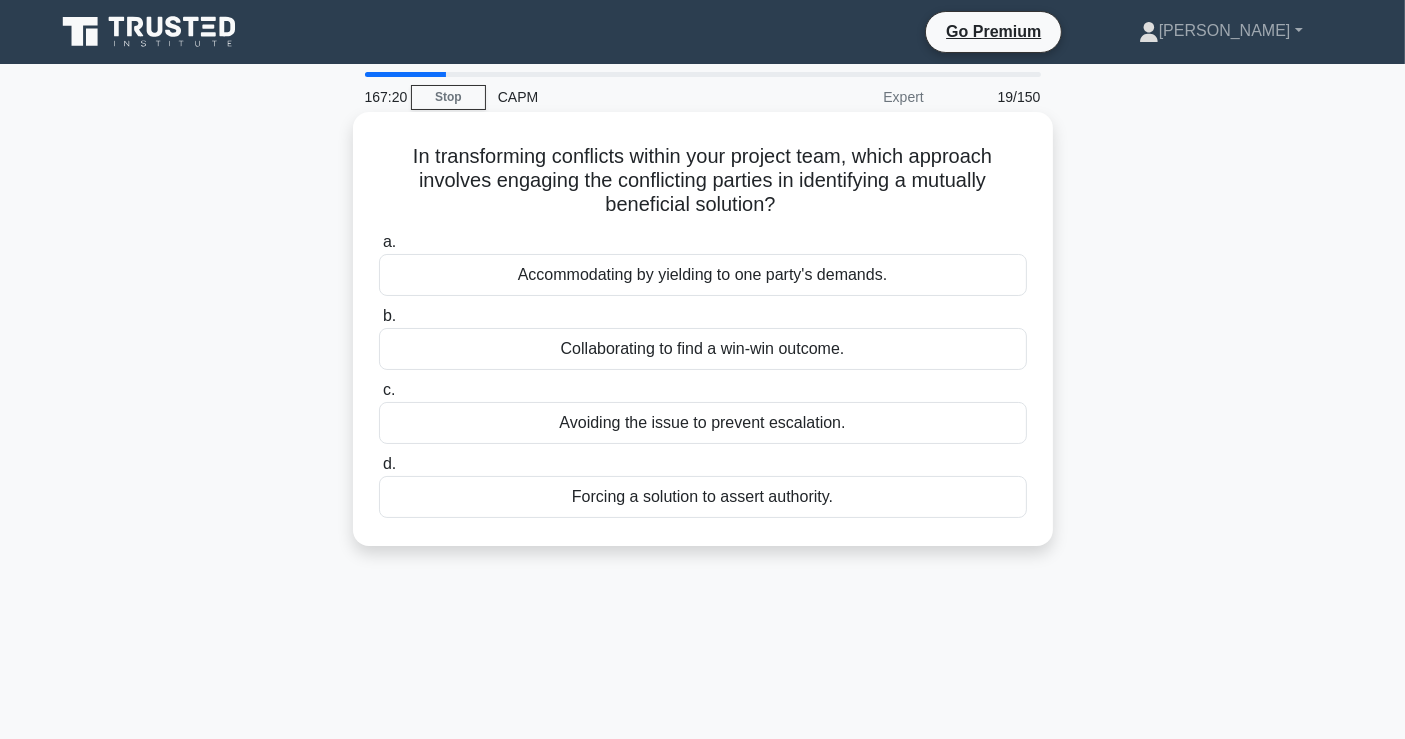 click on "Collaborating to find a win-win outcome." at bounding box center (703, 349) 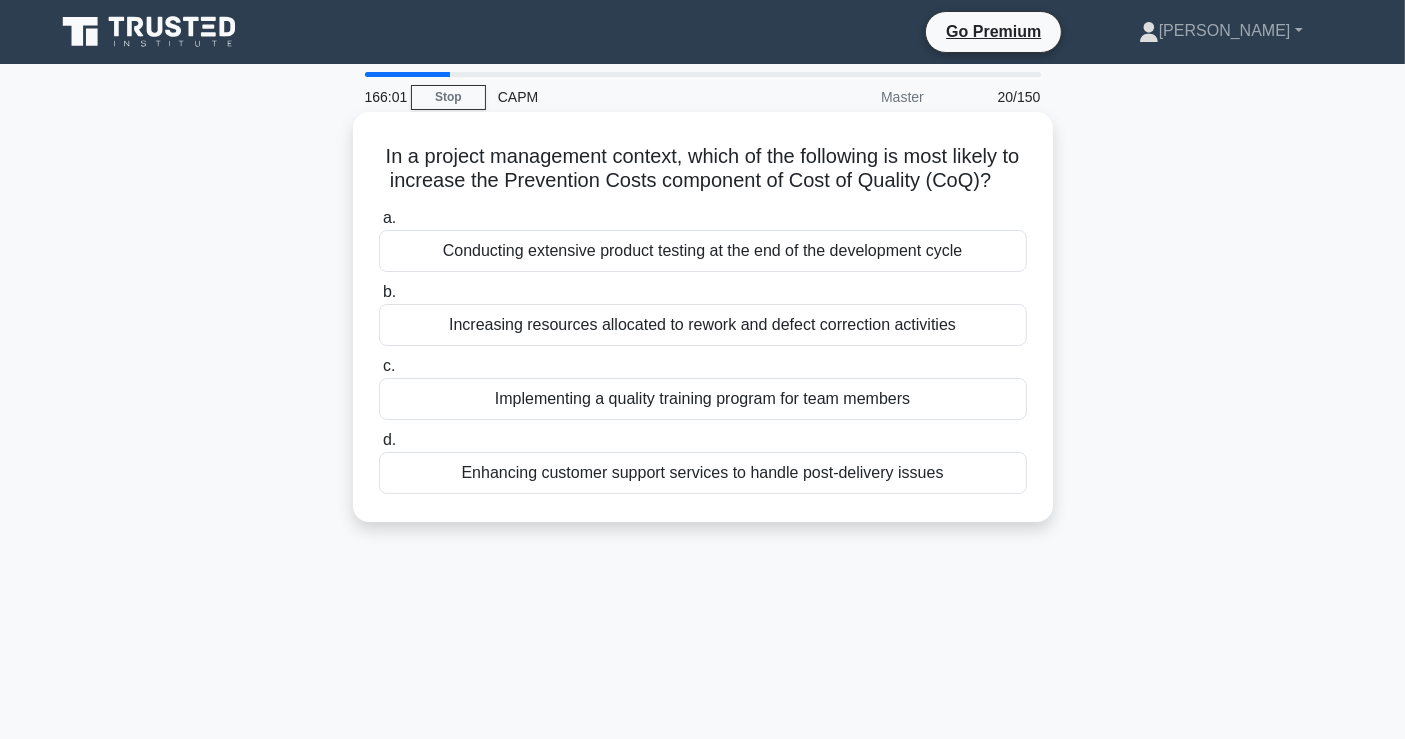 click on "Implementing a quality training program for team members" at bounding box center (703, 399) 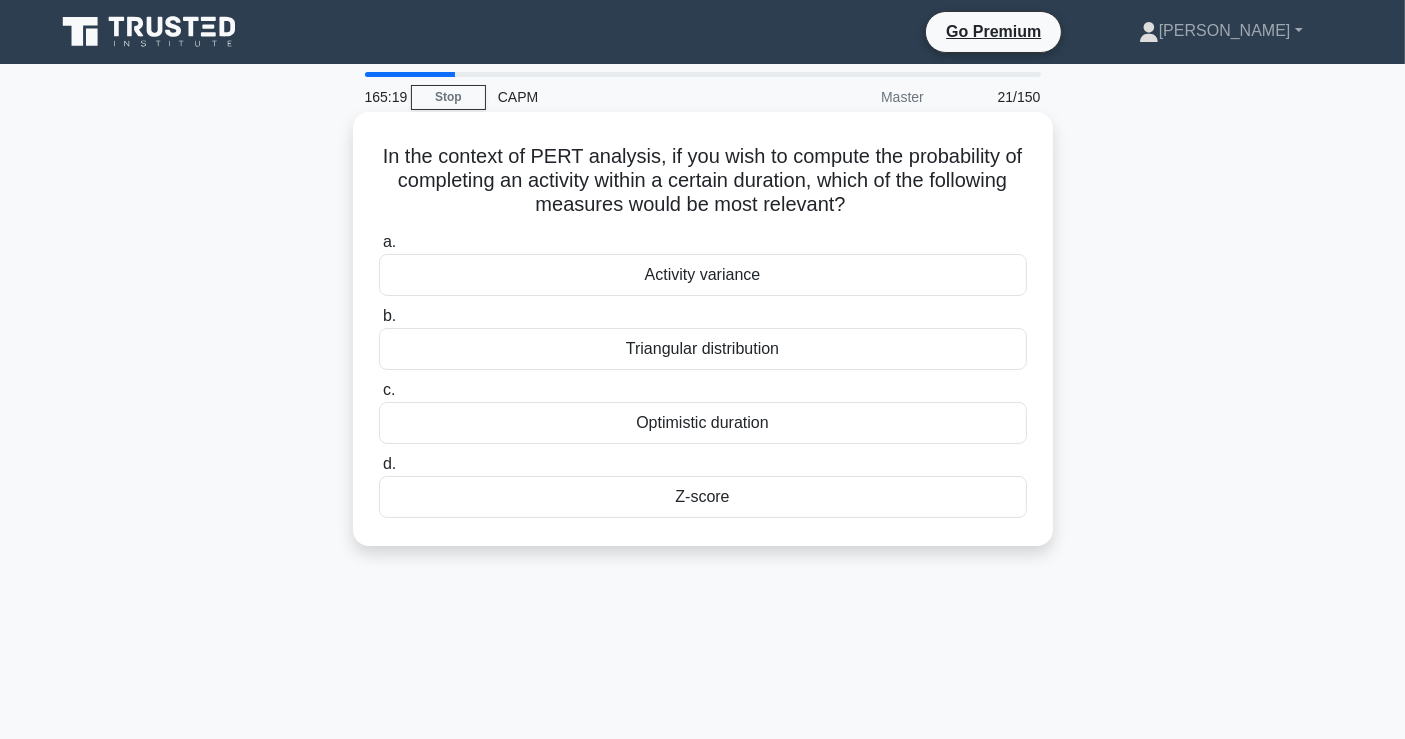 click on "Triangular distribution" at bounding box center [703, 349] 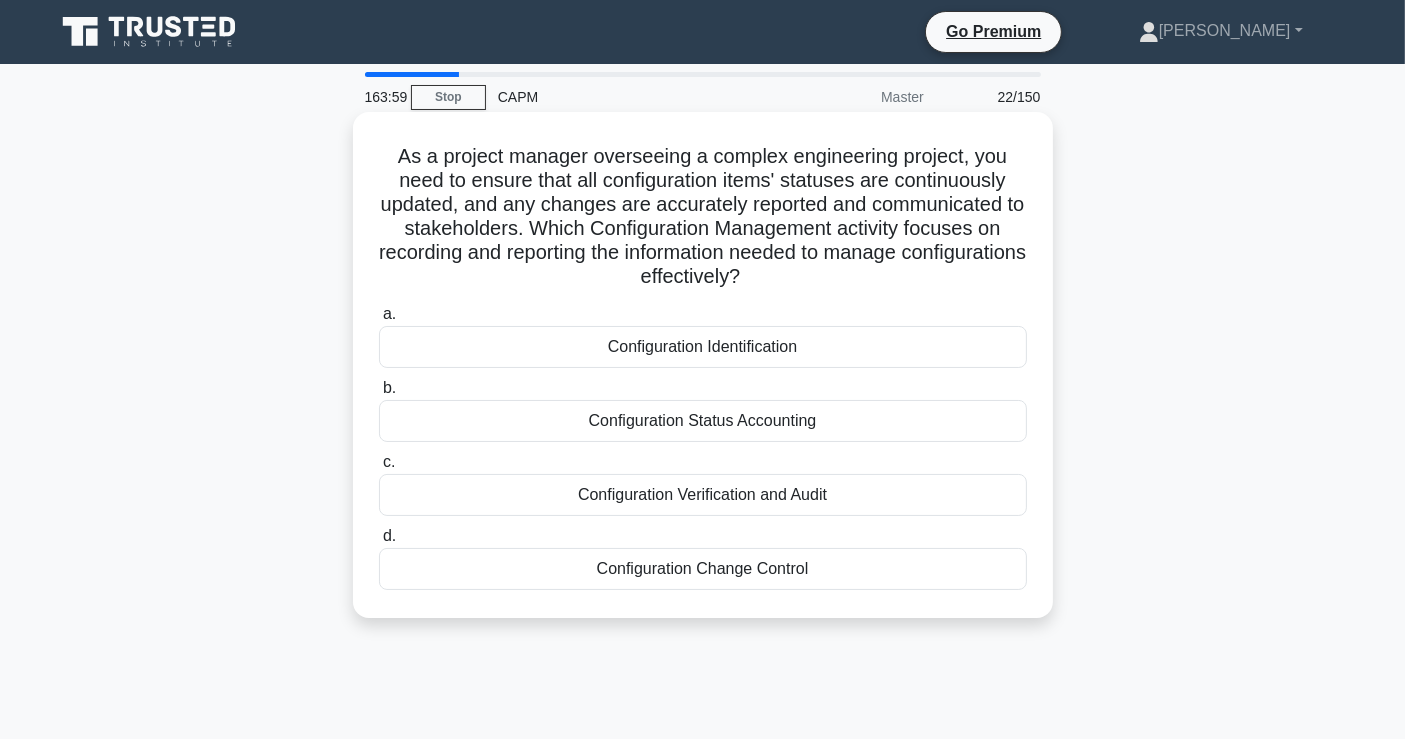click on "Configuration Change Control" at bounding box center [703, 569] 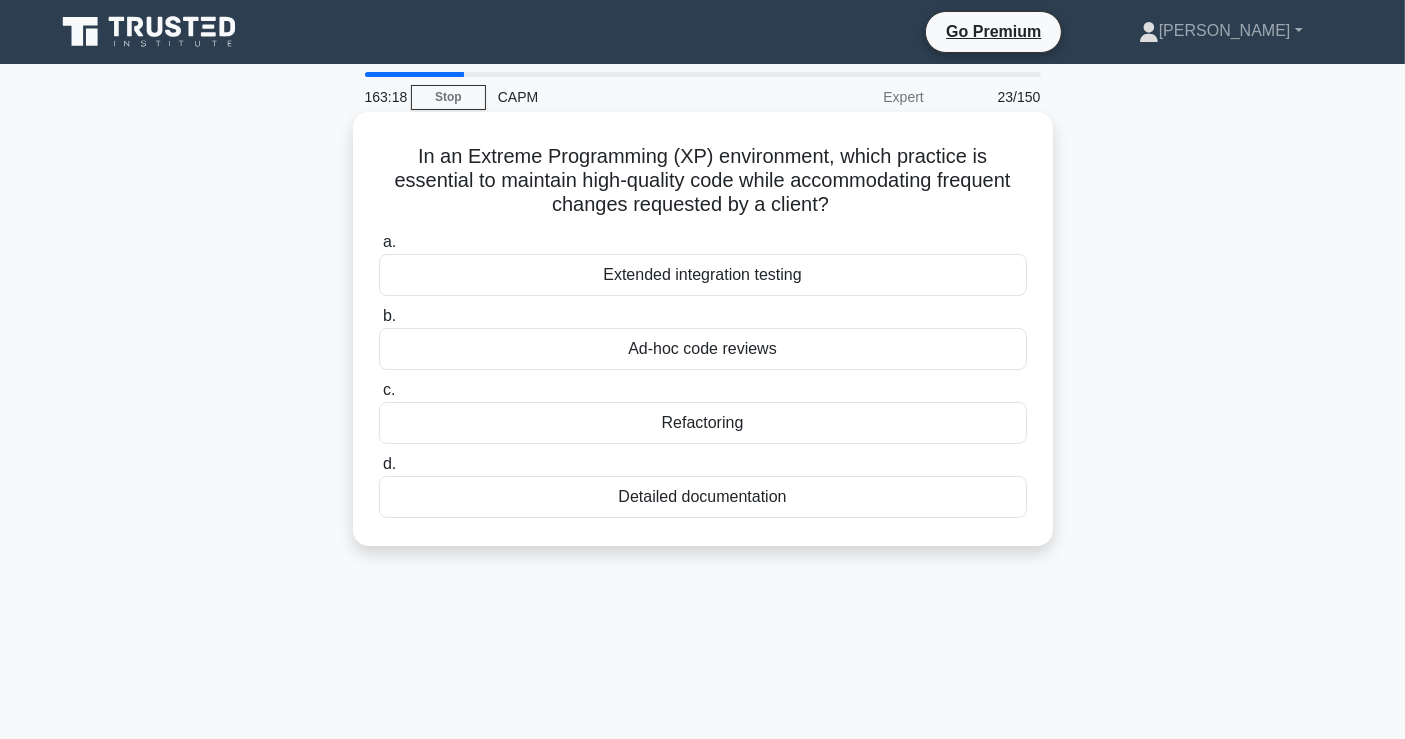 click on "Ad-hoc code reviews" at bounding box center (703, 349) 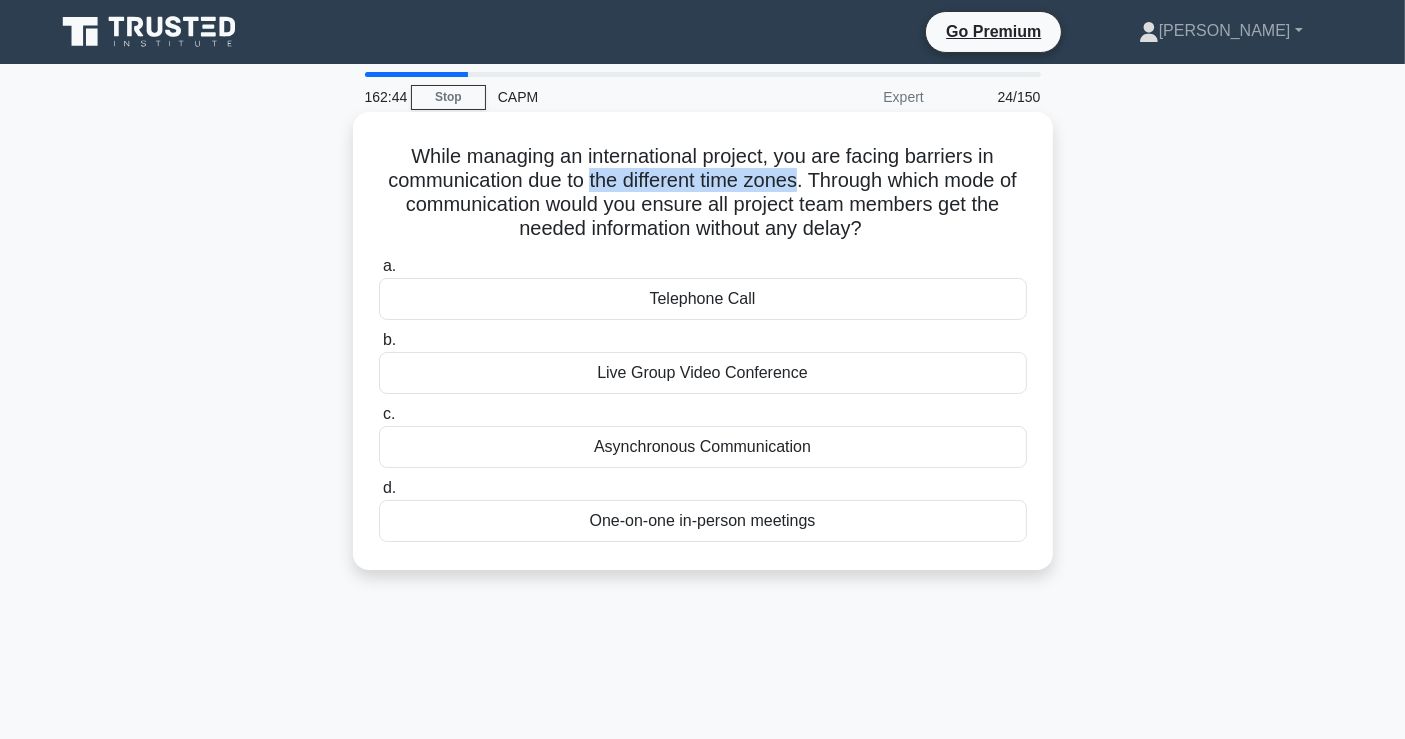 drag, startPoint x: 817, startPoint y: 178, endPoint x: 594, endPoint y: 182, distance: 223.03587 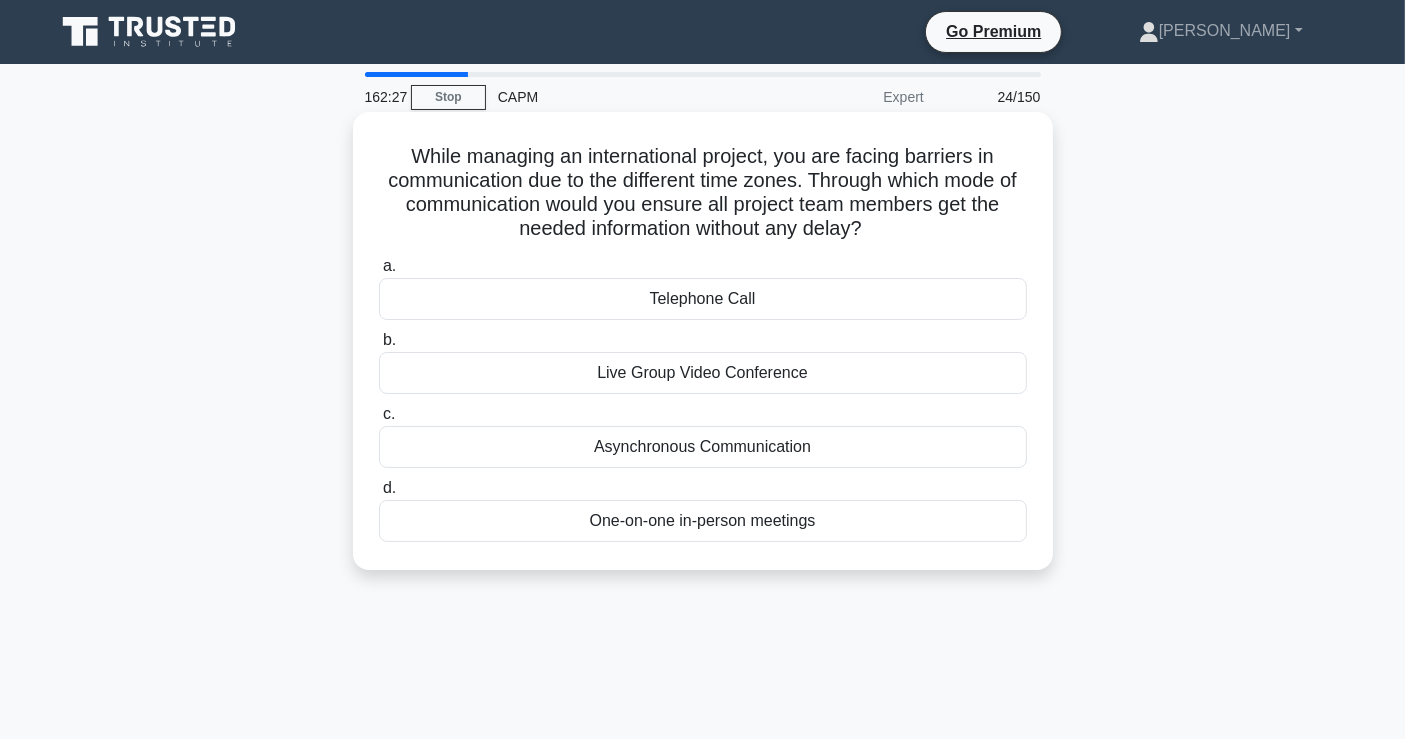 click on "Asynchronous Communication" at bounding box center [703, 447] 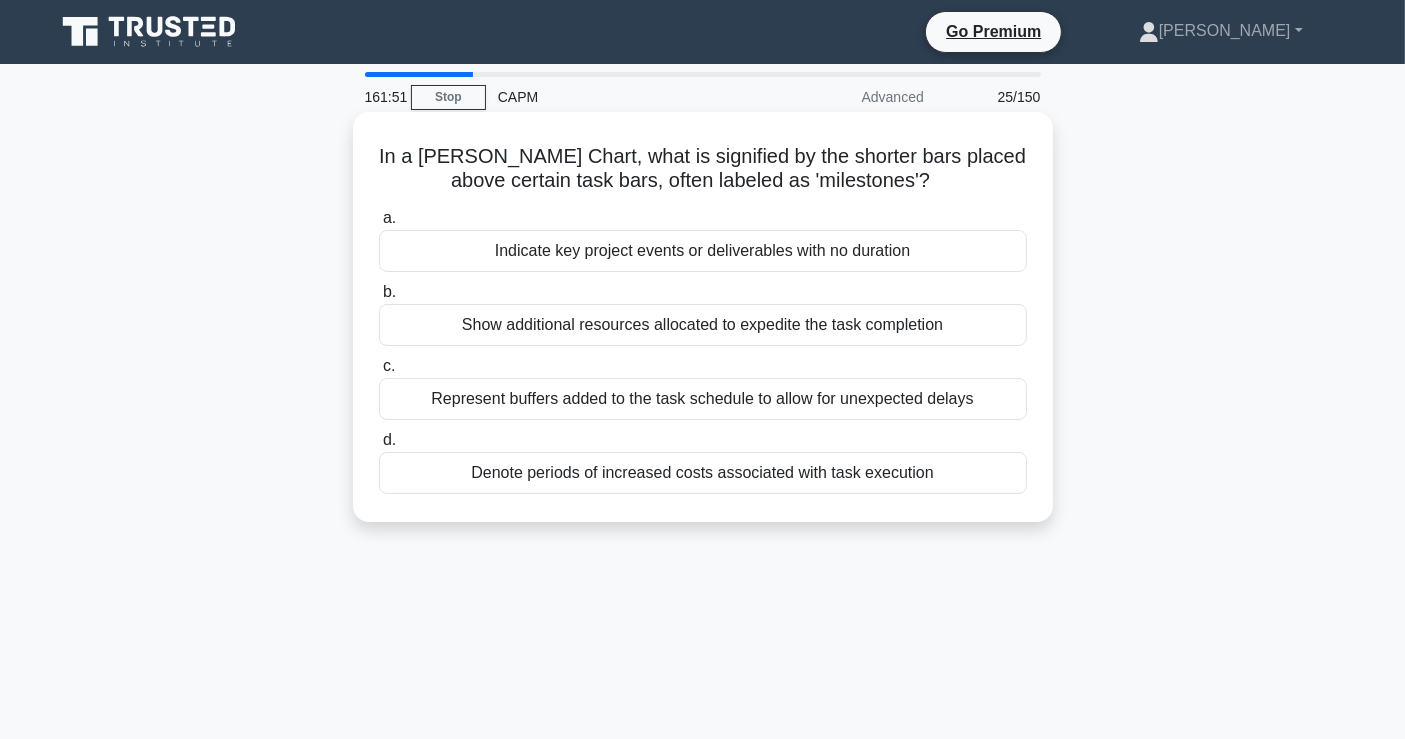 click on "Indicate key project events or deliverables with no duration" at bounding box center (703, 251) 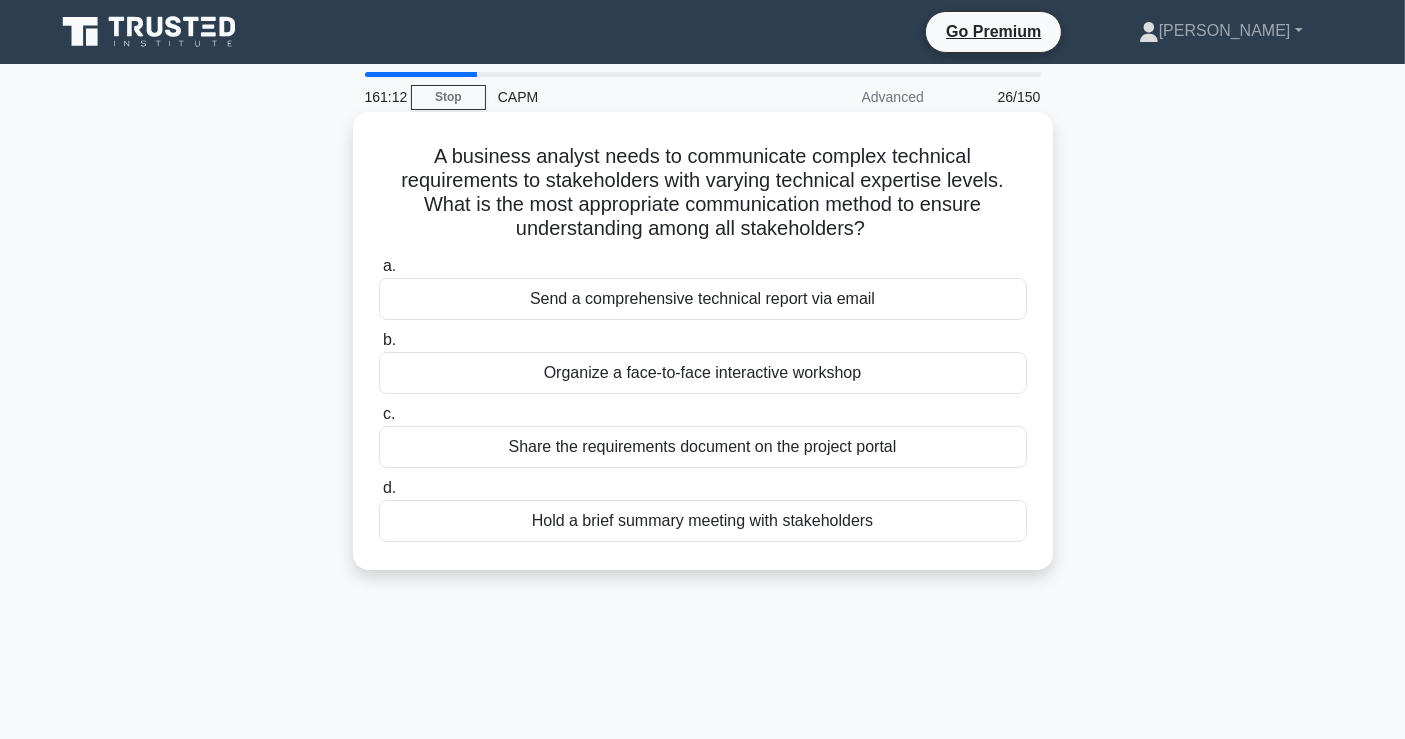click on "Organize a face-to-face interactive workshop" at bounding box center [703, 373] 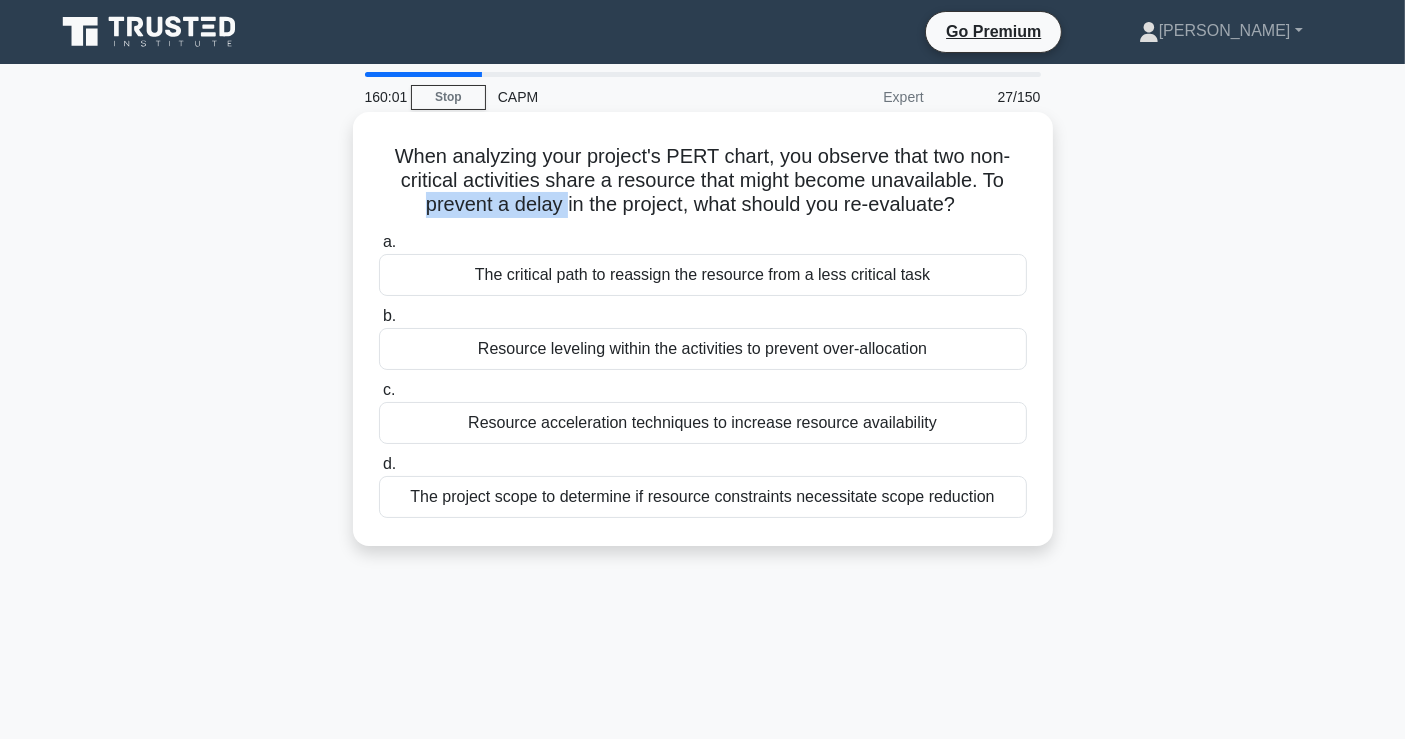 drag, startPoint x: 559, startPoint y: 204, endPoint x: 403, endPoint y: 195, distance: 156.2594 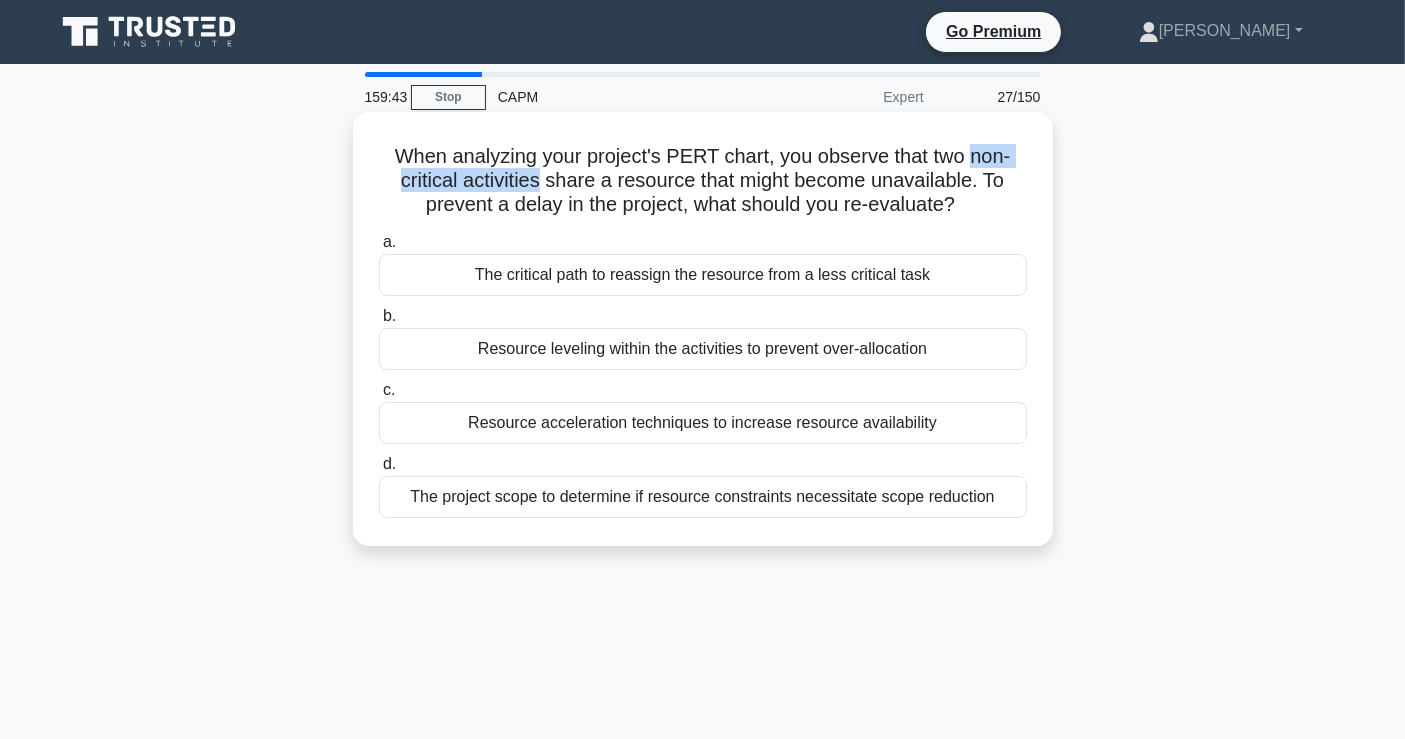 drag, startPoint x: 540, startPoint y: 181, endPoint x: 972, endPoint y: 163, distance: 432.37485 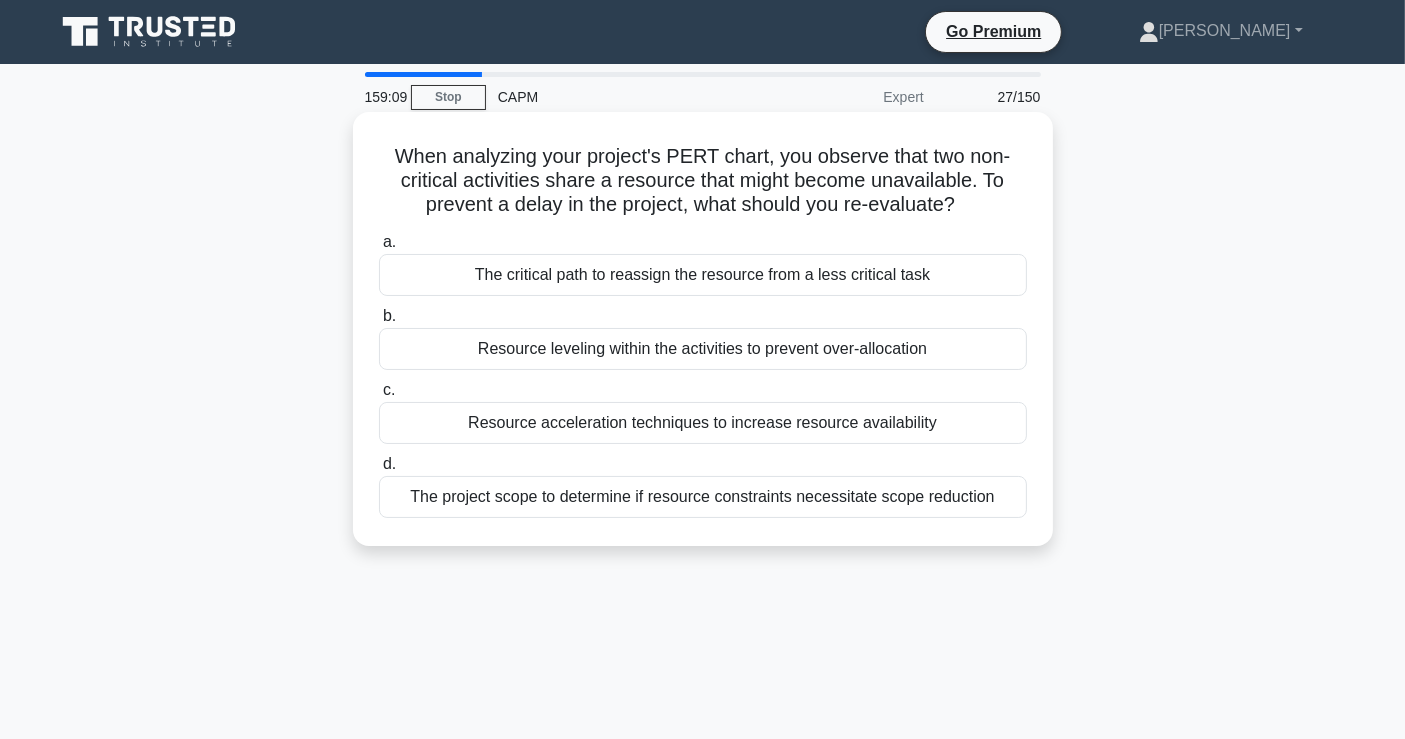 click on "Resource leveling within the activities to prevent over-allocation" at bounding box center (703, 349) 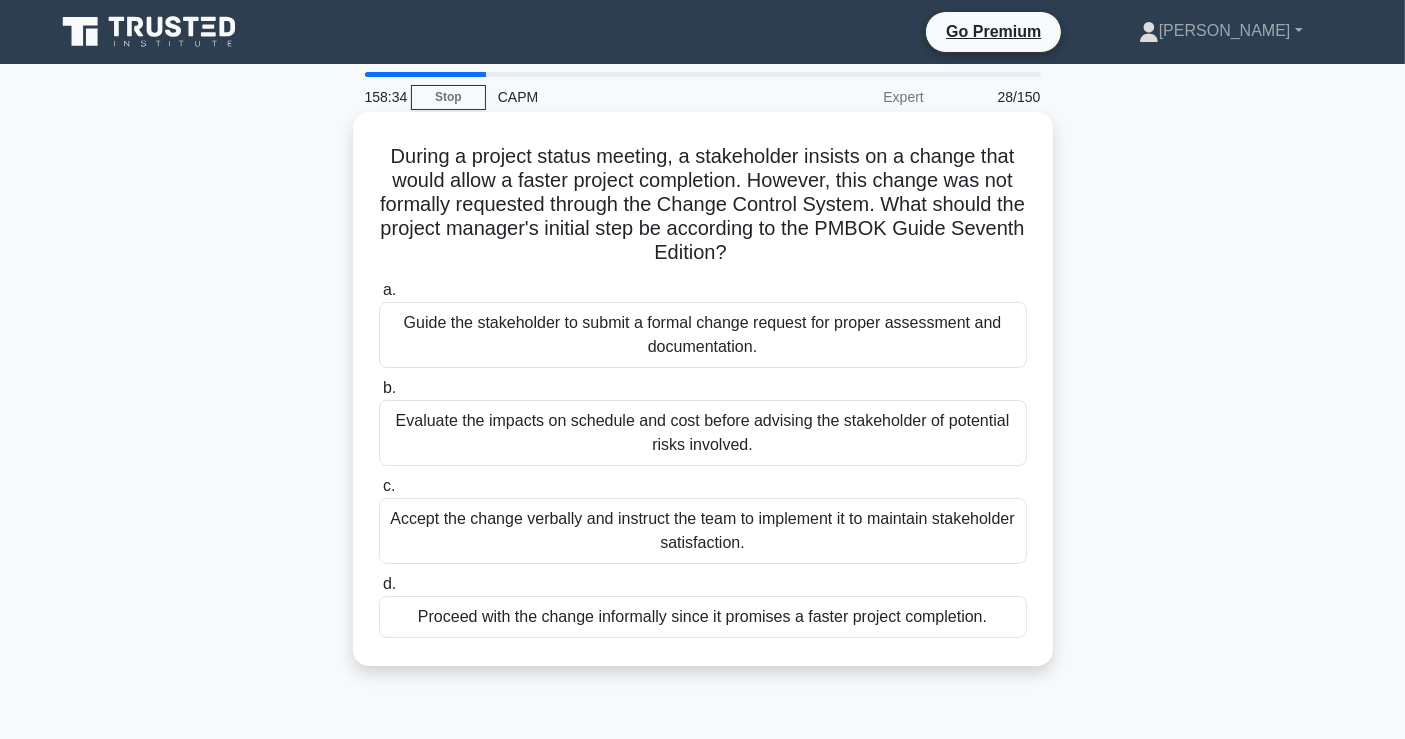 click on "During a project status meeting, a stakeholder insists on a change that would allow a faster project completion. However, this change was not formally requested through the Change Control System. What should the project manager's initial step be according to the PMBOK Guide Seventh Edition?
.spinner_0XTQ{transform-origin:center;animation:spinner_y6GP .75s linear infinite}@keyframes spinner_y6GP{100%{transform:rotate(360deg)}}" at bounding box center [703, 205] 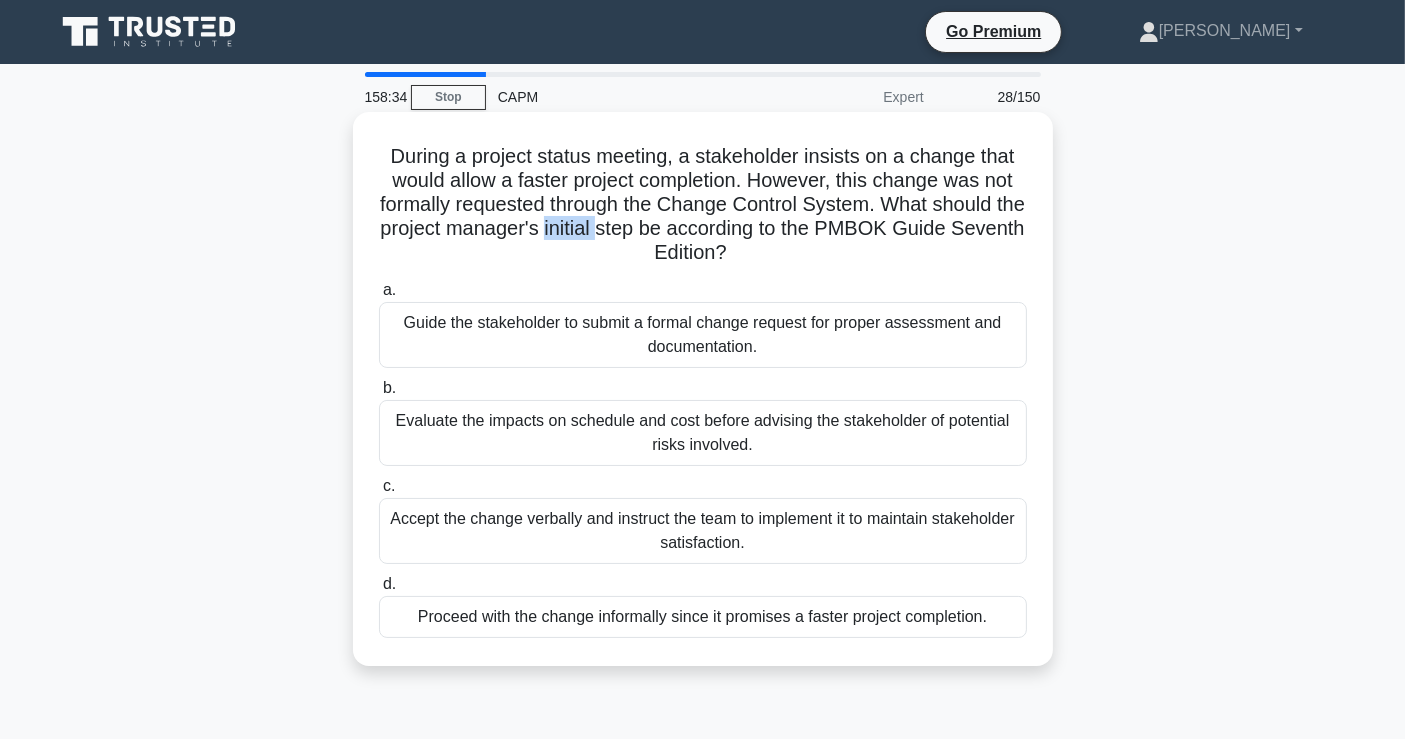 click on "During a project status meeting, a stakeholder insists on a change that would allow a faster project completion. However, this change was not formally requested through the Change Control System. What should the project manager's initial step be according to the PMBOK Guide Seventh Edition?
.spinner_0XTQ{transform-origin:center;animation:spinner_y6GP .75s linear infinite}@keyframes spinner_y6GP{100%{transform:rotate(360deg)}}" at bounding box center (703, 205) 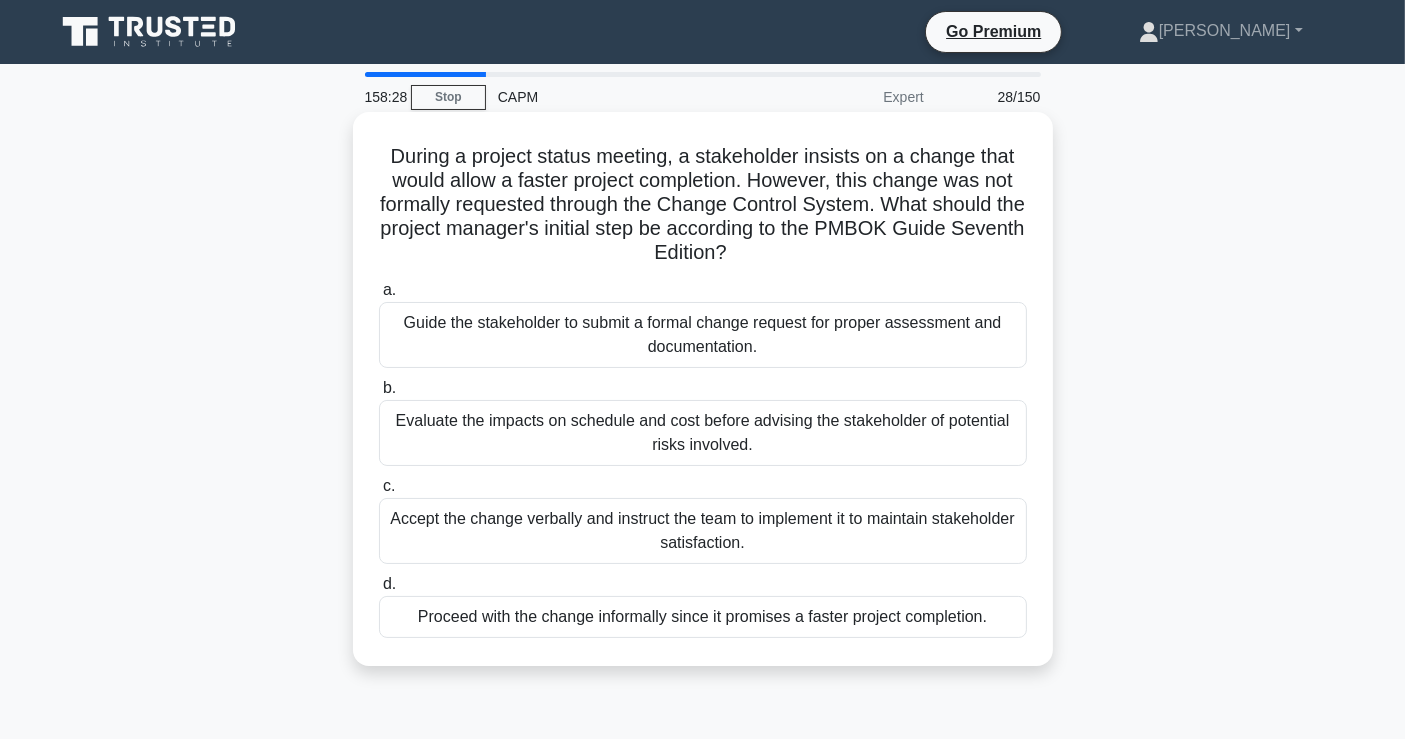 click on "Guide the stakeholder to submit a formal change request for proper assessment and documentation." at bounding box center [703, 335] 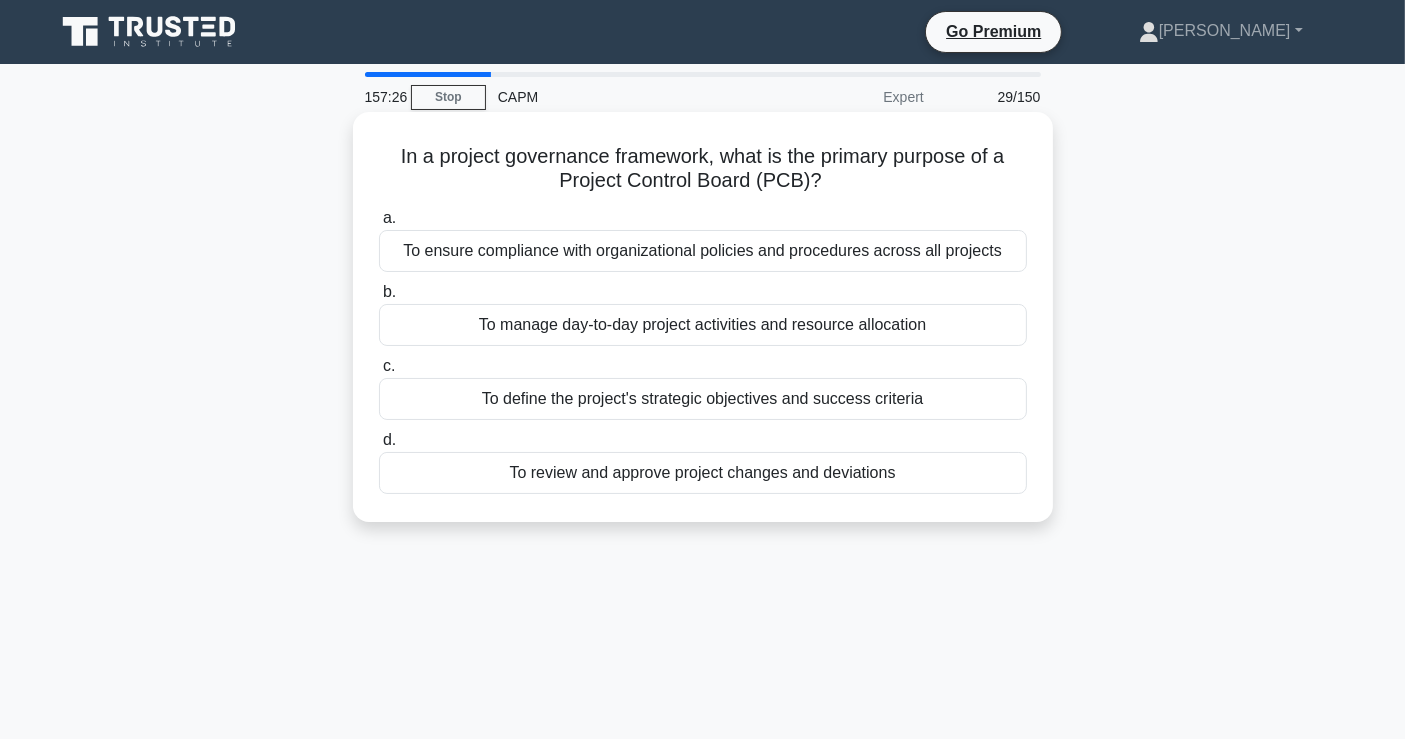 click on "To define the project's strategic objectives and success criteria" at bounding box center [703, 399] 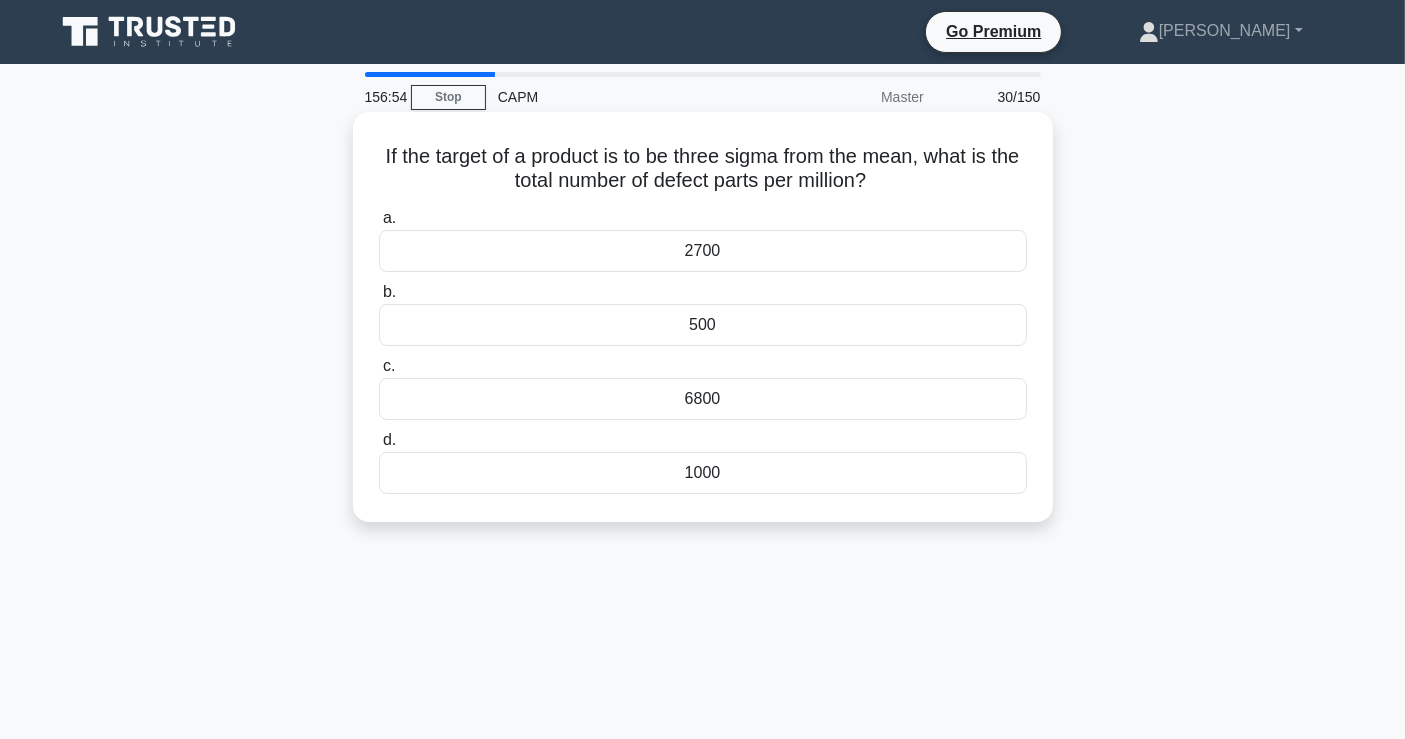 click on "2700" at bounding box center [703, 251] 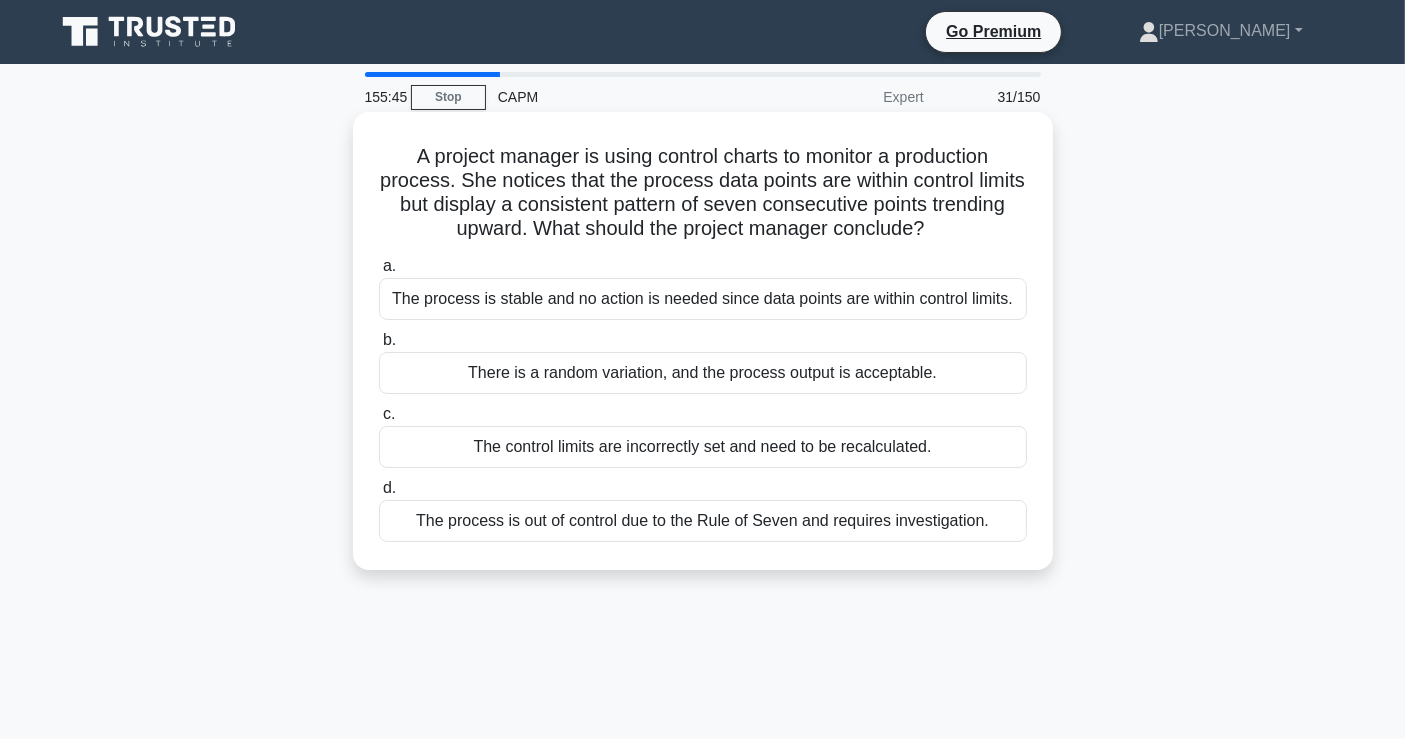 click on "The process is out of control due to the Rule of Seven and requires investigation." at bounding box center (703, 521) 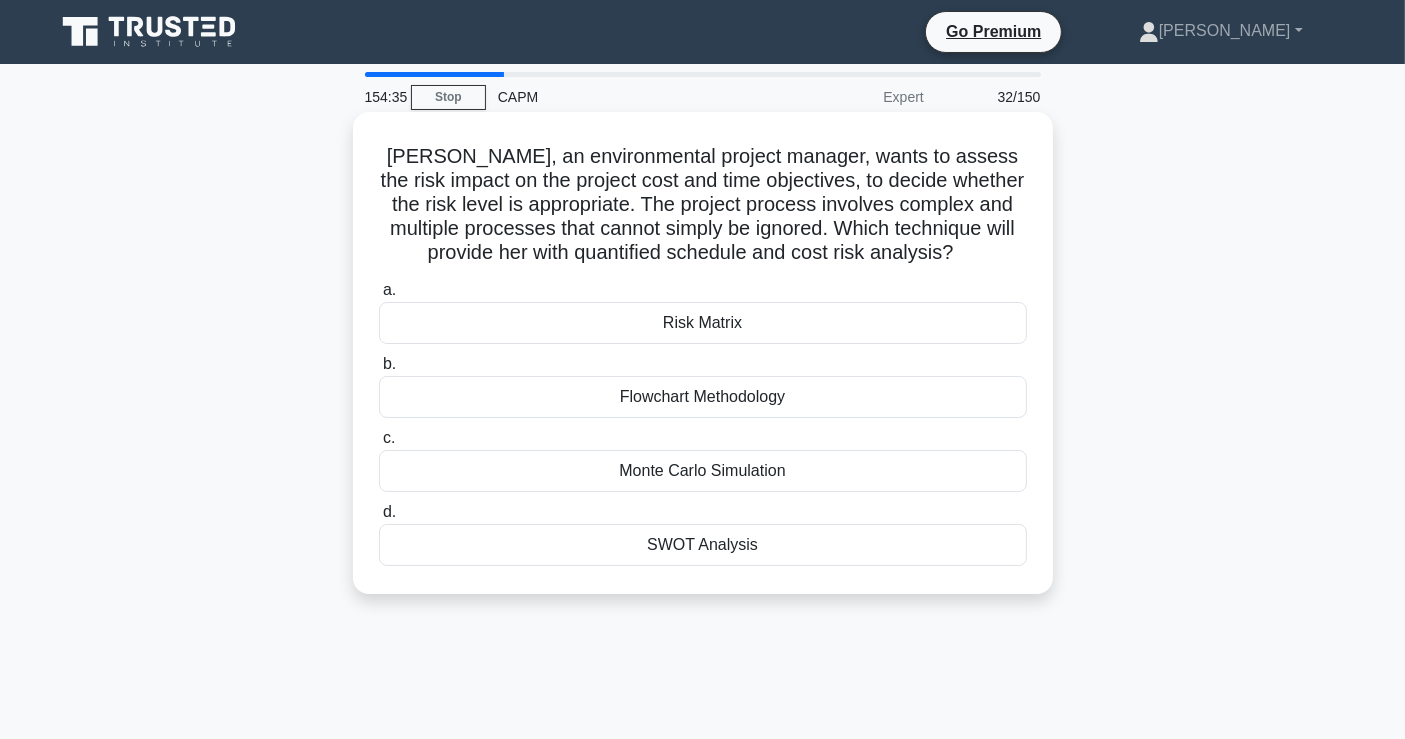 click on "Monte Carlo Simulation" at bounding box center (703, 471) 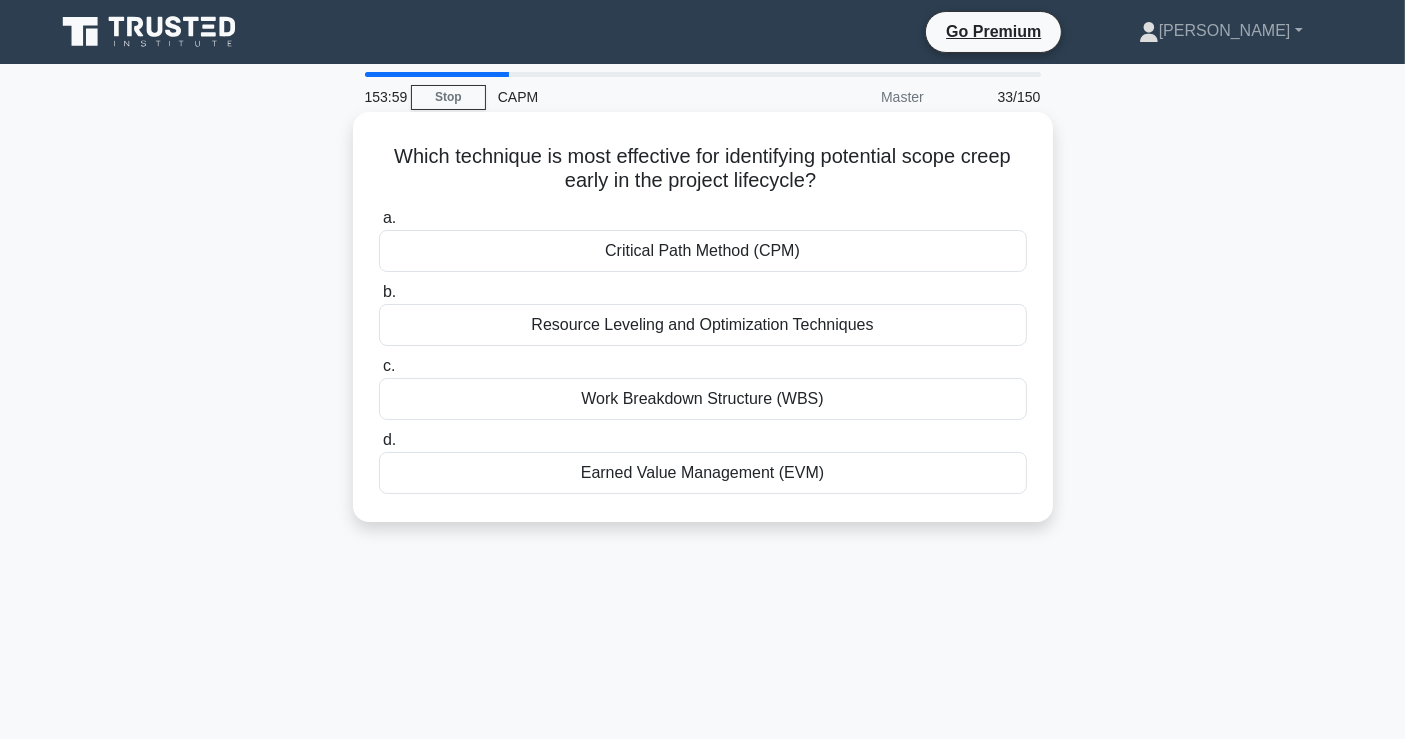 click on "Earned Value Management (EVM)" at bounding box center [703, 473] 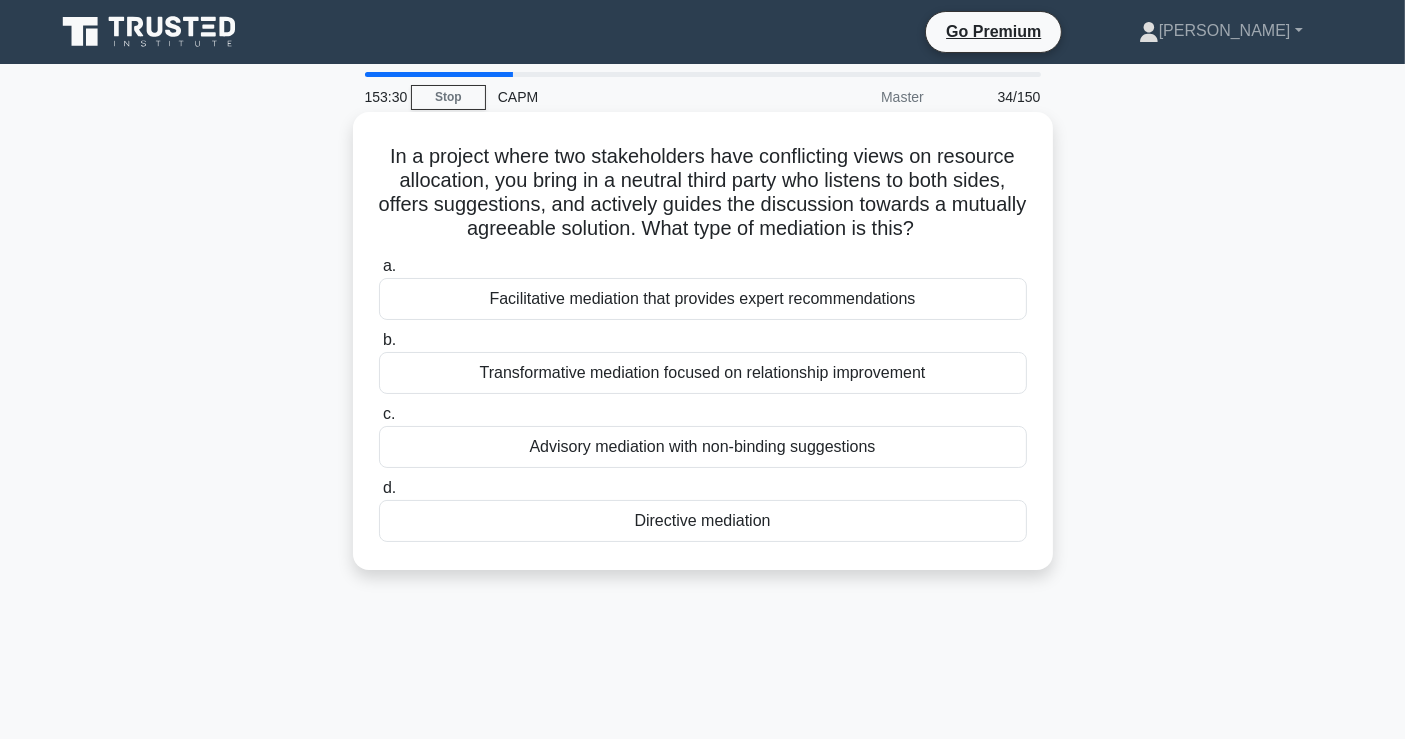 click on "Facilitative mediation that provides expert recommendations" at bounding box center [703, 299] 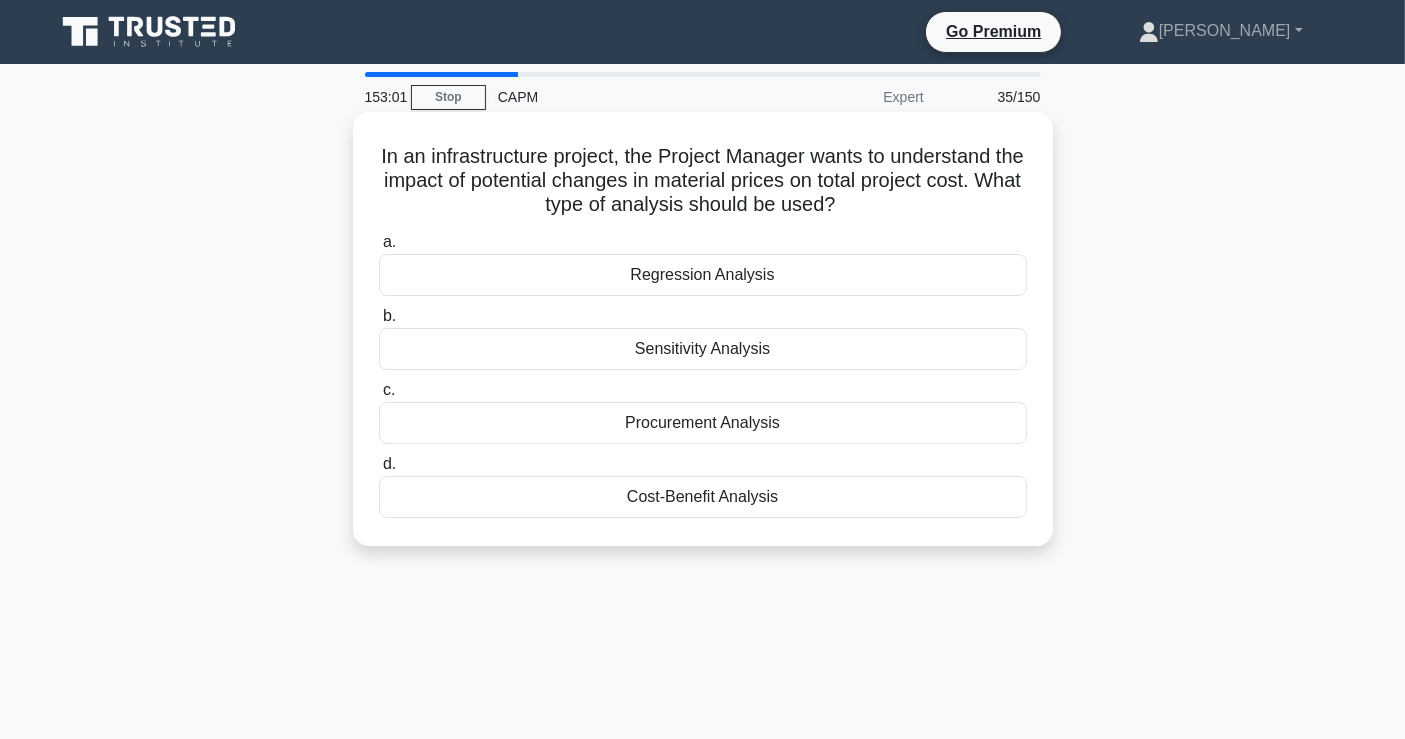click on "Sensitivity Analysis" at bounding box center (703, 349) 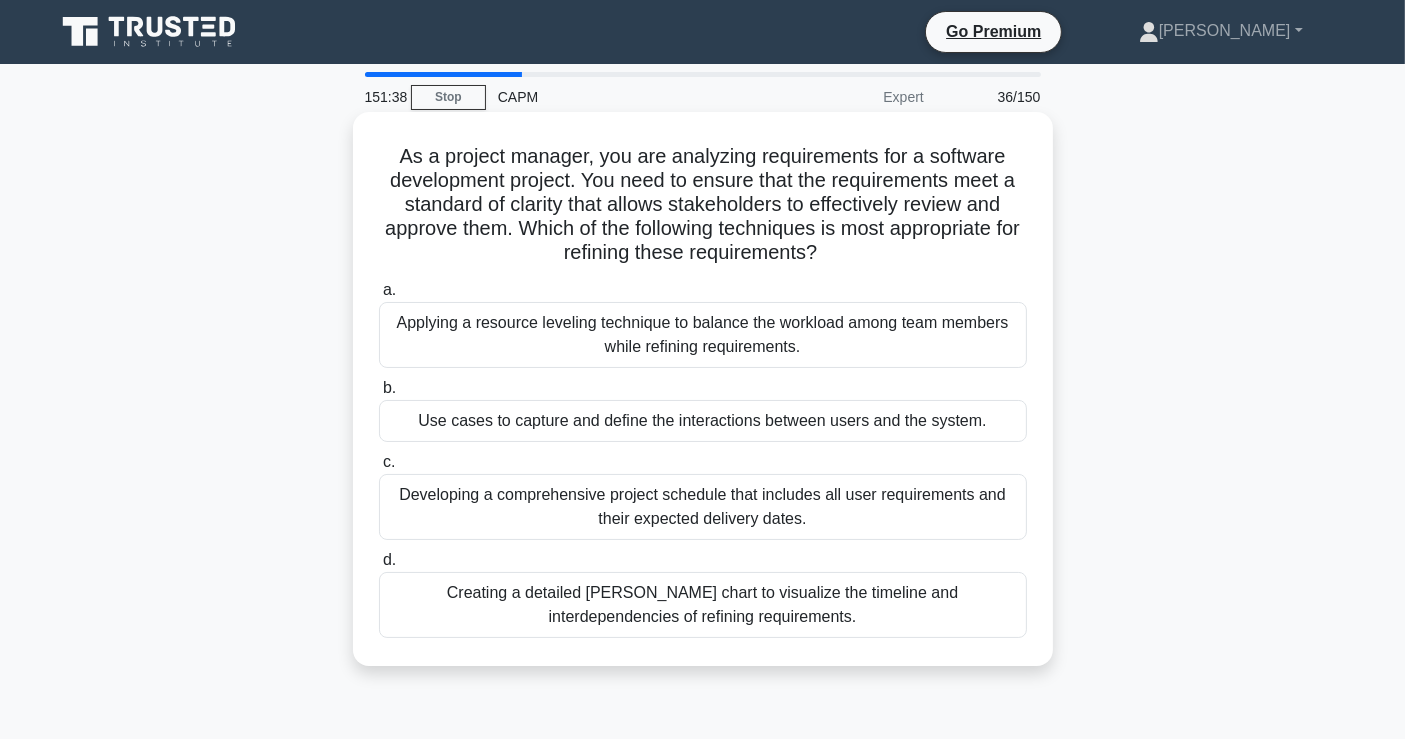 click on "Use cases to capture and define the interactions between users and the system." at bounding box center (703, 421) 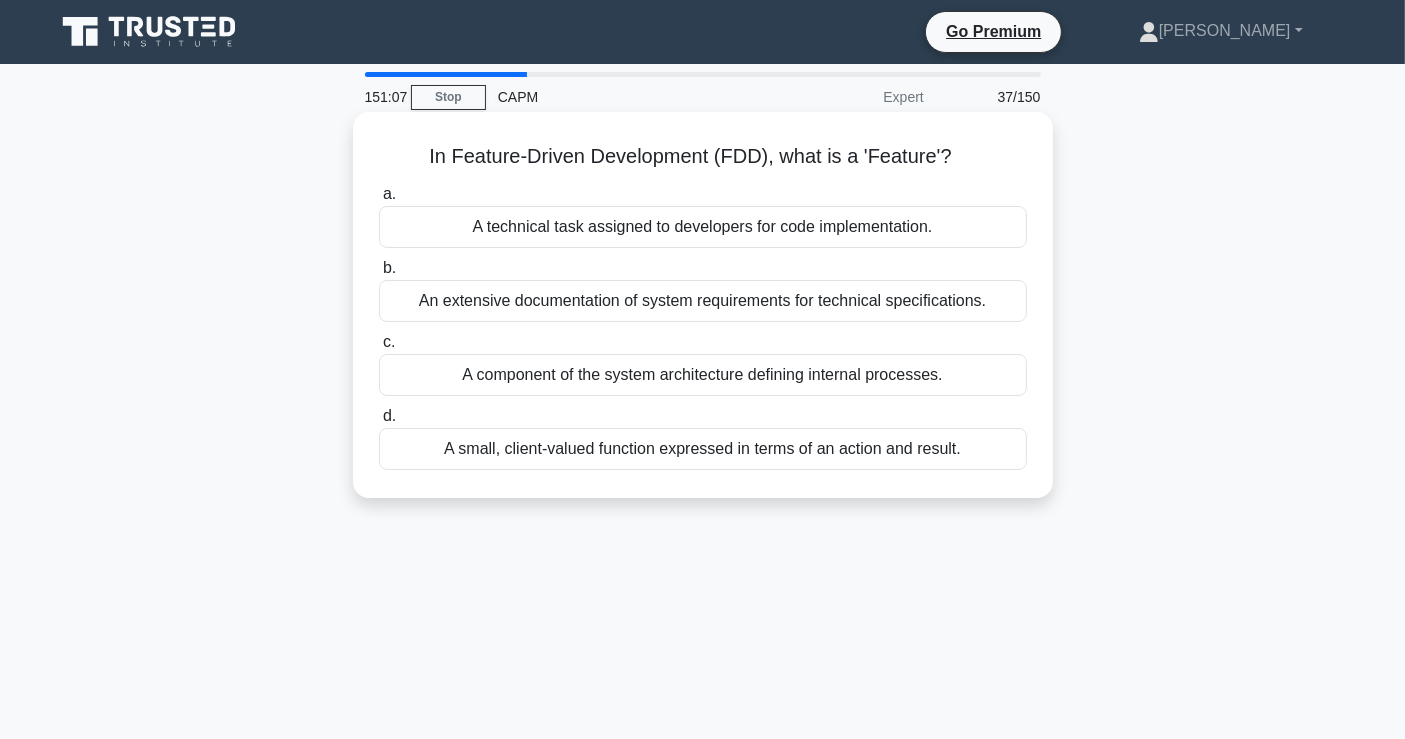 click on "A small, client-valued function expressed in terms of an action and result." at bounding box center (703, 449) 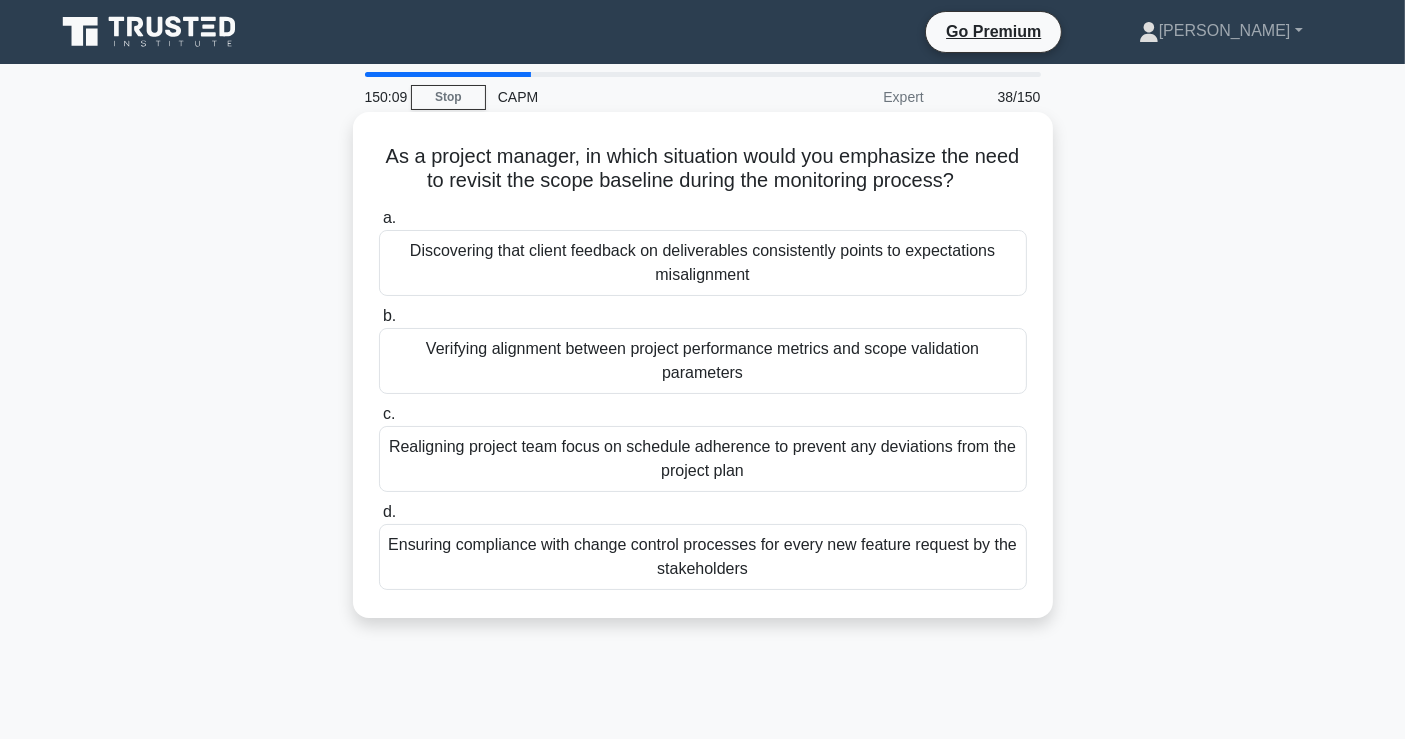 click on "Discovering that client feedback on deliverables consistently points to expectations misalignment" at bounding box center [703, 263] 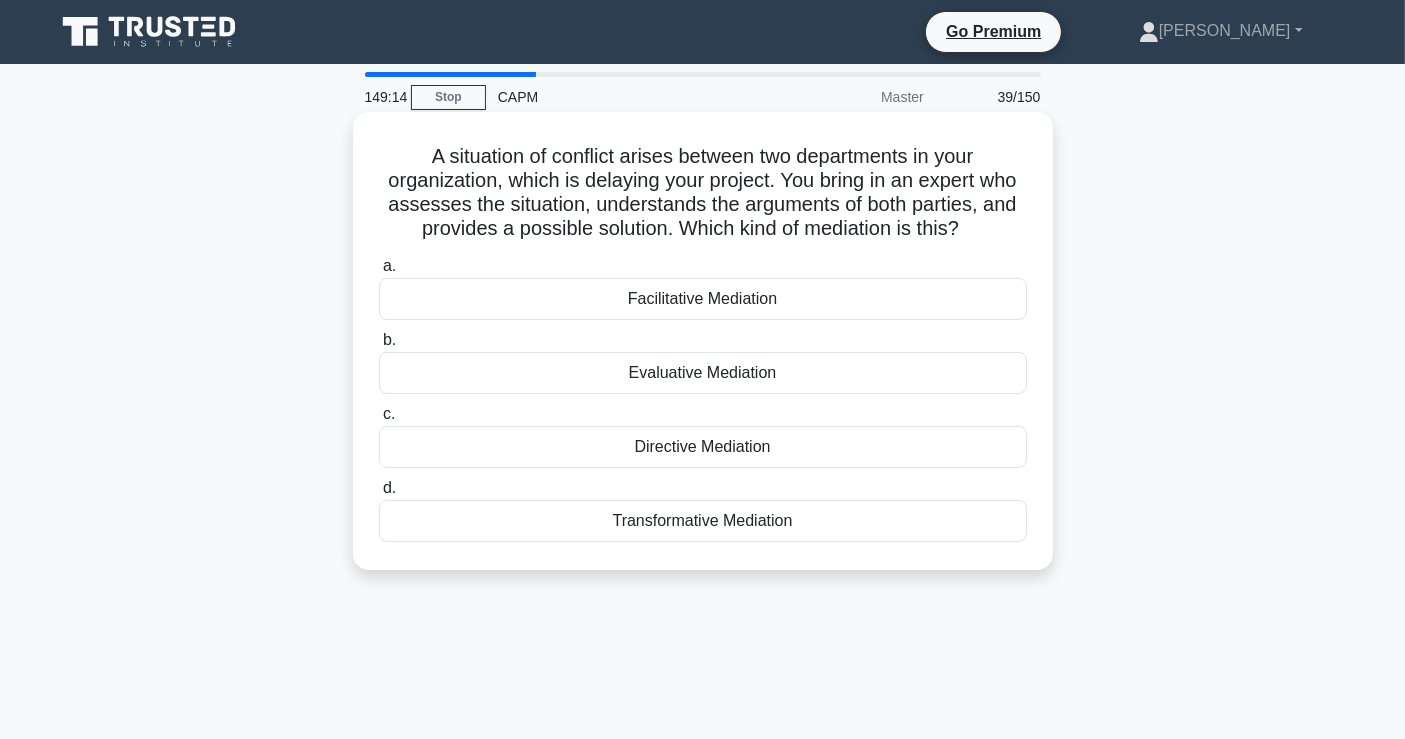 click on "Evaluative Mediation" at bounding box center [703, 373] 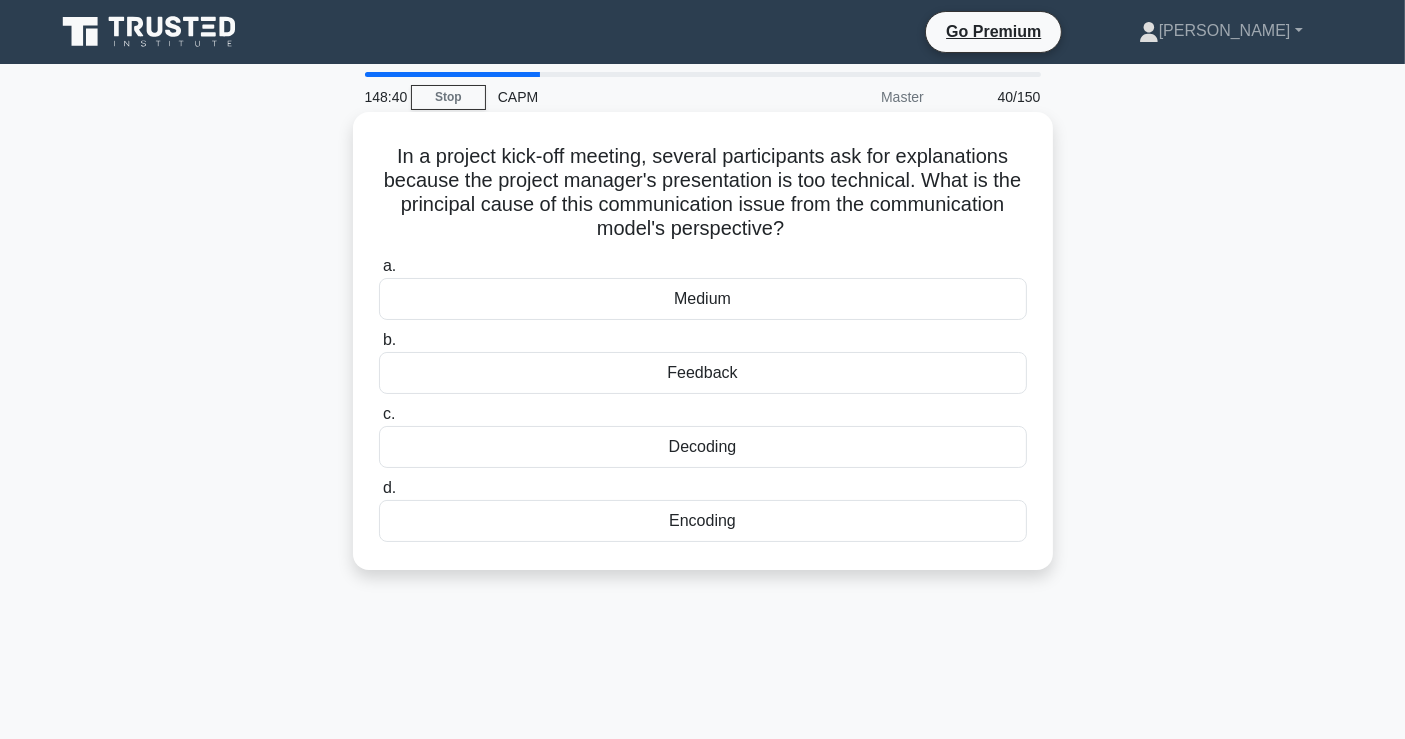 click on "Decoding" at bounding box center (703, 447) 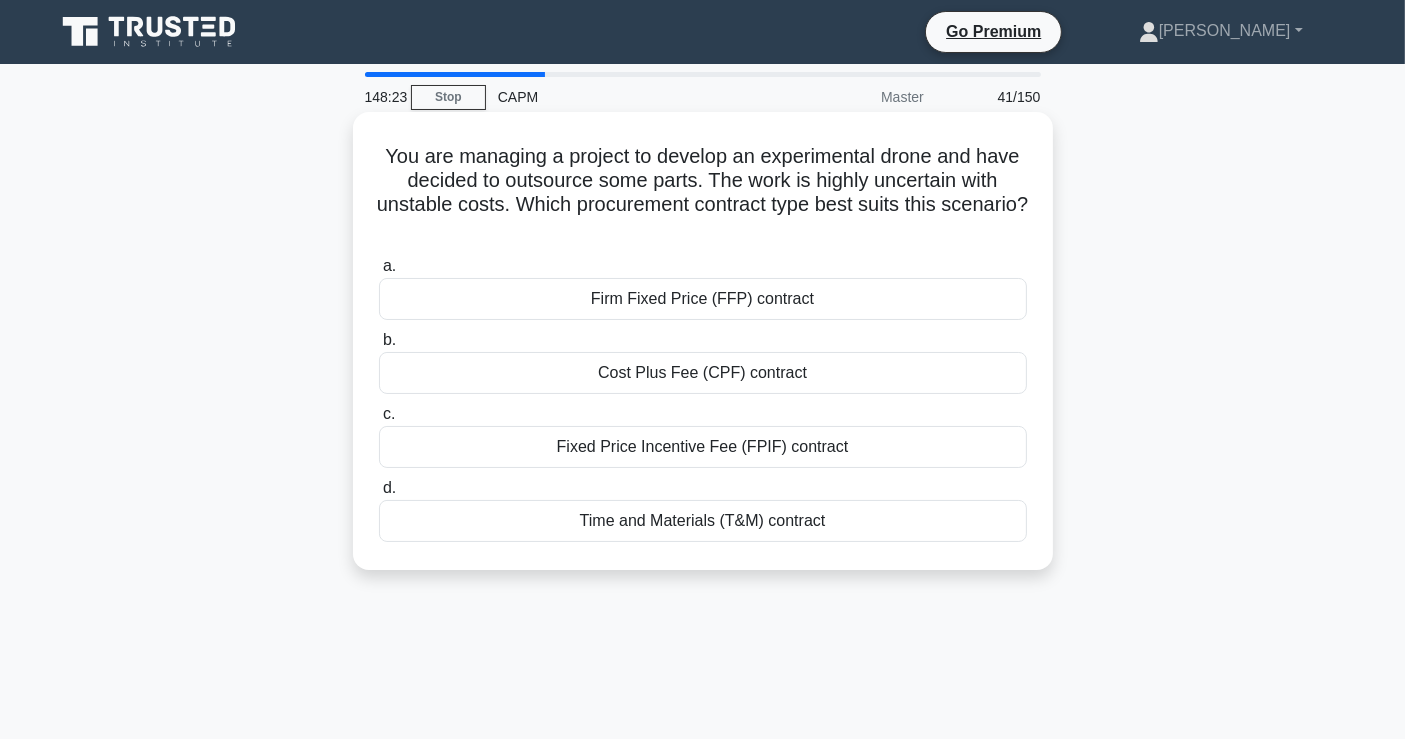 click on "You are managing a project to develop an experimental drone and have decided to outsource some parts. The work is highly uncertain with unstable costs. Which procurement contract type best suits this scenario?
.spinner_0XTQ{transform-origin:center;animation:spinner_y6GP .75s linear infinite}@keyframes spinner_y6GP{100%{transform:rotate(360deg)}}" at bounding box center [703, 193] 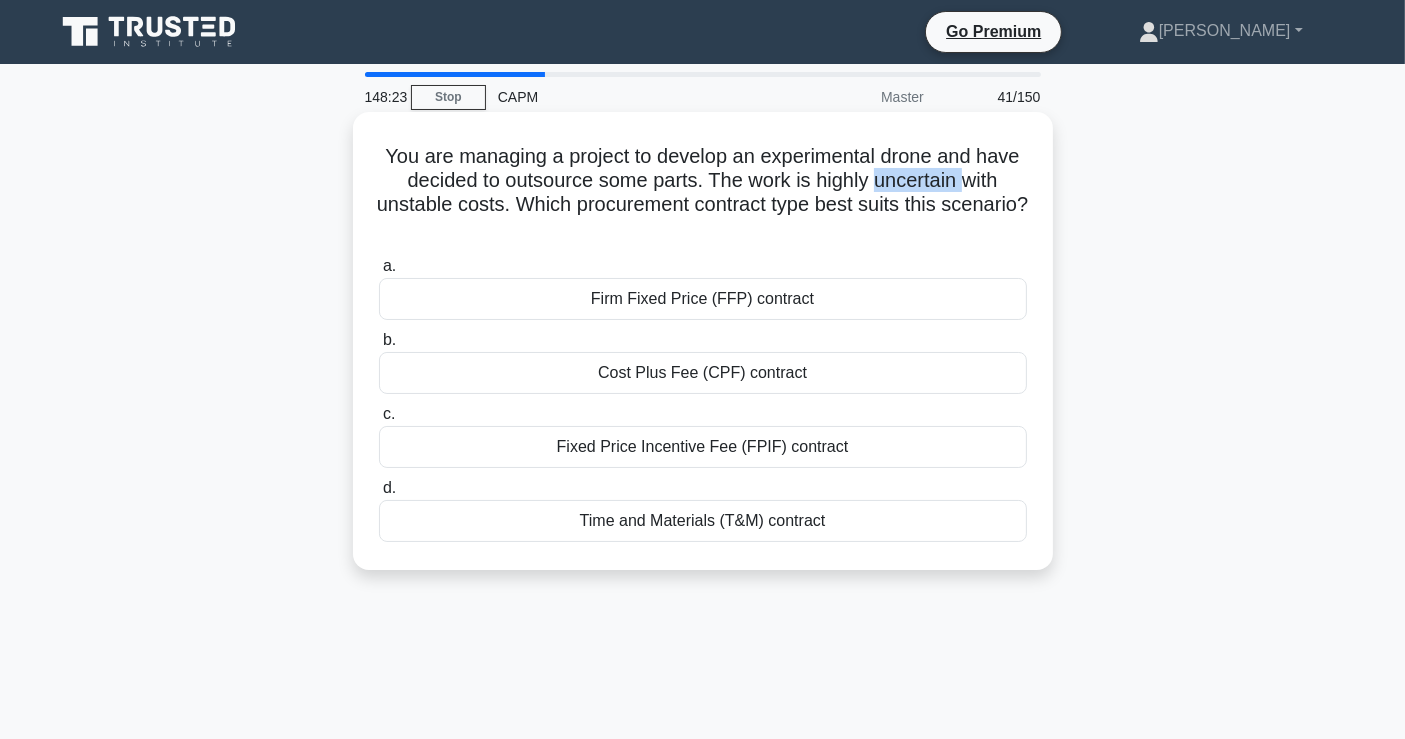 click on "You are managing a project to develop an experimental drone and have decided to outsource some parts. The work is highly uncertain with unstable costs. Which procurement contract type best suits this scenario?
.spinner_0XTQ{transform-origin:center;animation:spinner_y6GP .75s linear infinite}@keyframes spinner_y6GP{100%{transform:rotate(360deg)}}" at bounding box center (703, 193) 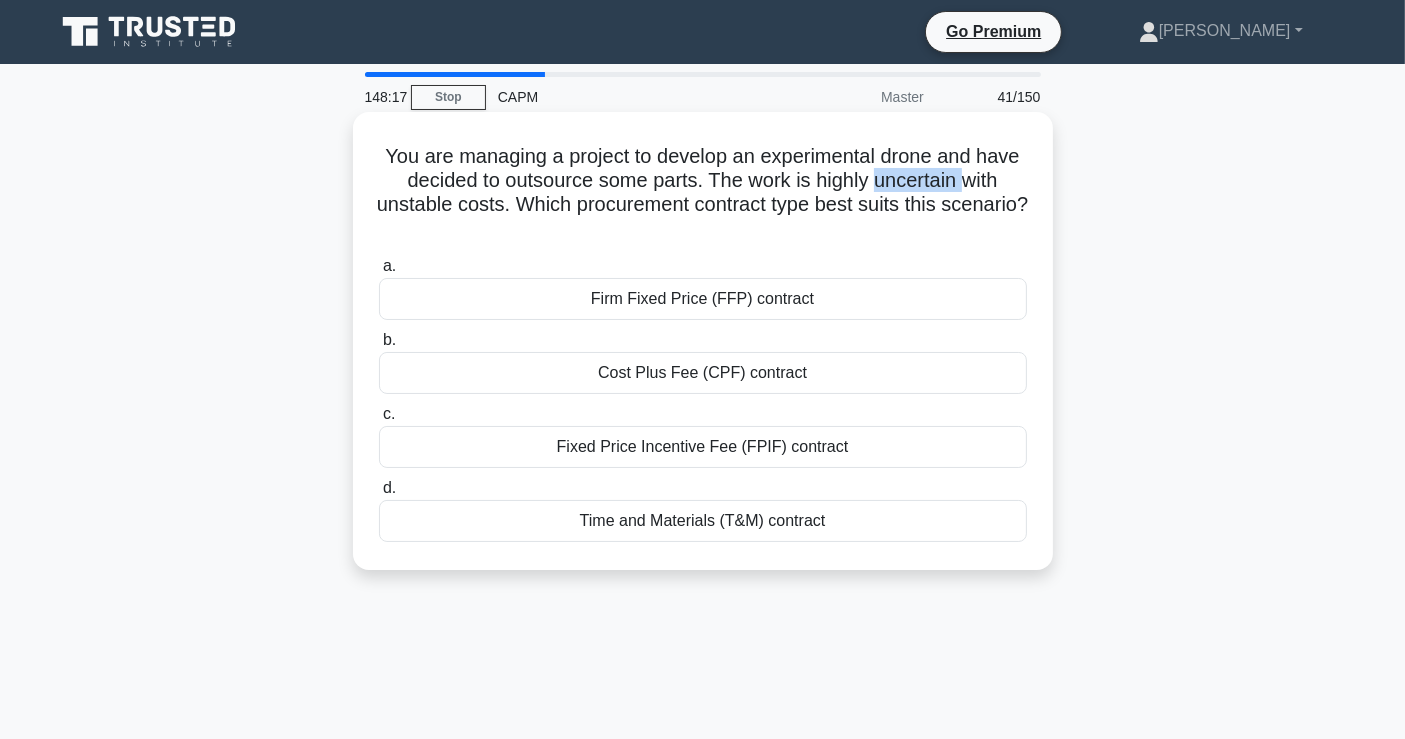 click on "You are managing a project to develop an experimental drone and have decided to outsource some parts. The work is highly uncertain with unstable costs. Which procurement contract type best suits this scenario?
.spinner_0XTQ{transform-origin:center;animation:spinner_y6GP .75s linear infinite}@keyframes spinner_y6GP{100%{transform:rotate(360deg)}}" at bounding box center (703, 193) 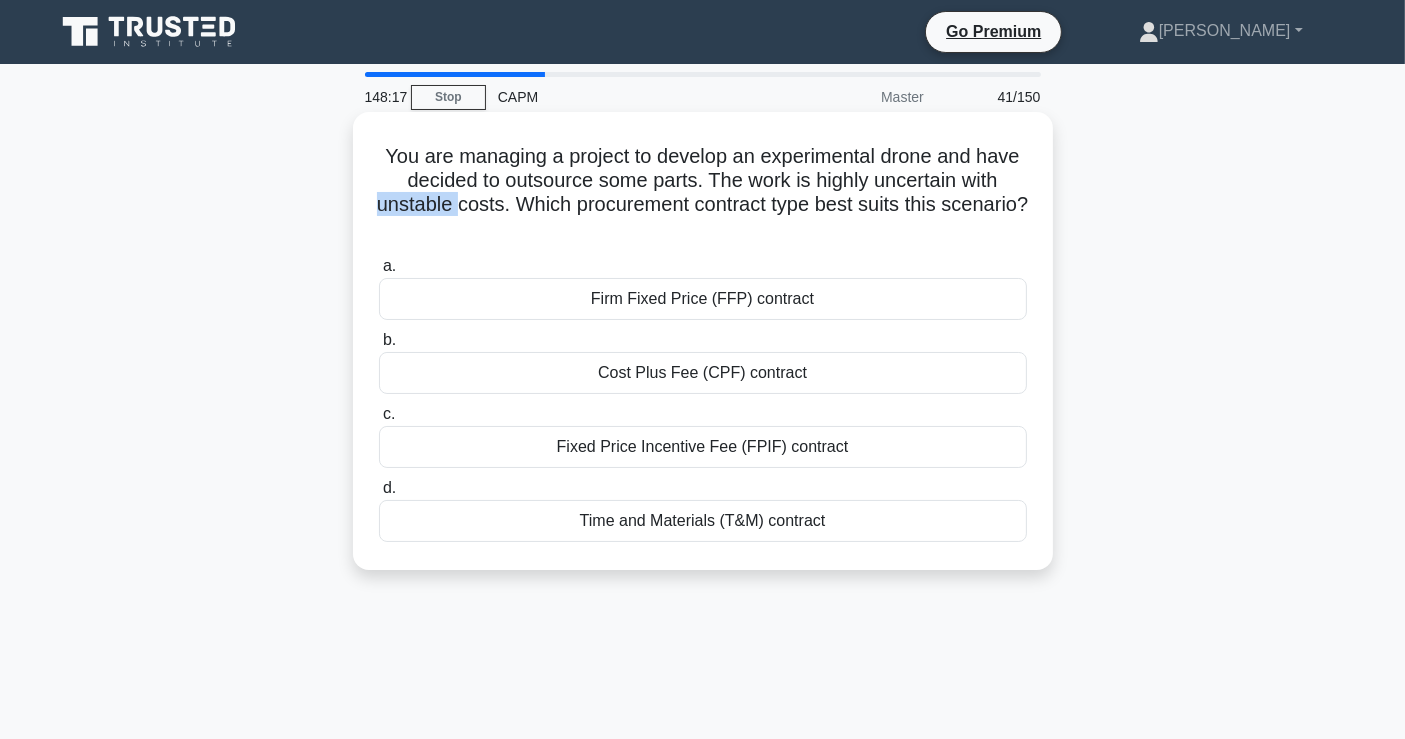 click on "You are managing a project to develop an experimental drone and have decided to outsource some parts. The work is highly uncertain with unstable costs. Which procurement contract type best suits this scenario?
.spinner_0XTQ{transform-origin:center;animation:spinner_y6GP .75s linear infinite}@keyframes spinner_y6GP{100%{transform:rotate(360deg)}}" at bounding box center (703, 193) 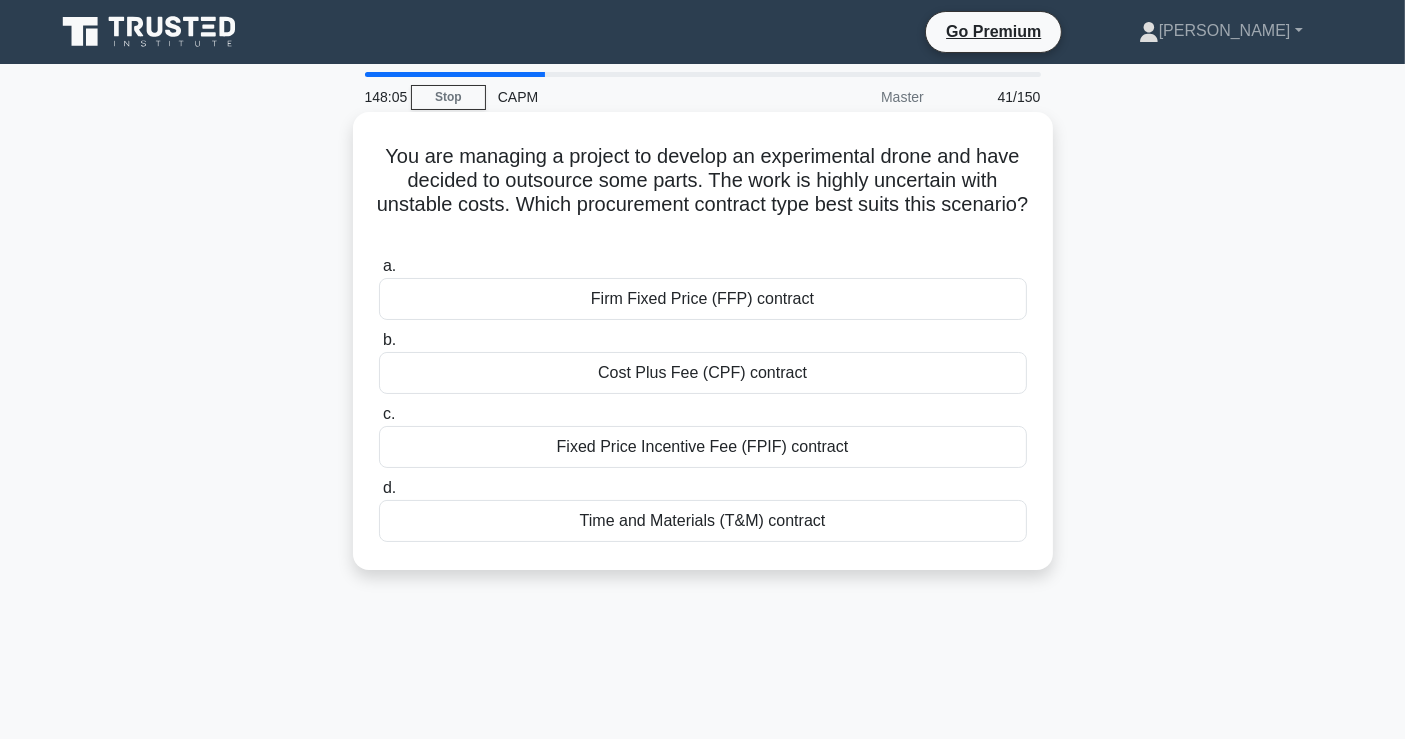 click on "Time and Materials (T&M) contract" at bounding box center (703, 521) 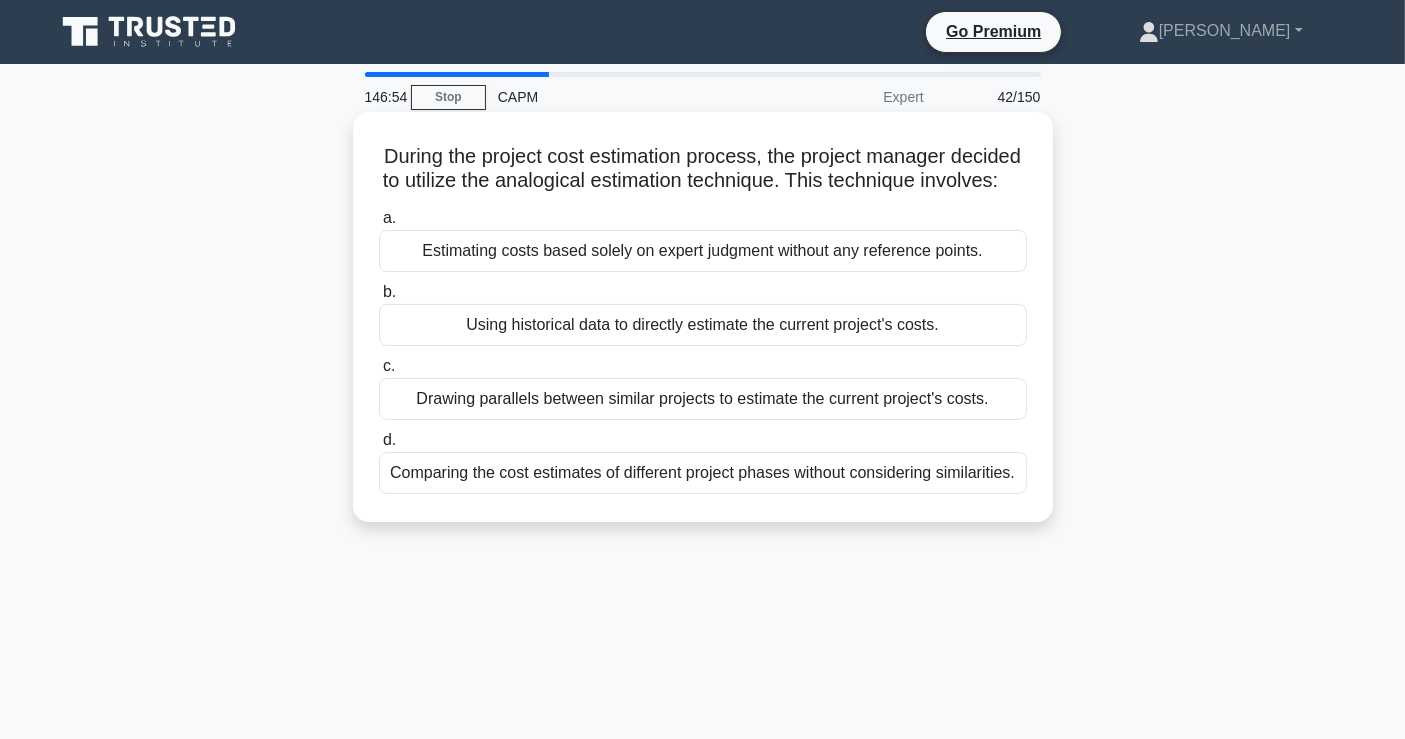 click on "Using historical data to directly estimate the current project's costs." at bounding box center [703, 325] 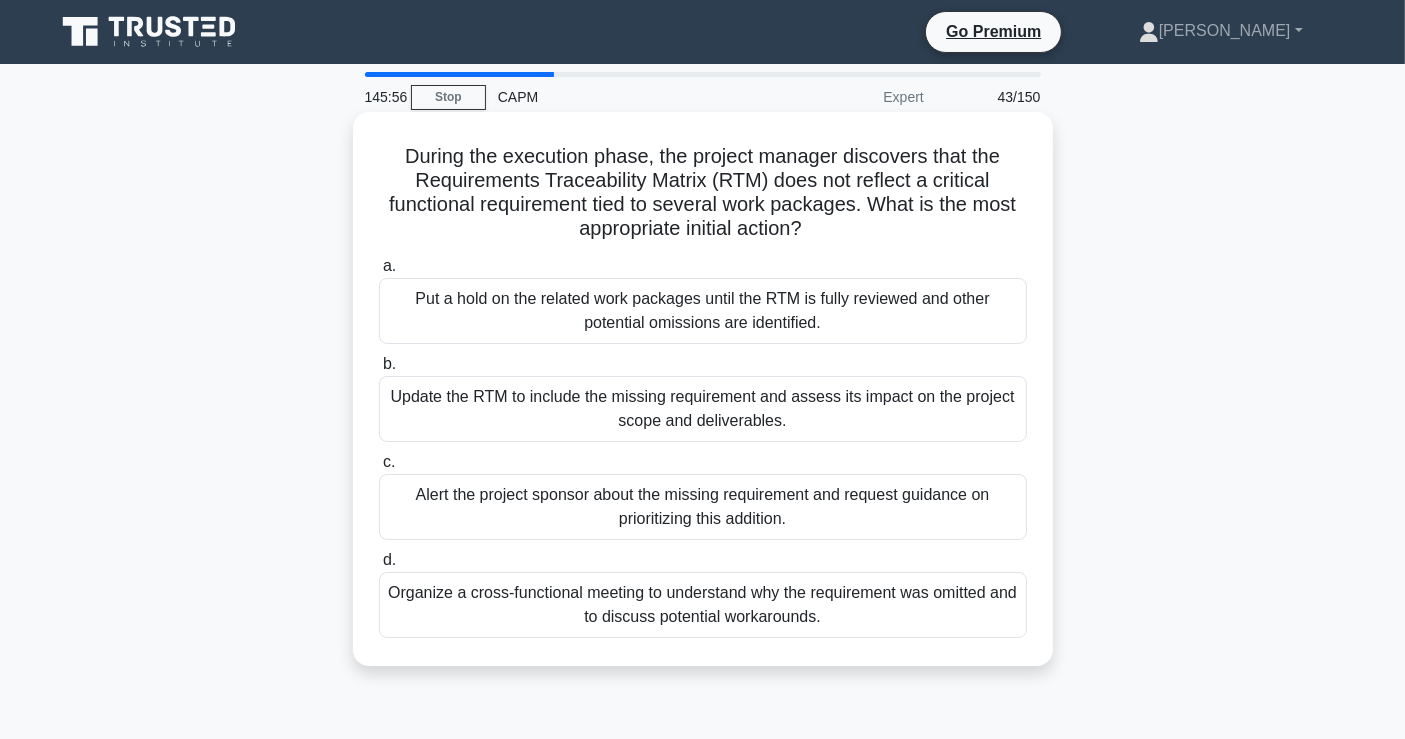 click on "Update the RTM to include the missing requirement and assess its impact on the project scope and deliverables." at bounding box center [703, 409] 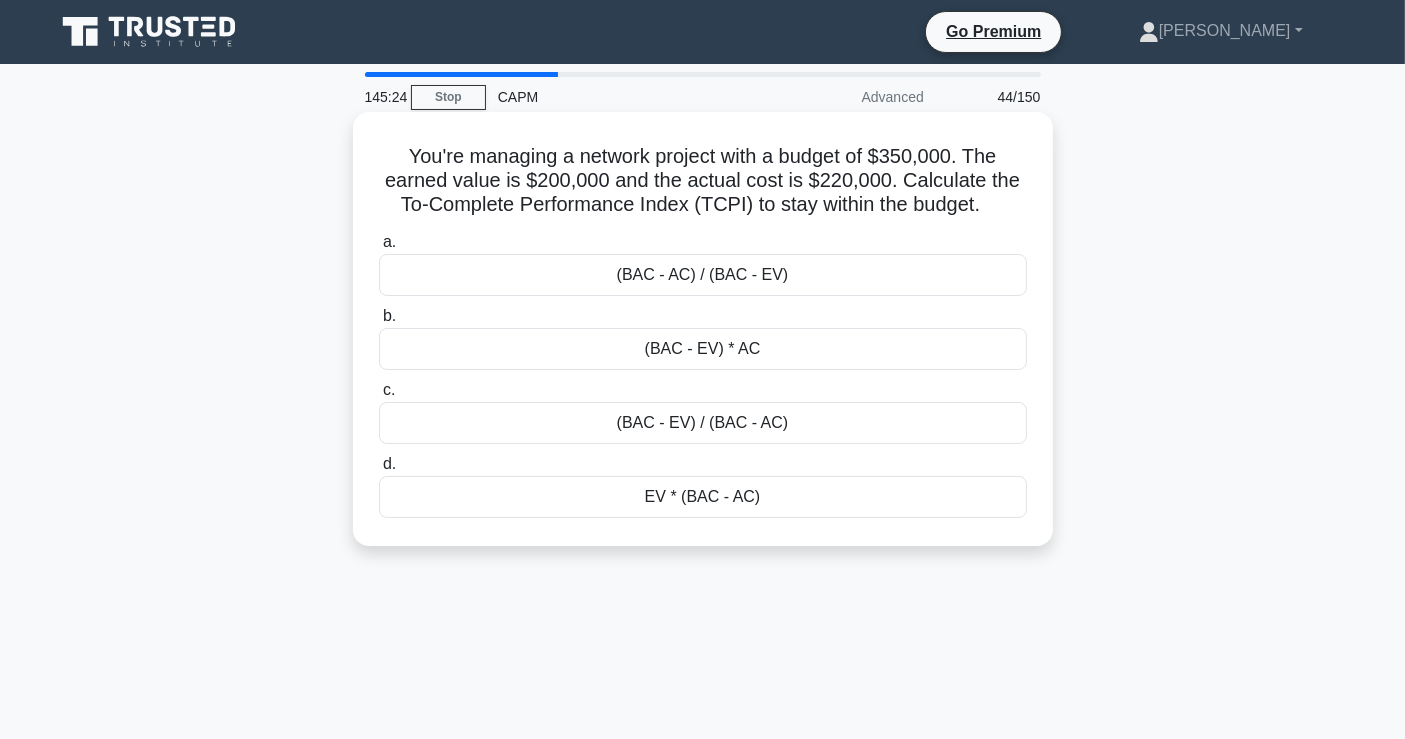 click on "(BAC - EV) / (BAC - AC)" at bounding box center [703, 423] 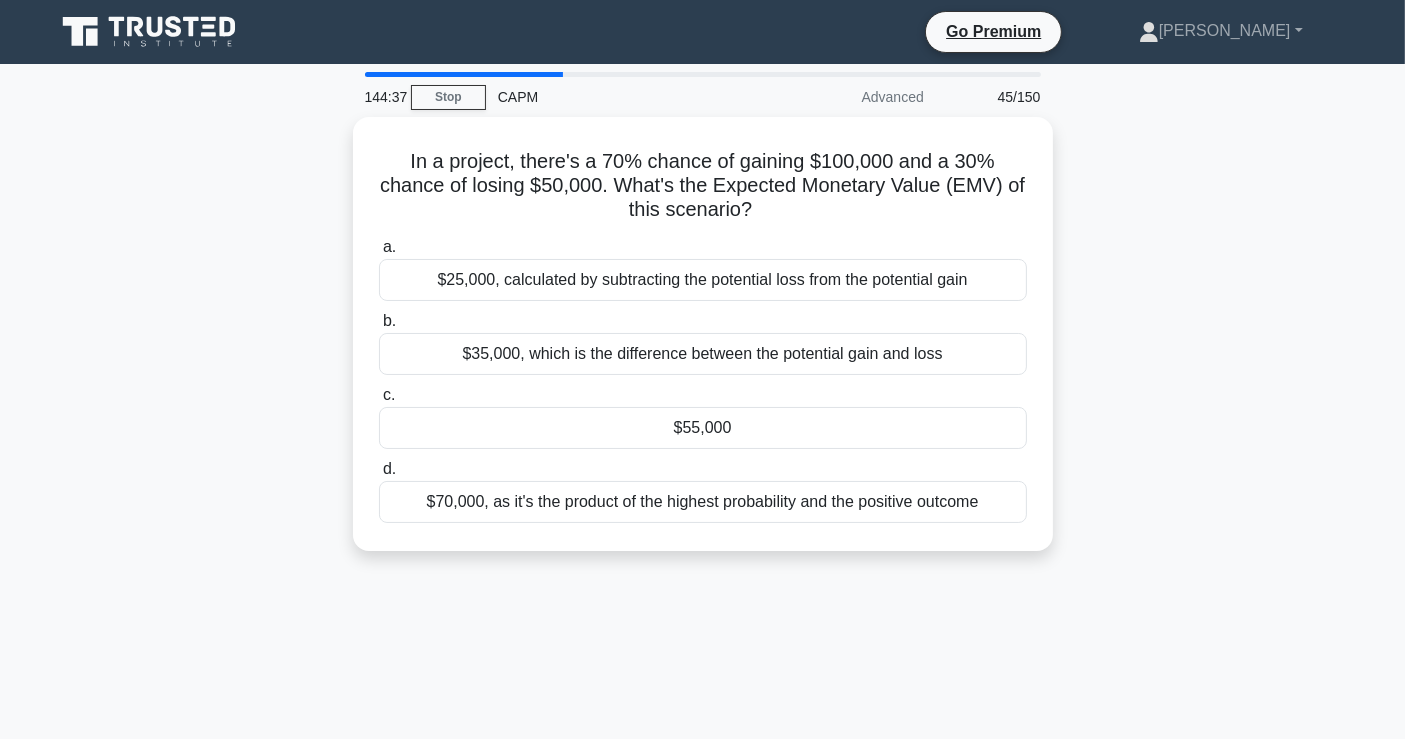 click on "In a project, there's a 70% chance of gaining $100,000 and a 30% chance of losing $50,000. What's the Expected Monetary Value (EMV) of this scenario?
.spinner_0XTQ{transform-origin:center;animation:spinner_y6GP .75s linear infinite}@keyframes spinner_y6GP{100%{transform:rotate(360deg)}}
a.
$25,000, calculated by subtracting the potential loss from the potential gain" at bounding box center [703, 346] 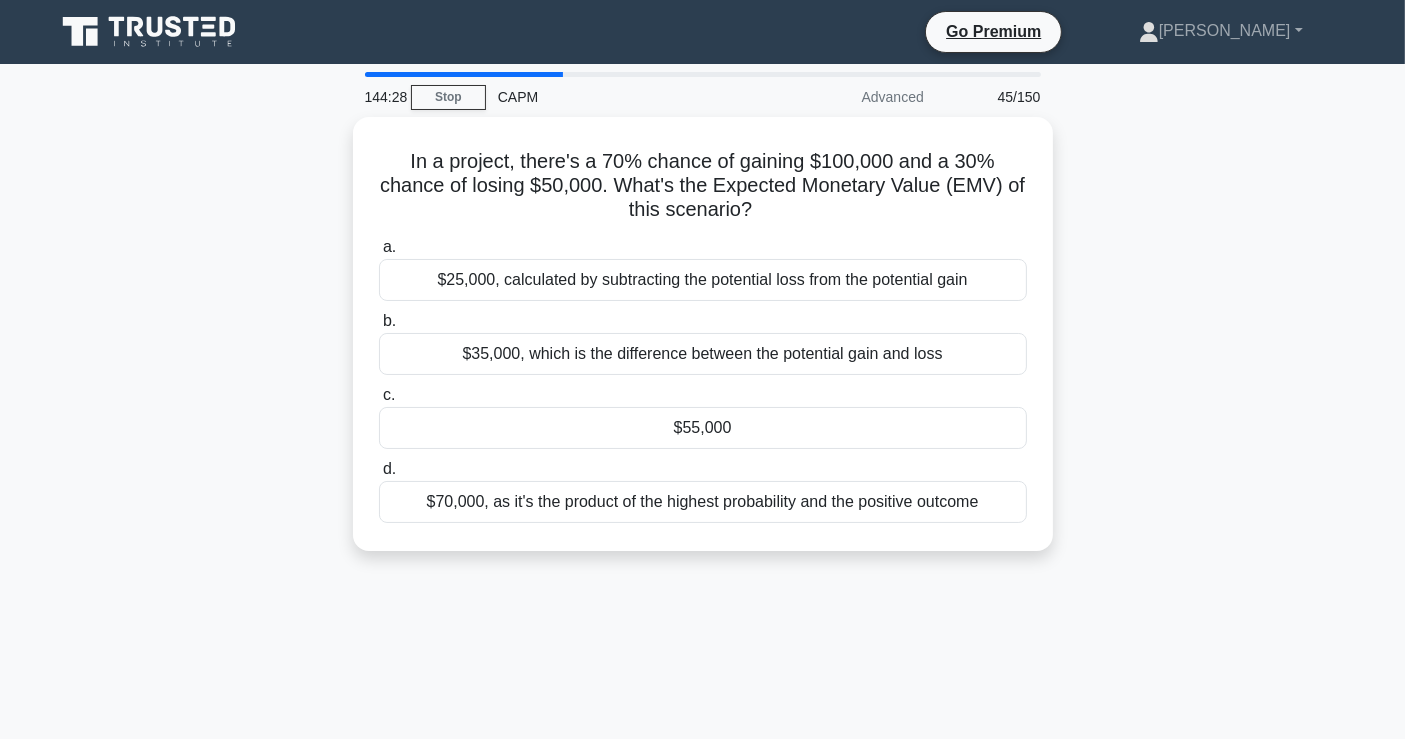 click on "144:28
Stop
CAPM
Advanced
45/150
In a project, there's a 70% chance of gaining $100,000 and a 30% chance of losing $50,000. What's the Expected Monetary Value (EMV) of this scenario?
.spinner_0XTQ{transform-origin:center;animation:spinner_y6GP .75s linear infinite}@keyframes spinner_y6GP{100%{transform:rotate(360deg)}}
a.
b. c." at bounding box center [702, 572] 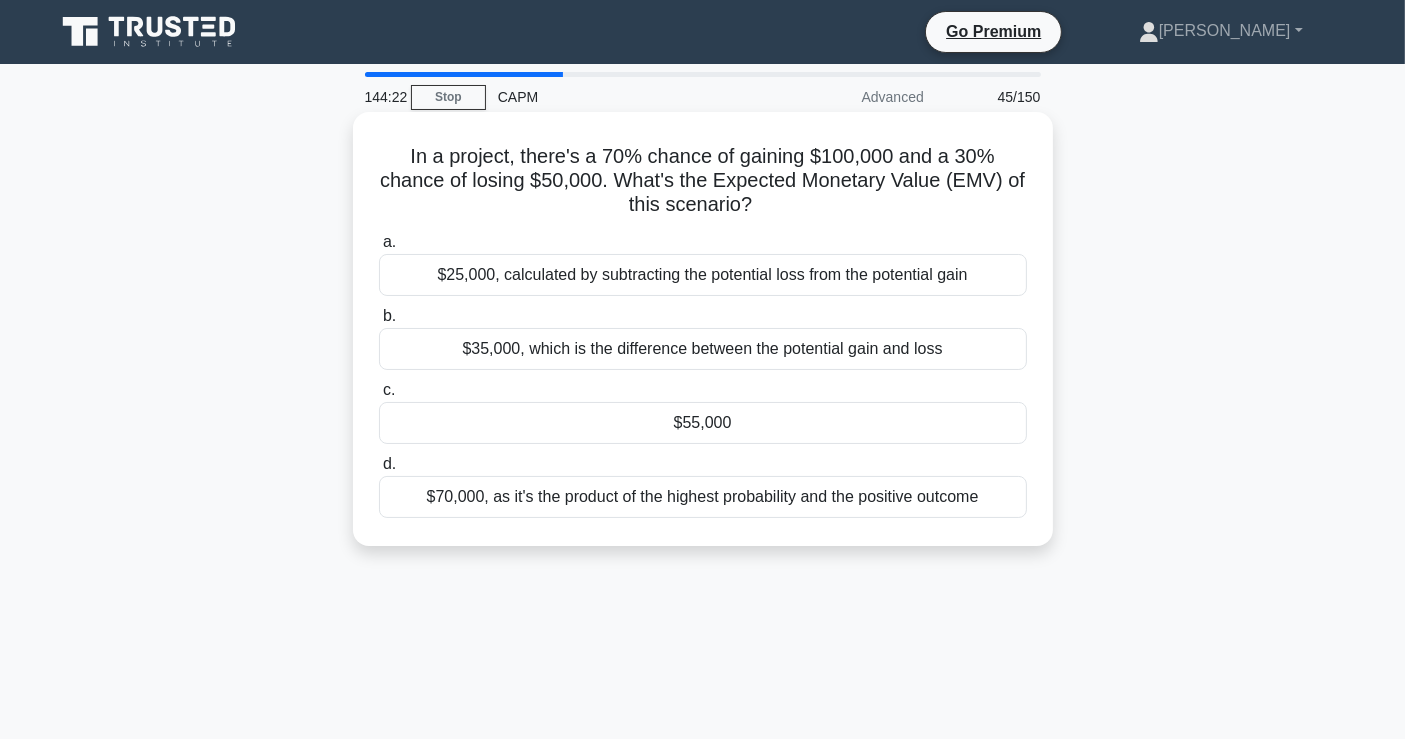 click on "$55,000" at bounding box center [703, 423] 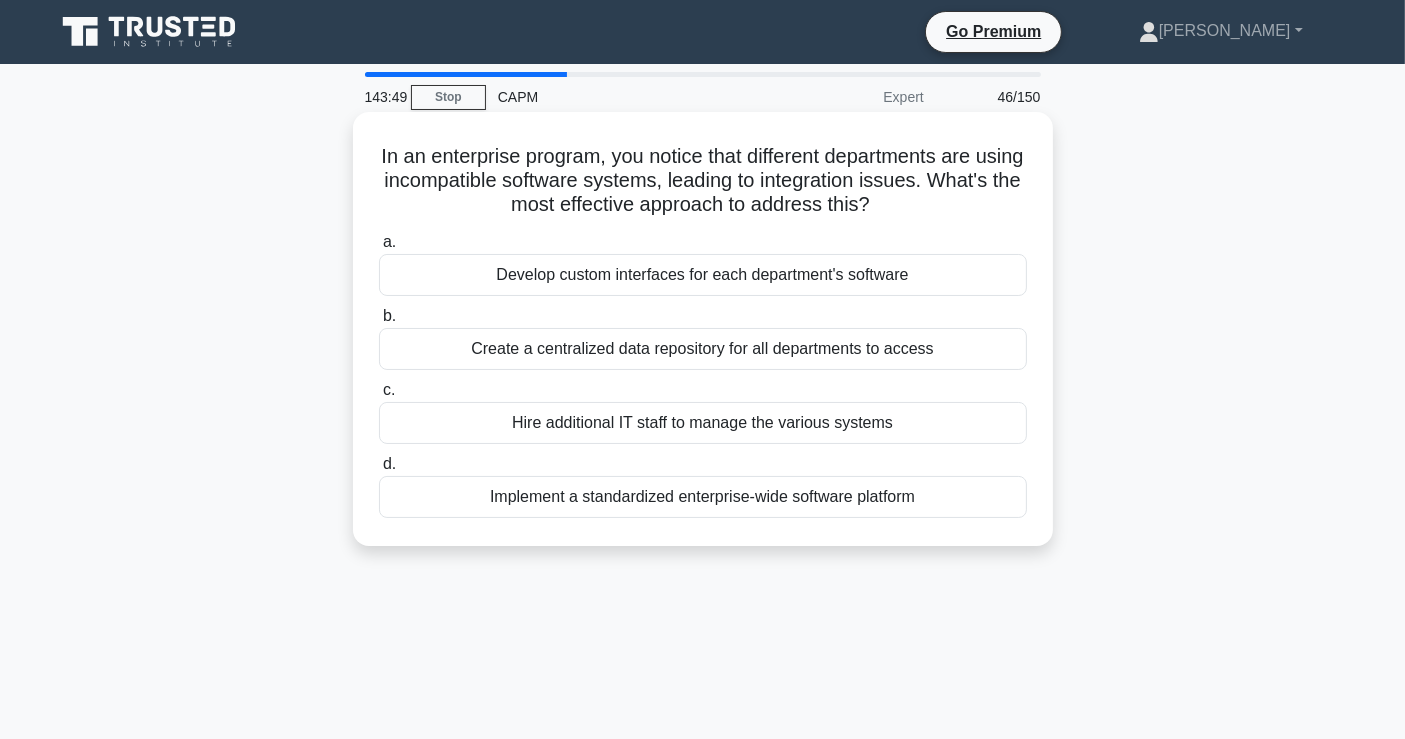 click on "Implement a standardized enterprise-wide software platform" at bounding box center (703, 497) 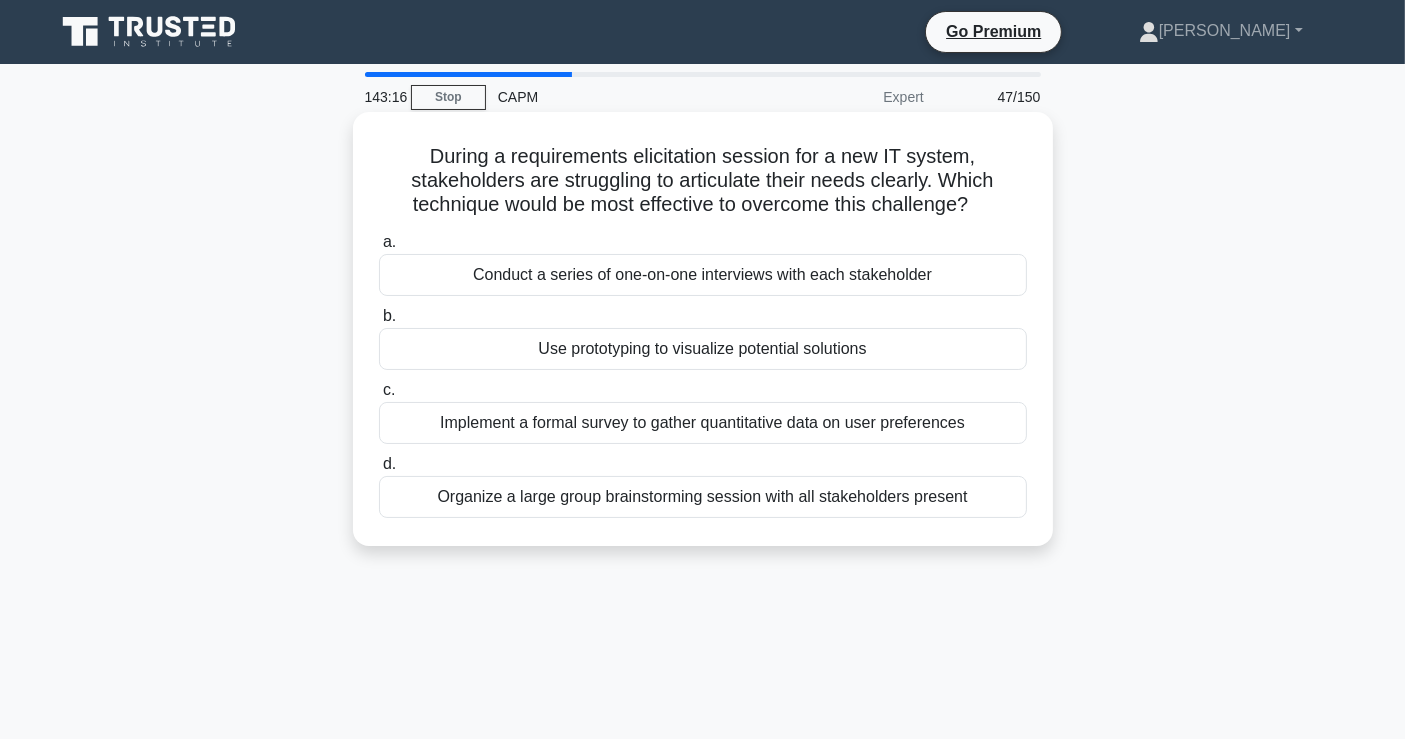 click on "Organize a large group brainstorming session with all stakeholders present" at bounding box center [703, 497] 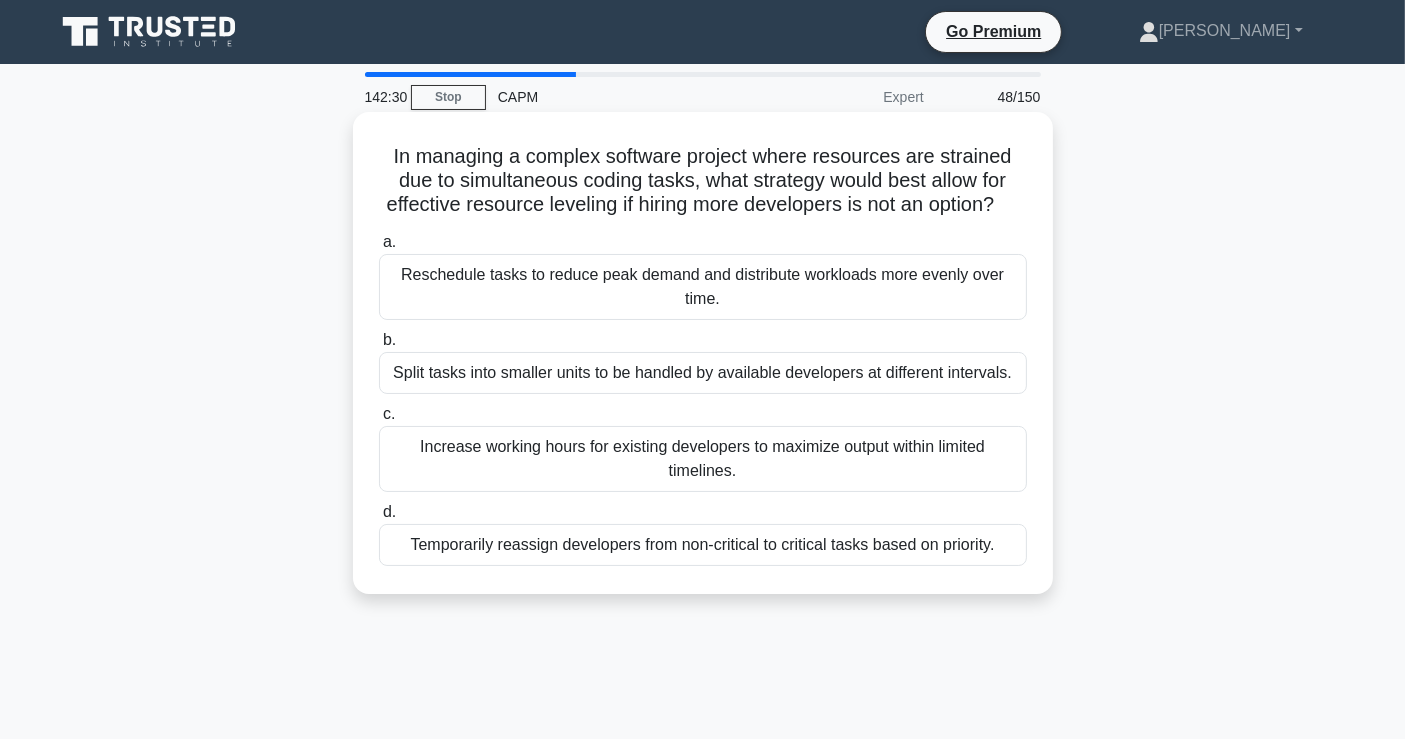 click on "Reschedule tasks to reduce peak demand and distribute workloads more evenly over time." at bounding box center [703, 287] 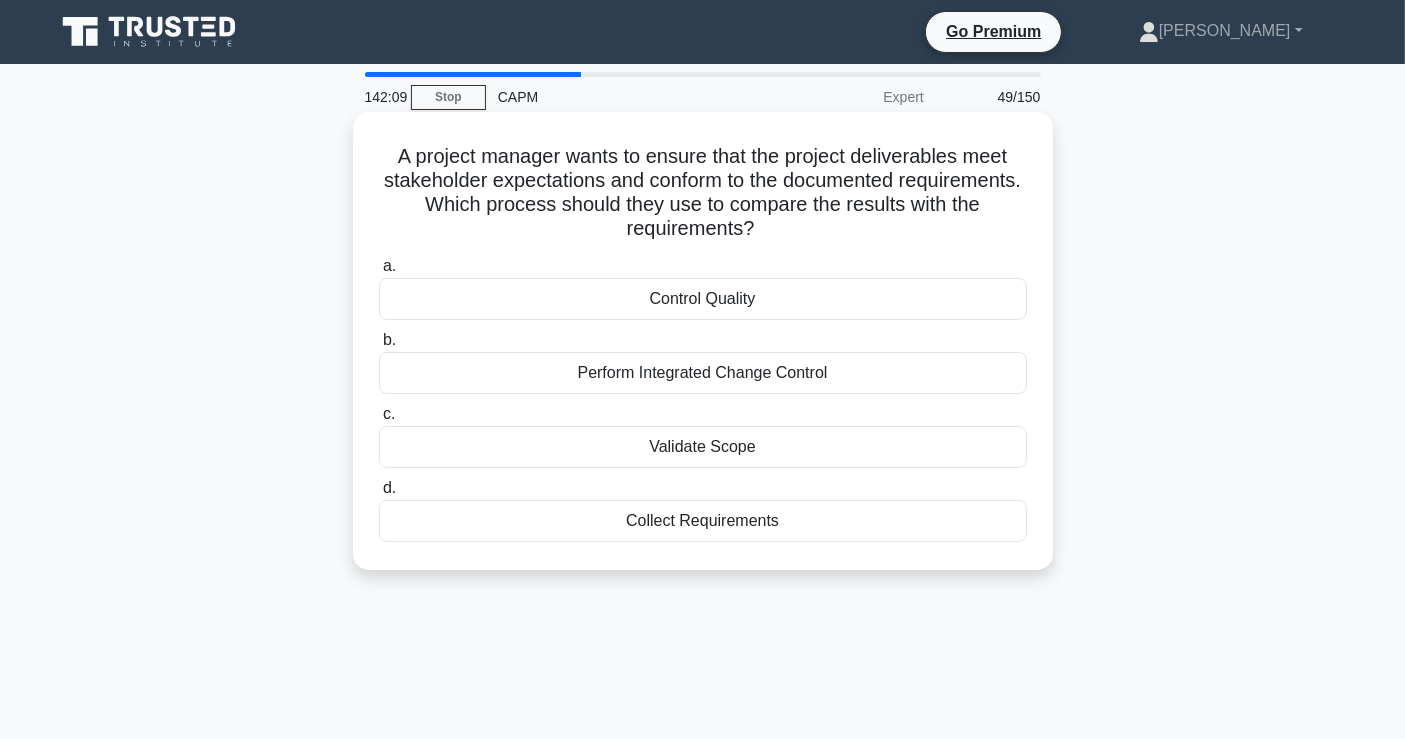 click on "Validate Scope" at bounding box center [703, 447] 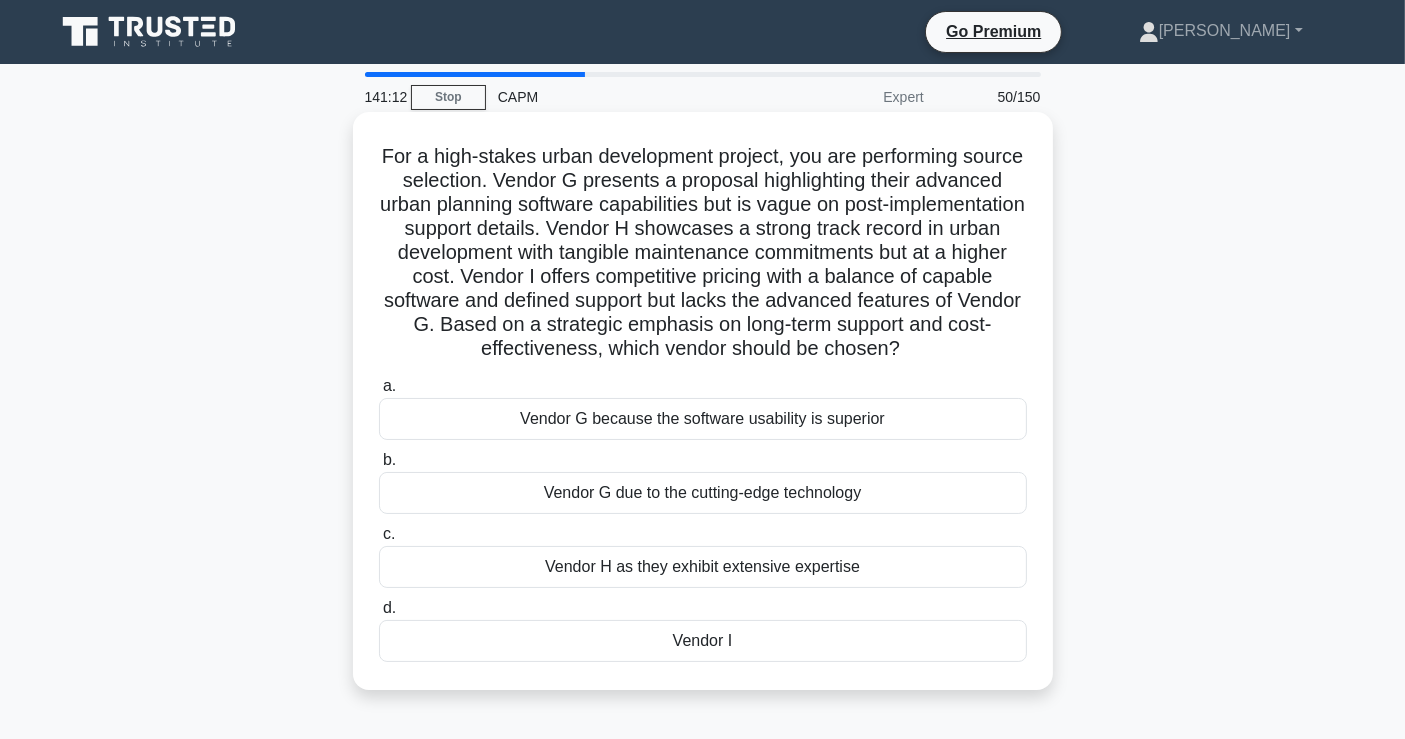 click on "Vendor I" at bounding box center (703, 641) 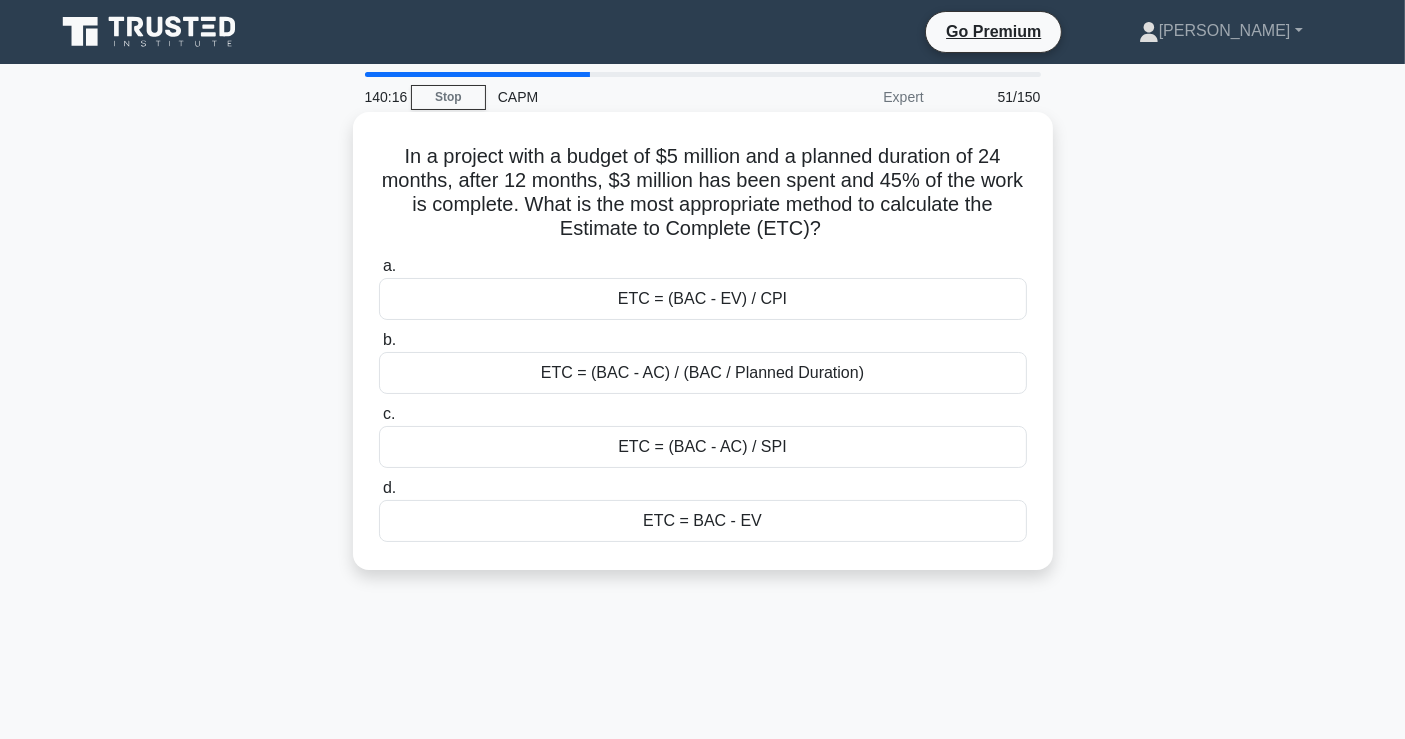 click on "ETC = (BAC - EV) / CPI" at bounding box center (703, 299) 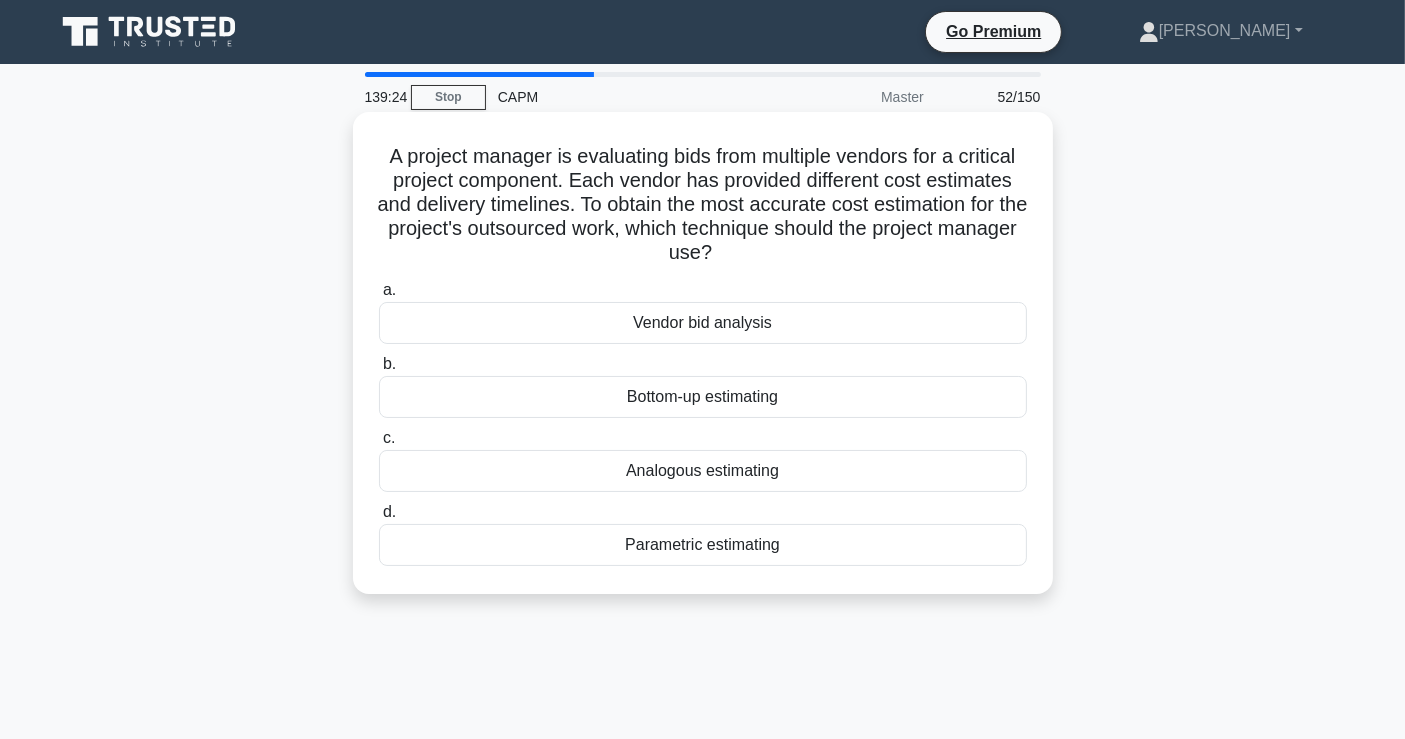click on "Parametric estimating" at bounding box center (703, 545) 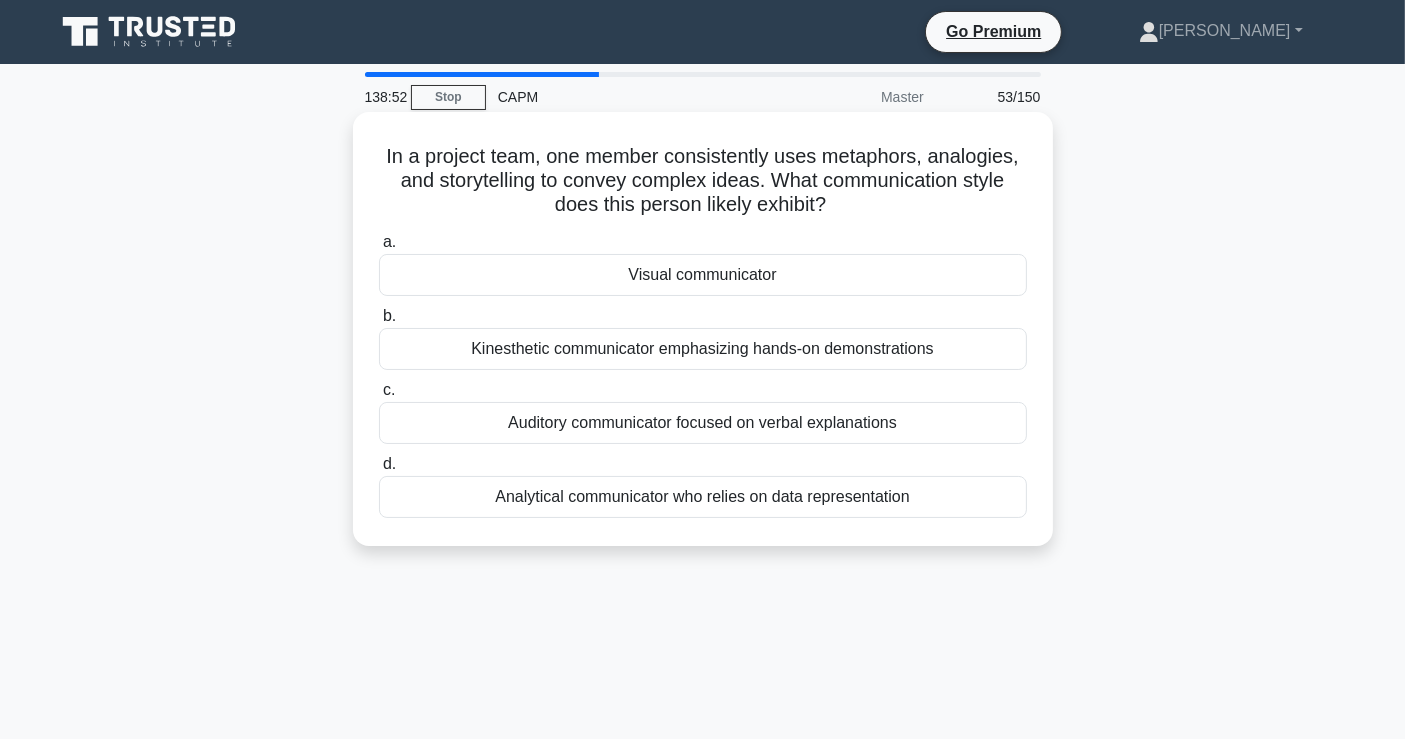 click on "Auditory communicator focused on verbal explanations" at bounding box center [703, 423] 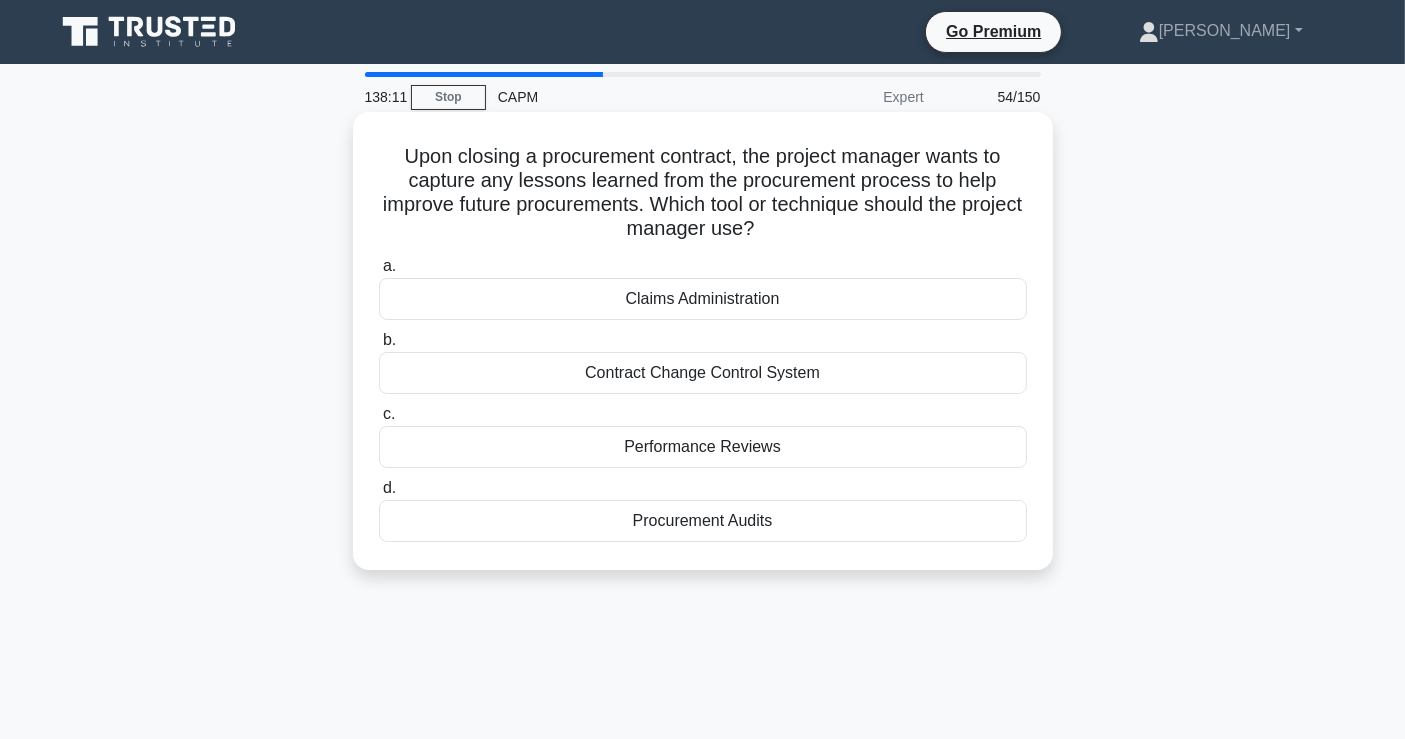 click on "Procurement Audits" at bounding box center [703, 521] 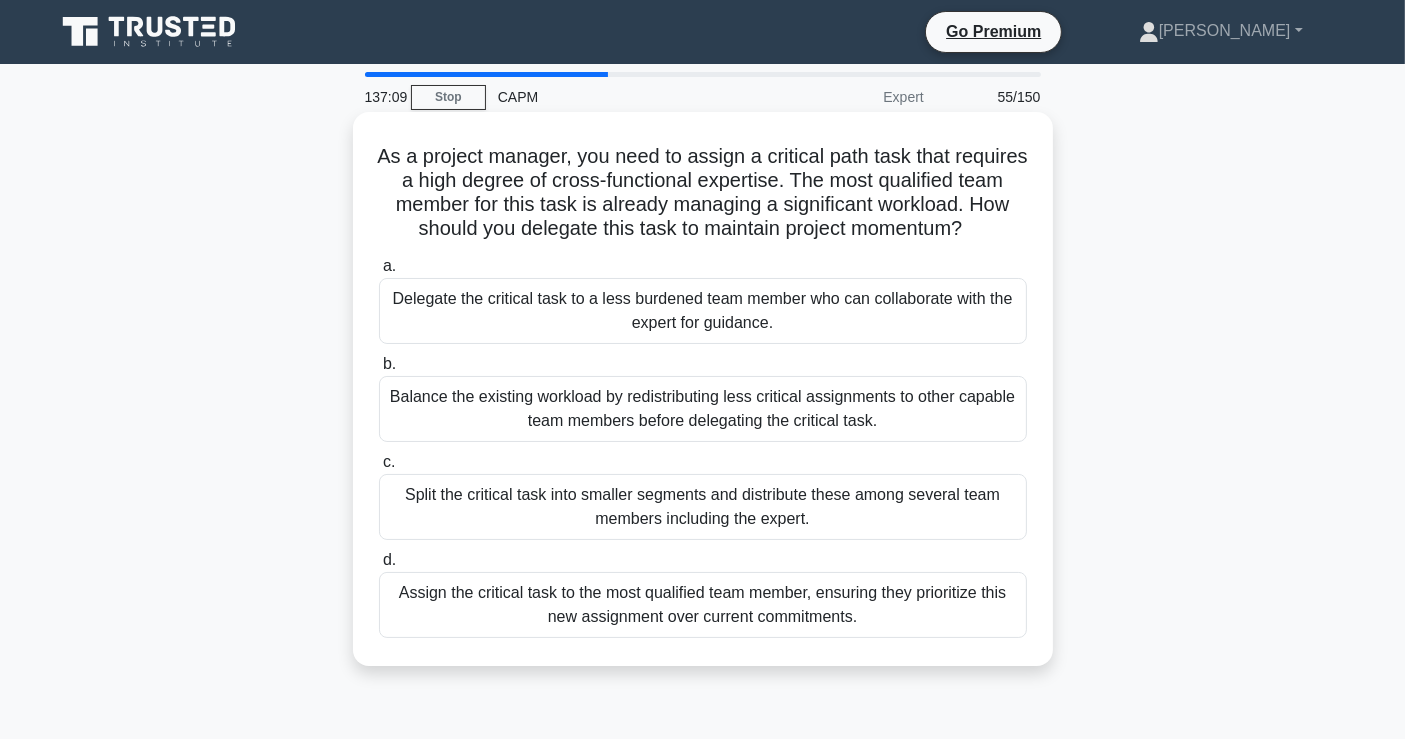 click on "Balance the existing workload by redistributing less critical assignments to other capable team members before delegating the critical task." at bounding box center (703, 409) 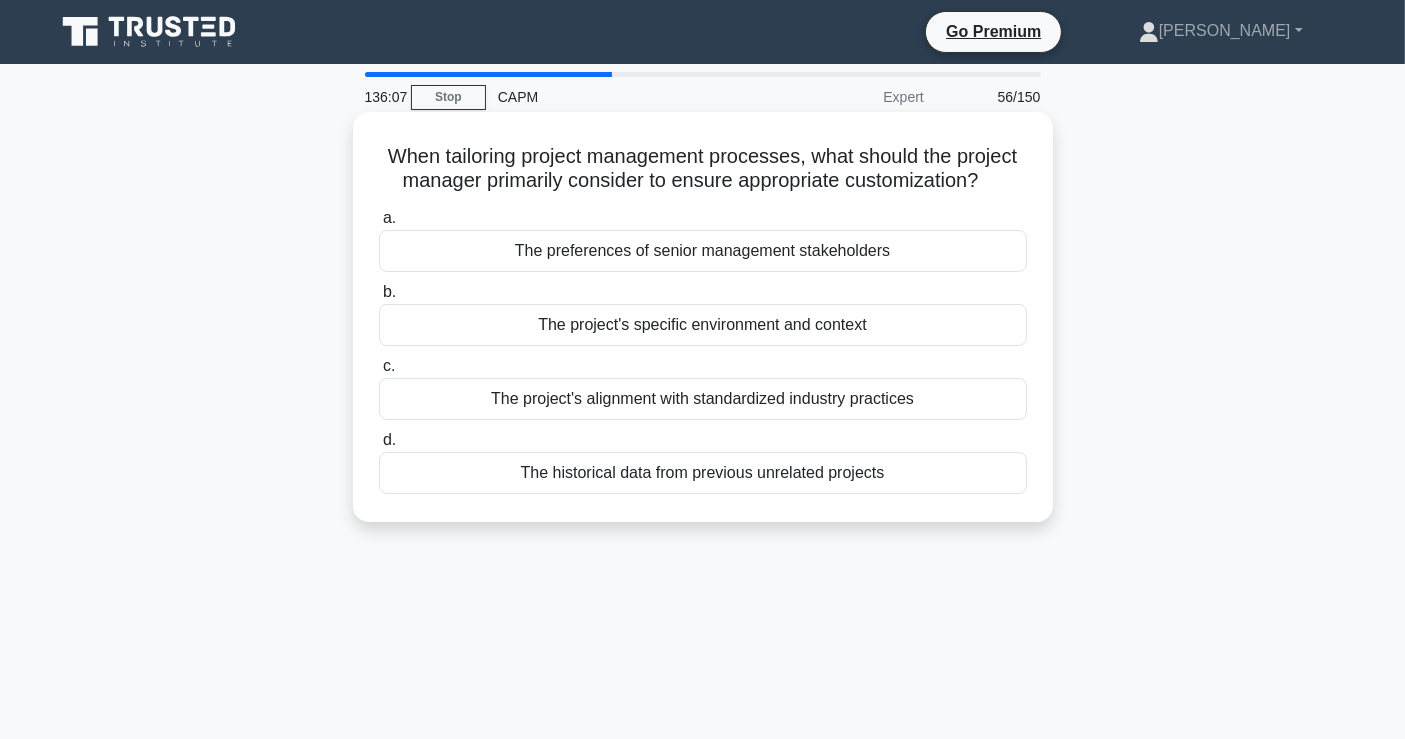 click on "The preferences of senior management stakeholders" at bounding box center (703, 251) 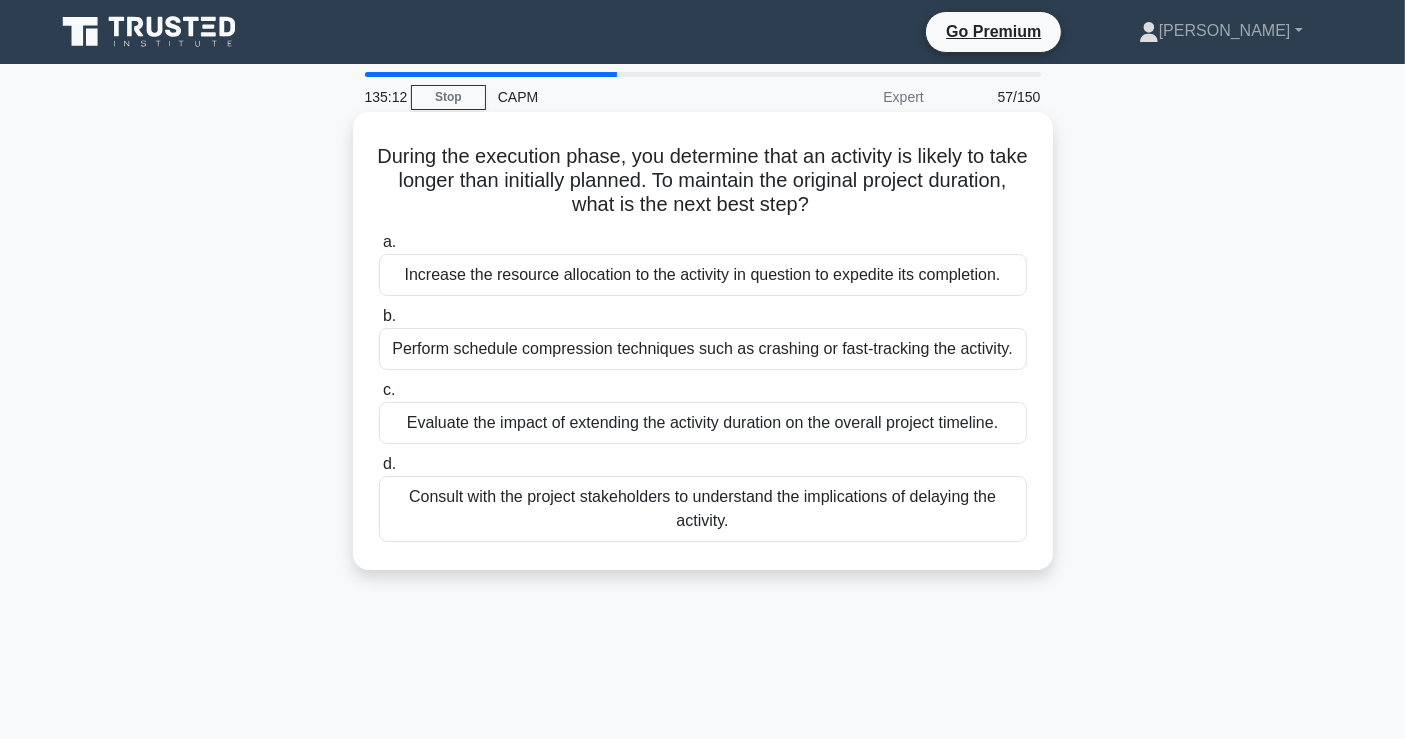 click on "Perform schedule compression techniques such as crashing or fast-tracking the activity." at bounding box center [703, 349] 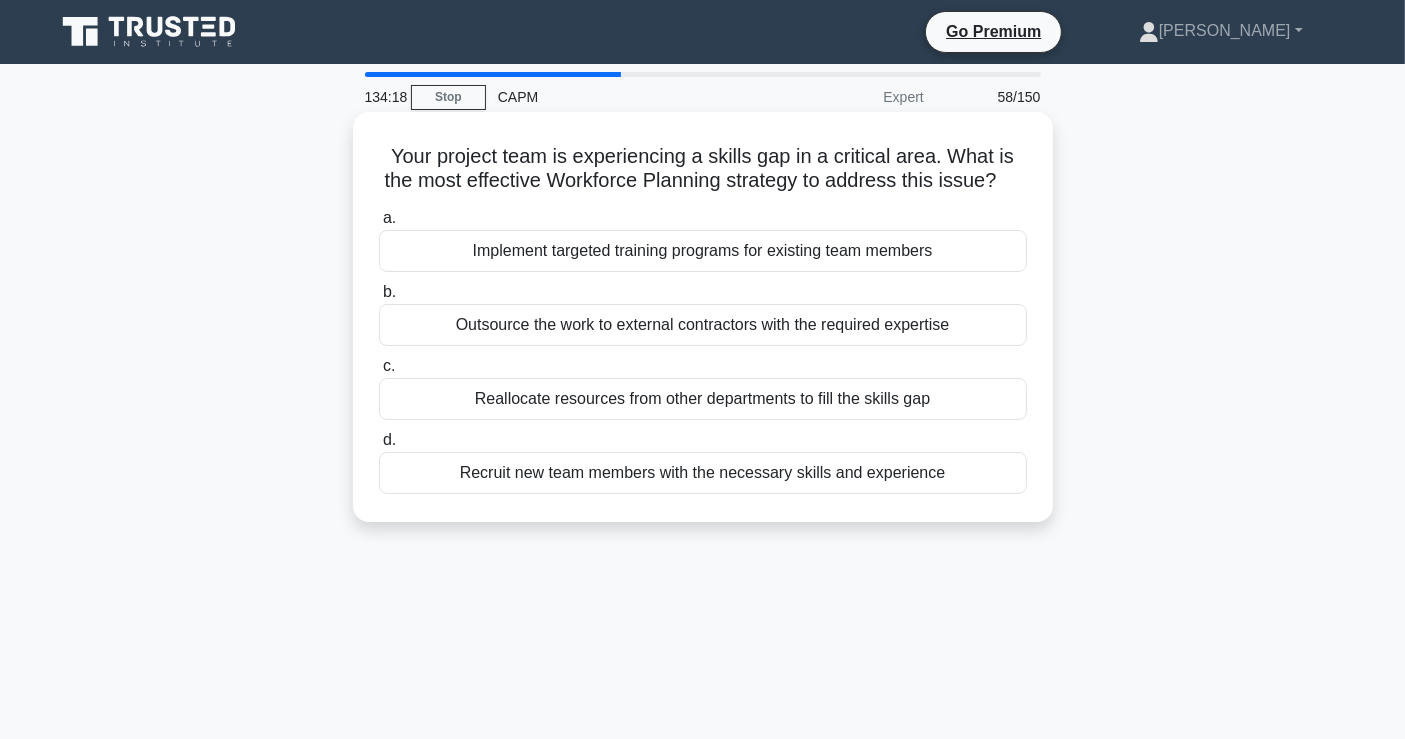 click on "Reallocate resources from other departments to fill the skills gap" at bounding box center (703, 399) 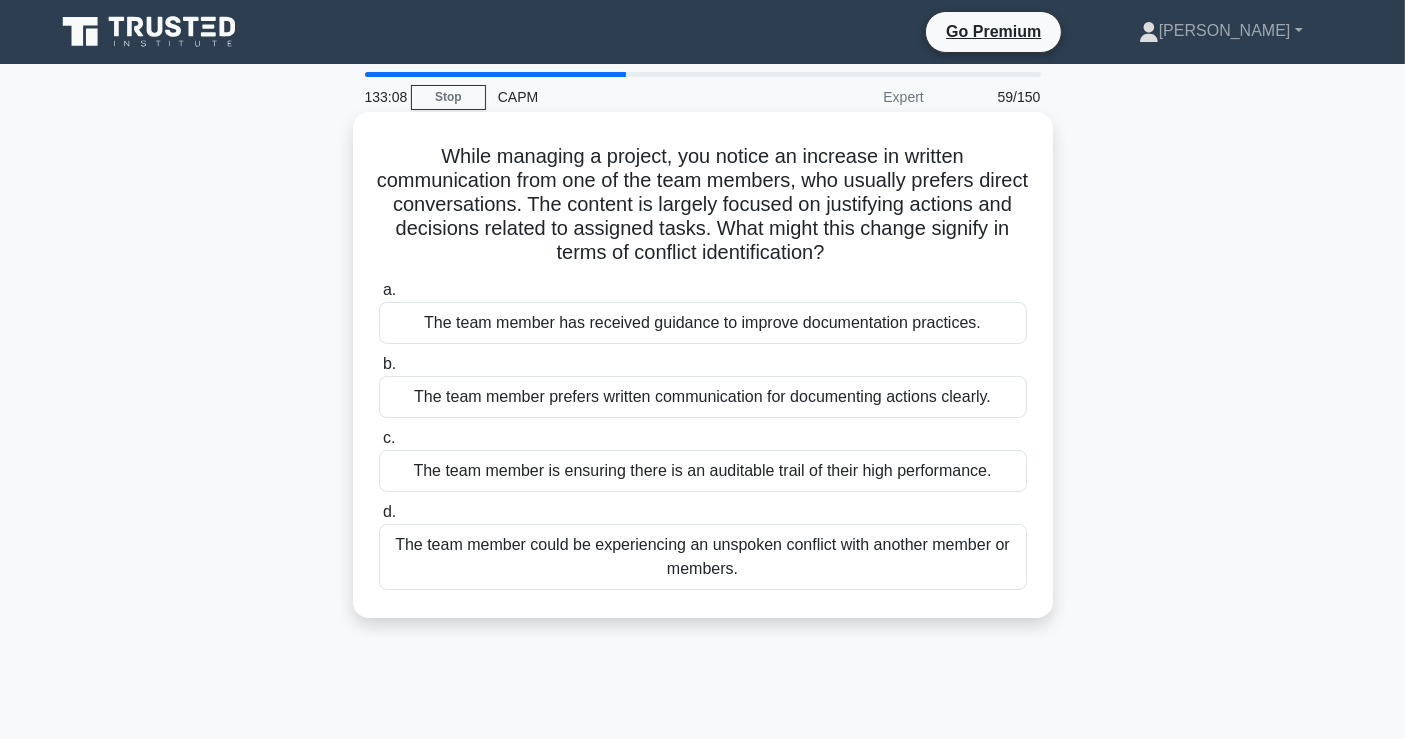 click on "The team member could be experiencing an unspoken conflict with another member or members." at bounding box center (703, 557) 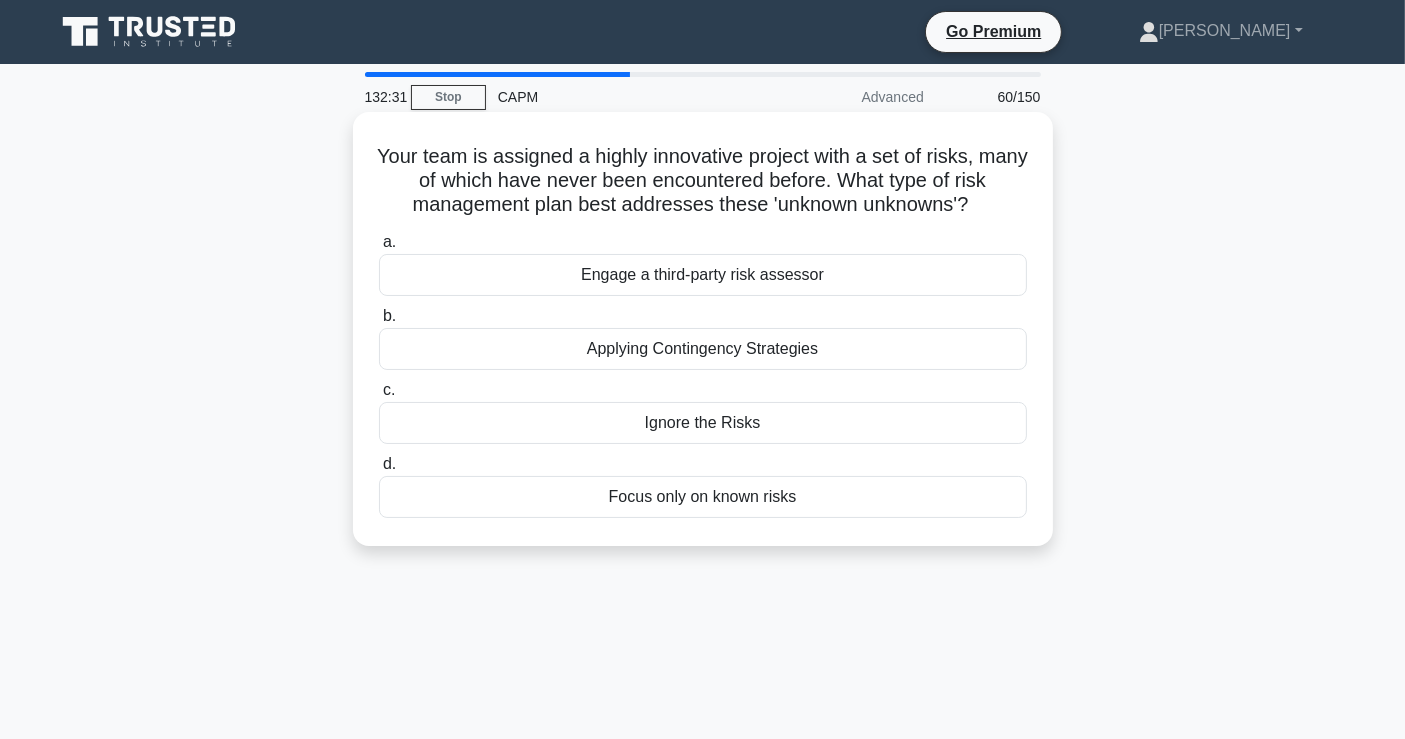 click on "Engage a third-party risk assessor" at bounding box center [703, 275] 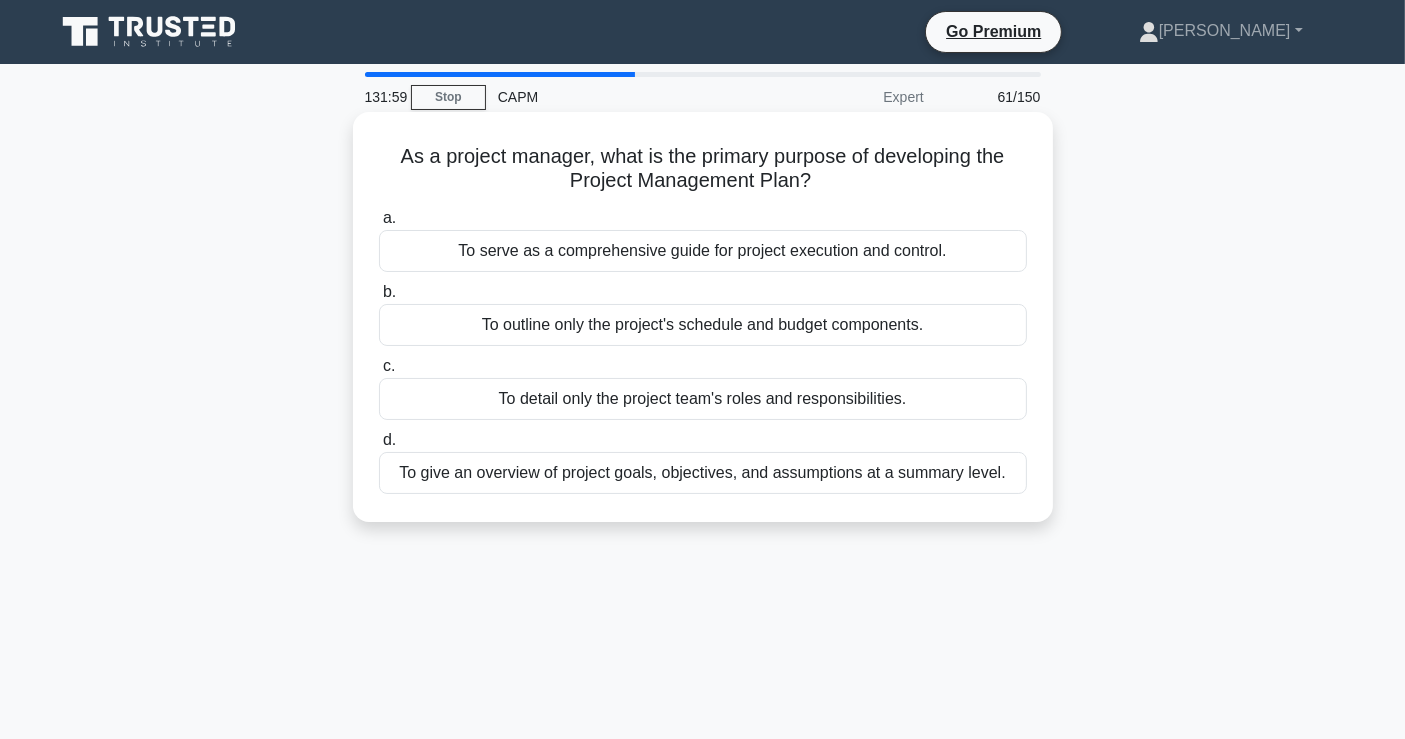 click on "To serve as a comprehensive guide for project execution and control." at bounding box center (703, 251) 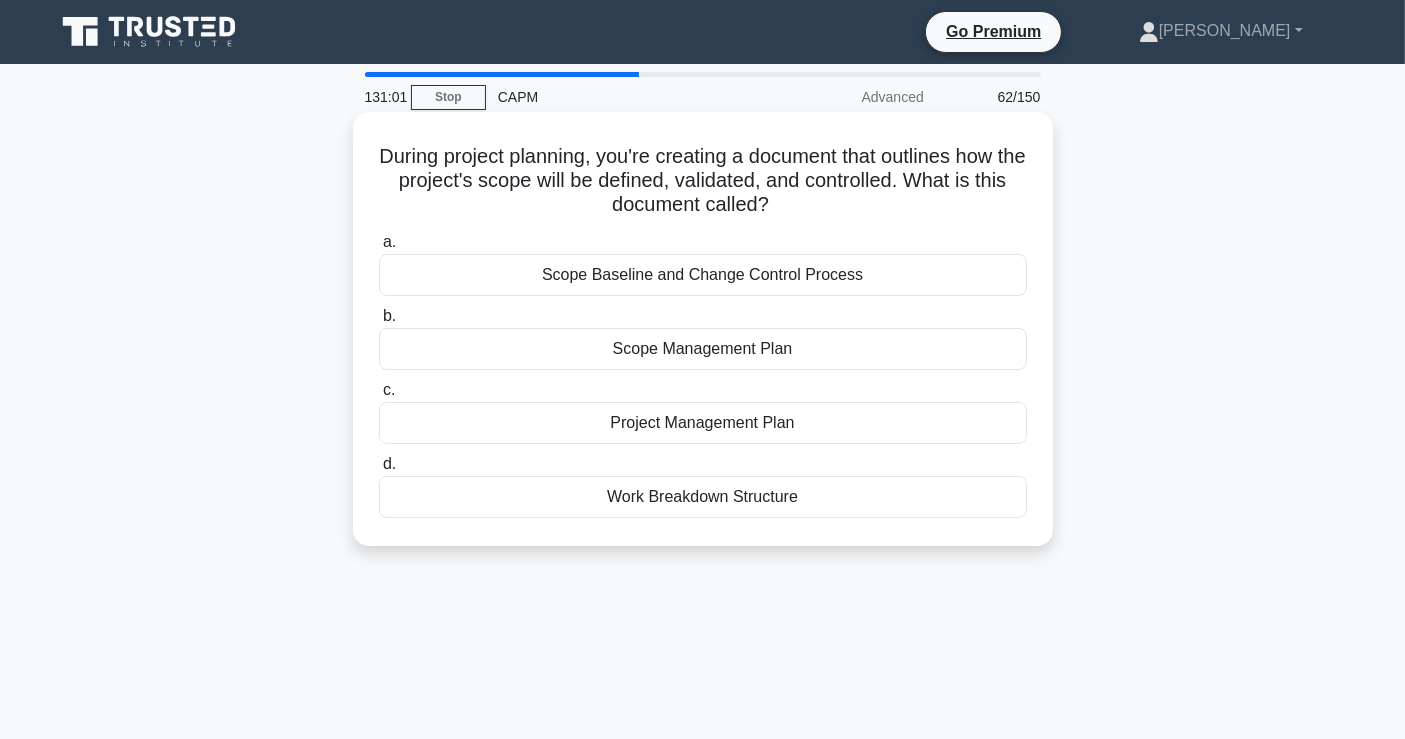 click on "Scope Management Plan" at bounding box center [703, 349] 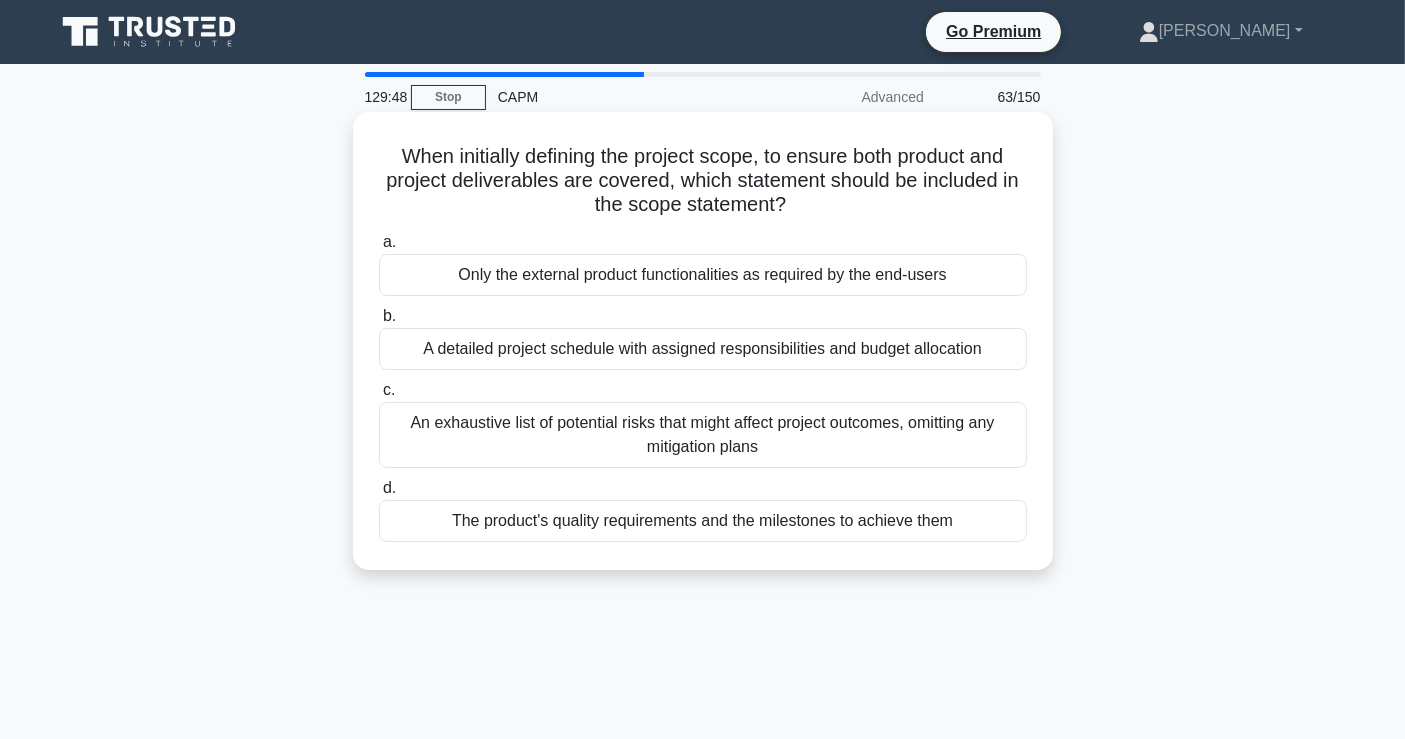 click on "The product's quality requirements and the milestones to achieve them" at bounding box center [703, 521] 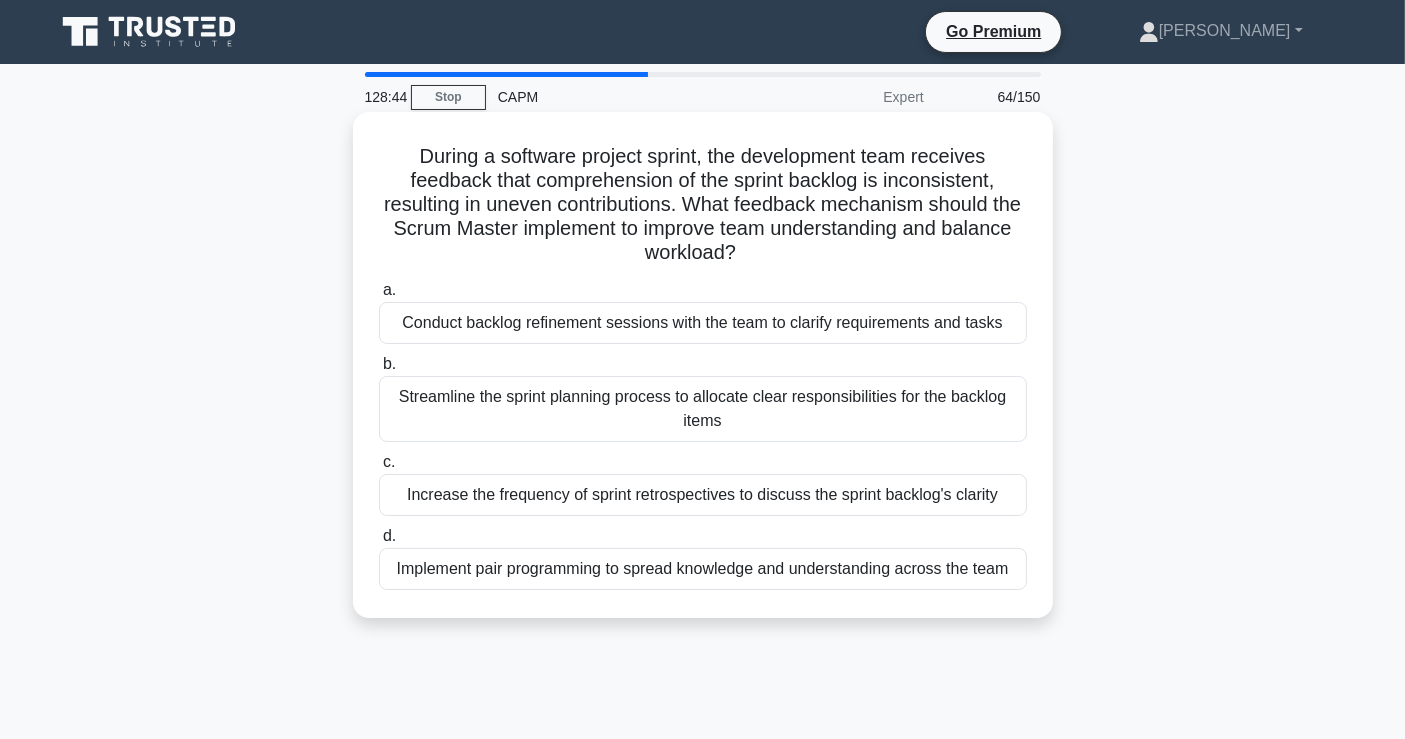 click on "Conduct backlog refinement sessions with the team to clarify requirements and tasks" at bounding box center (703, 323) 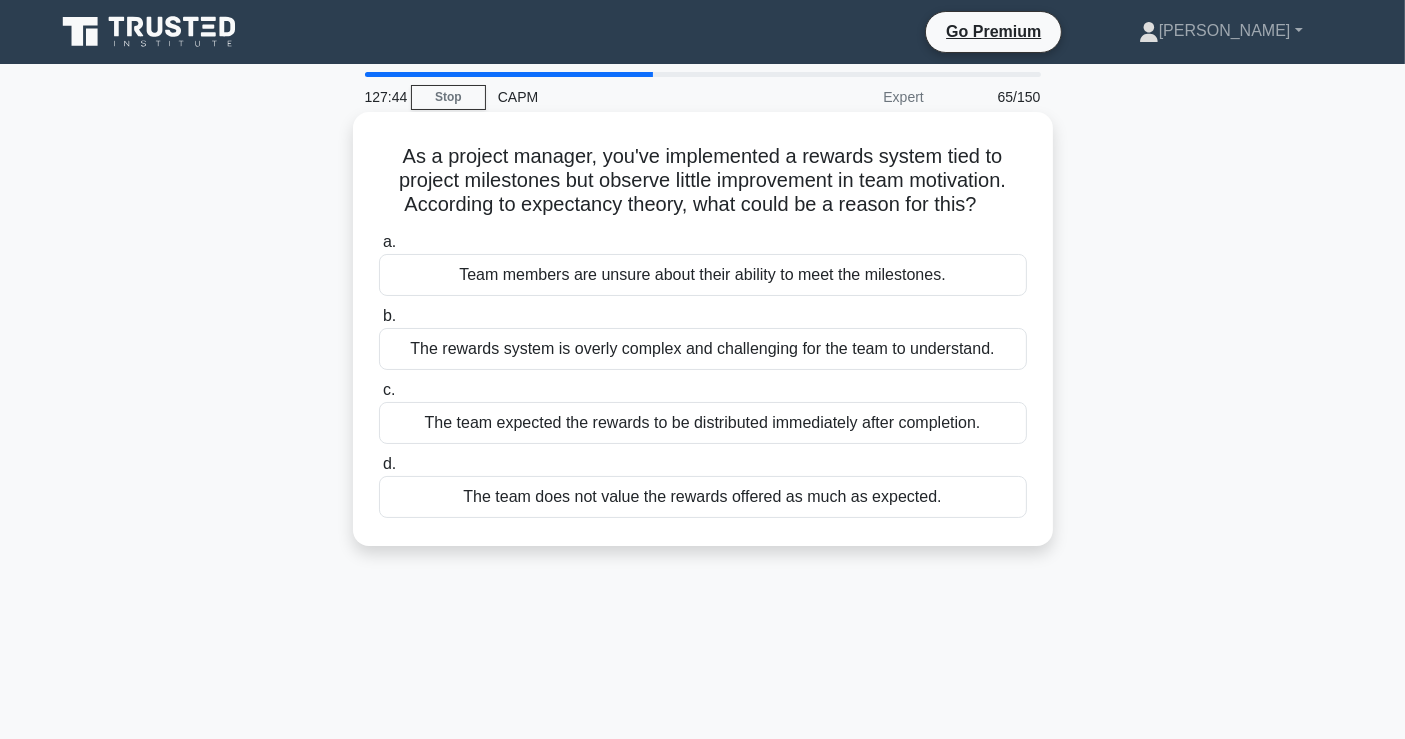 click on "The team does not value the rewards offered as much as expected." at bounding box center [703, 497] 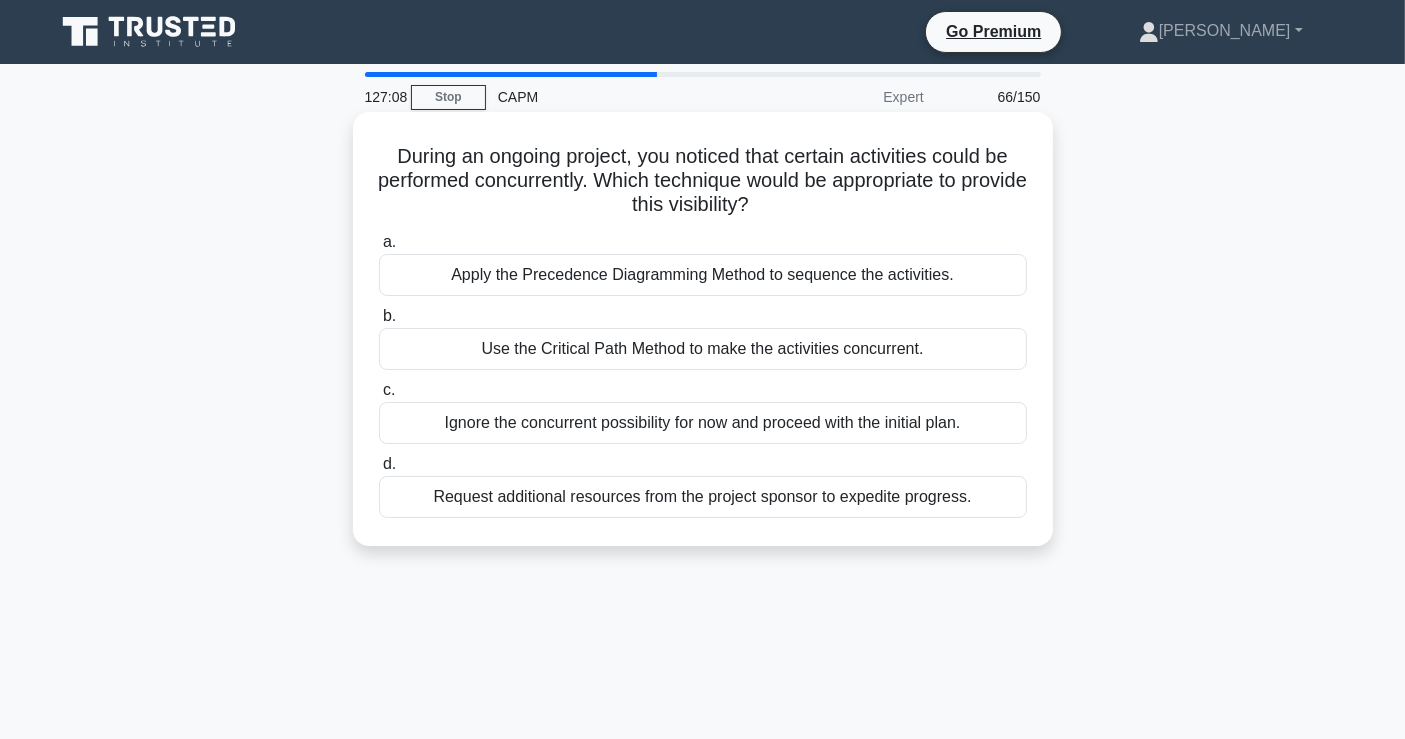 click on "Apply the Precedence Diagramming Method to sequence the activities." at bounding box center (703, 275) 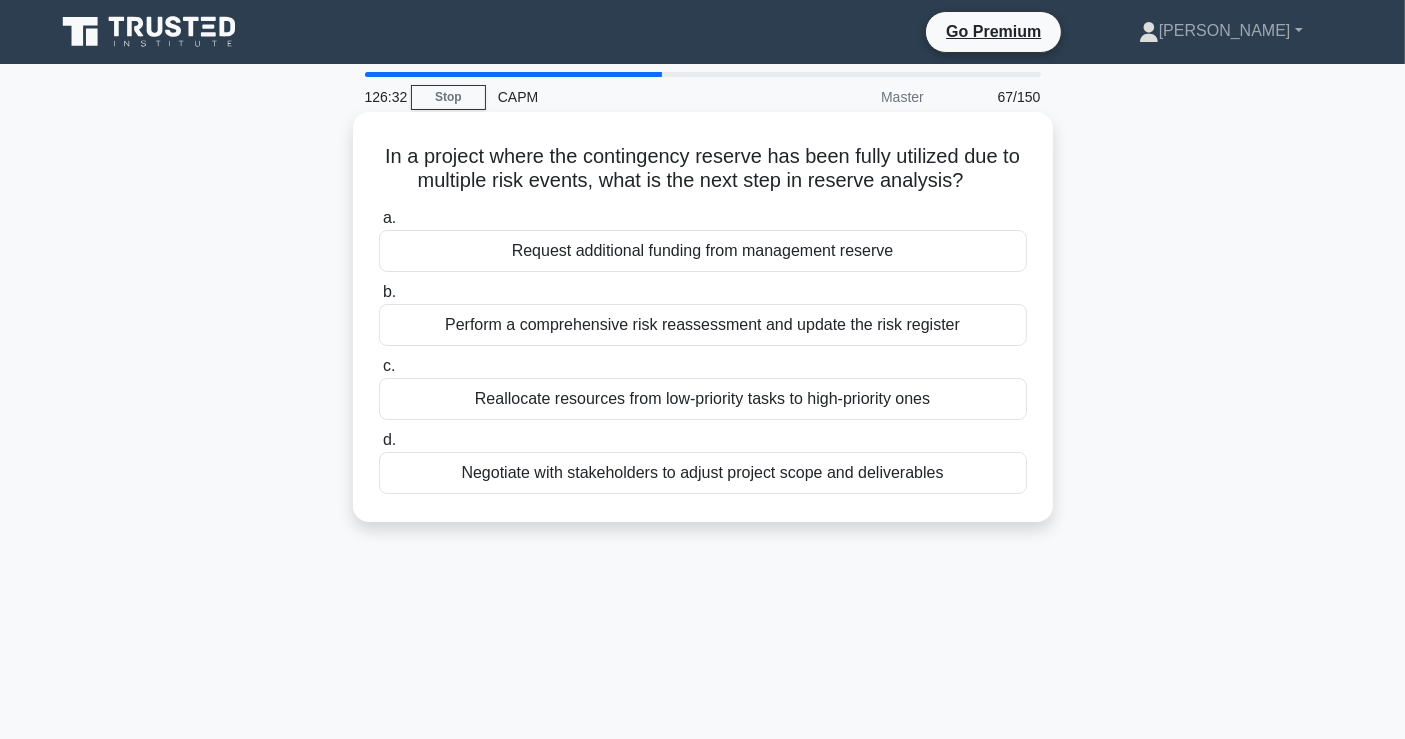 click on "Perform a comprehensive risk reassessment and update the risk register" at bounding box center (703, 325) 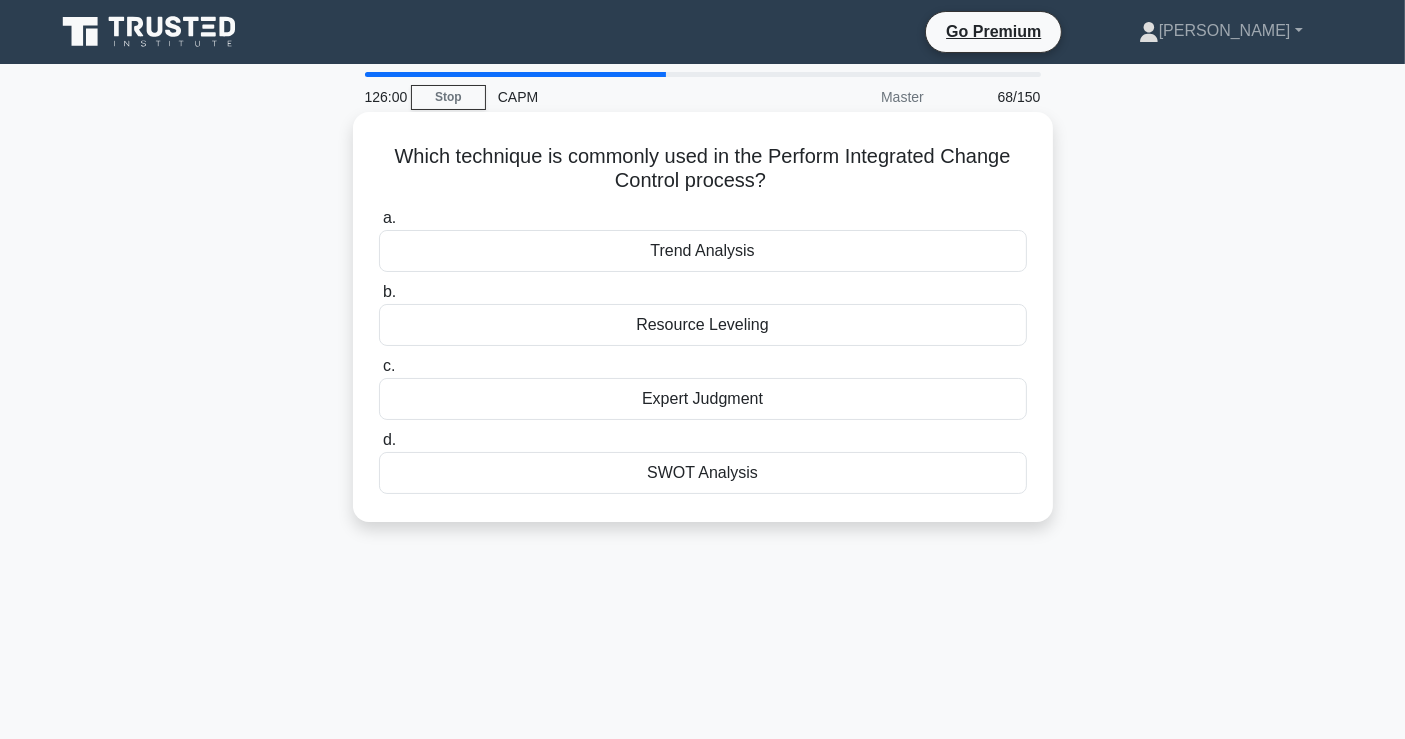 click on "Expert Judgment" at bounding box center [703, 399] 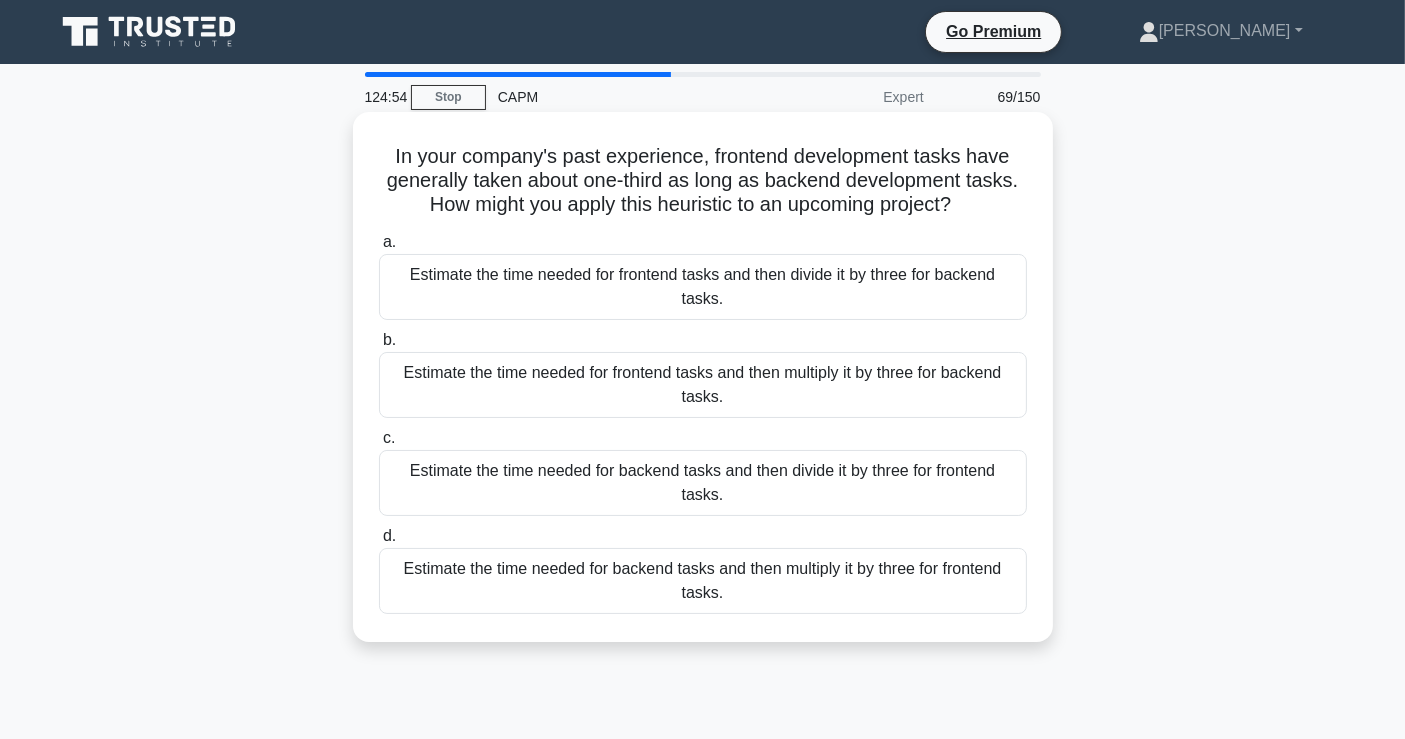 click on "Estimate the time needed for frontend tasks and then multiply it by three for backend tasks." at bounding box center (703, 385) 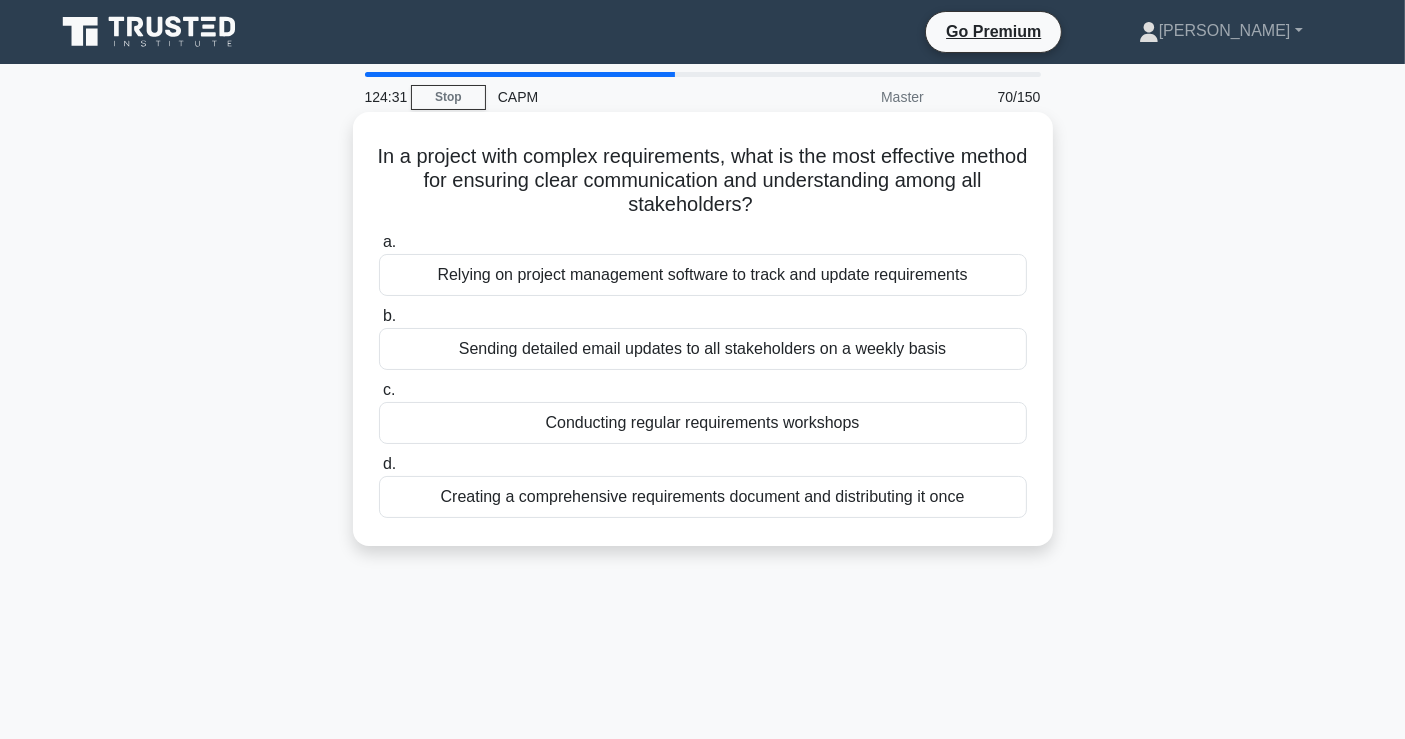 click on "Conducting regular requirements workshops" at bounding box center [703, 423] 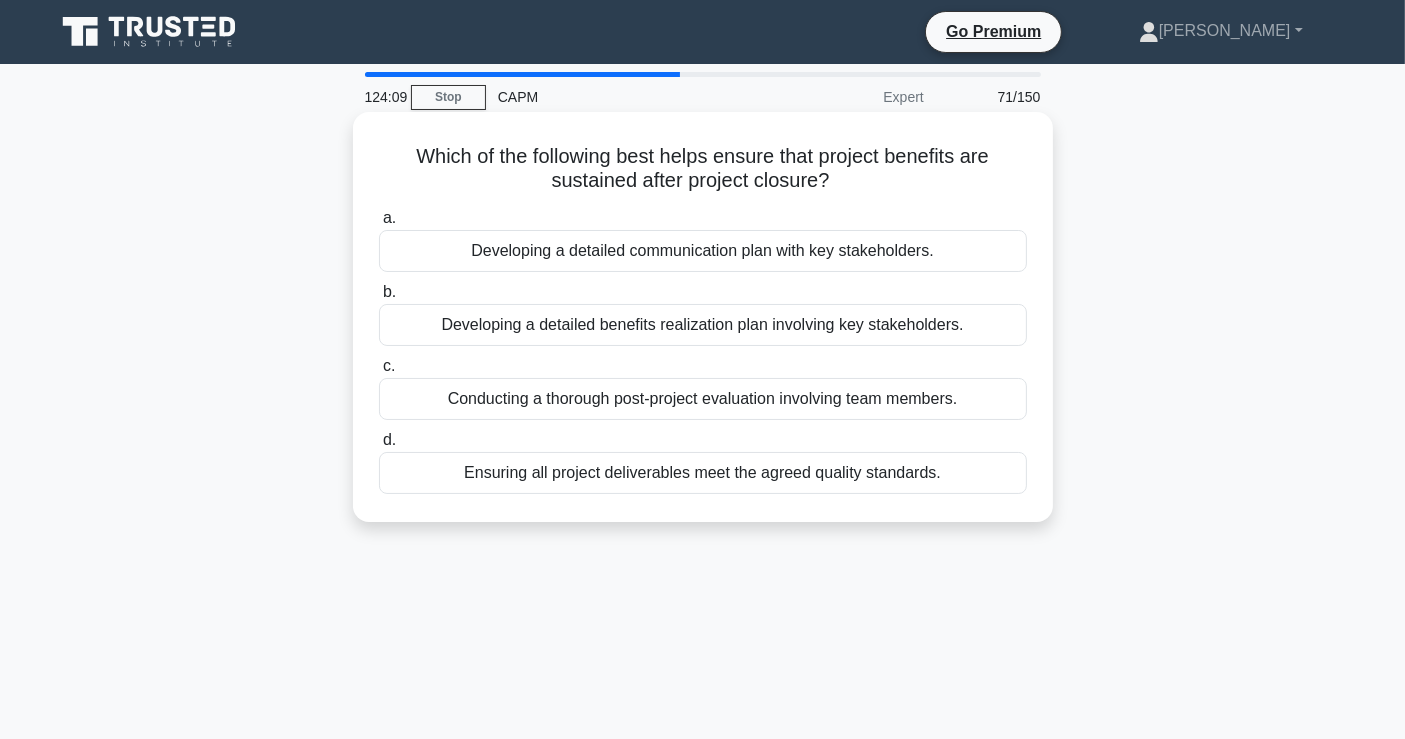 click on "Developing a detailed benefits realization plan involving key stakeholders." at bounding box center (703, 325) 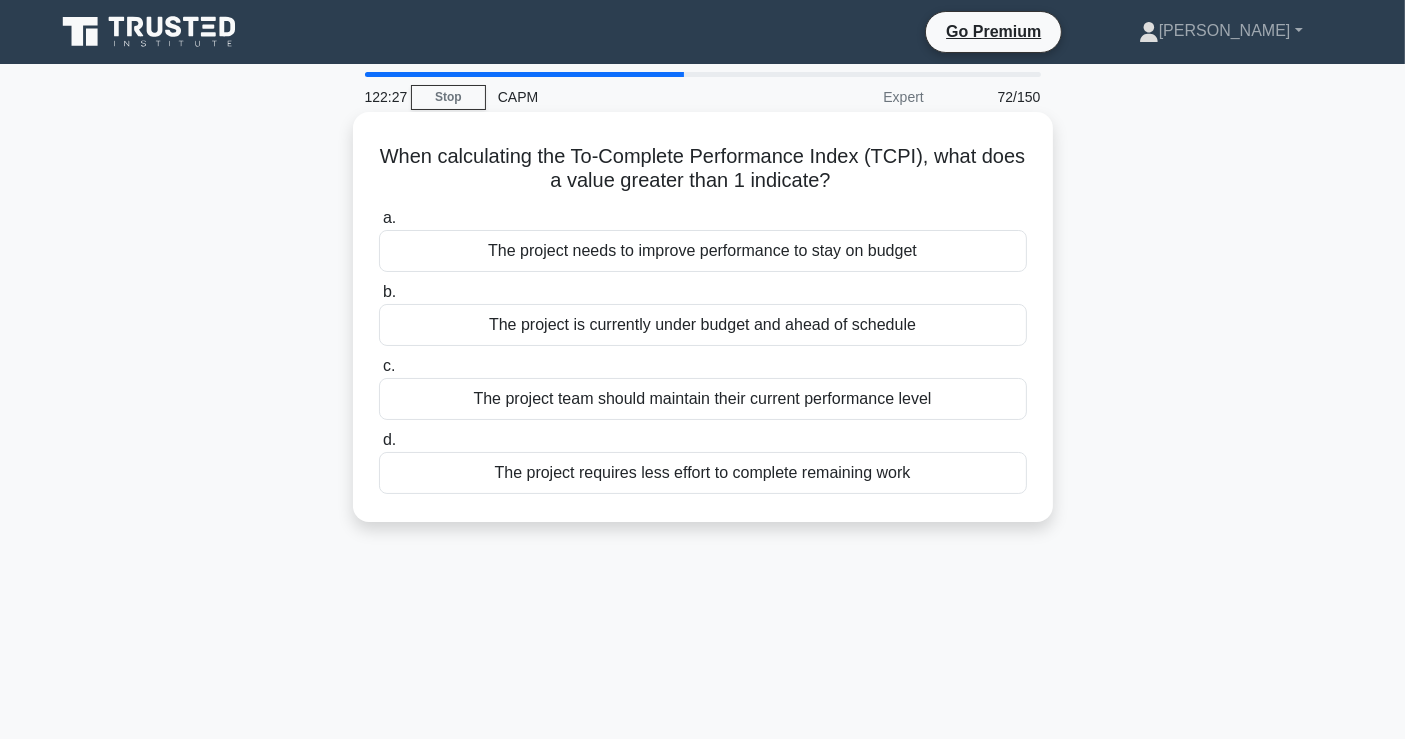 click on "The project is currently under budget and ahead of schedule" at bounding box center [703, 325] 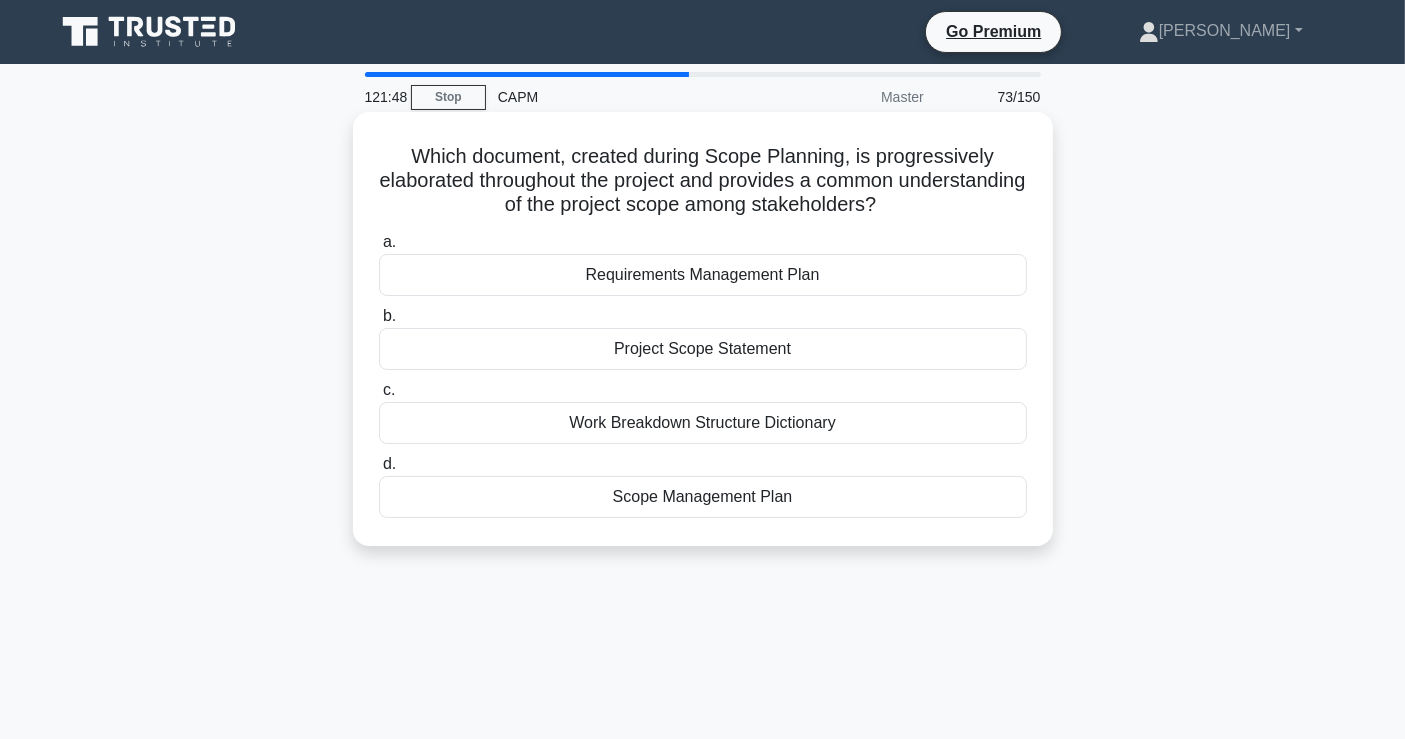 click on "Project Scope Statement" at bounding box center [703, 349] 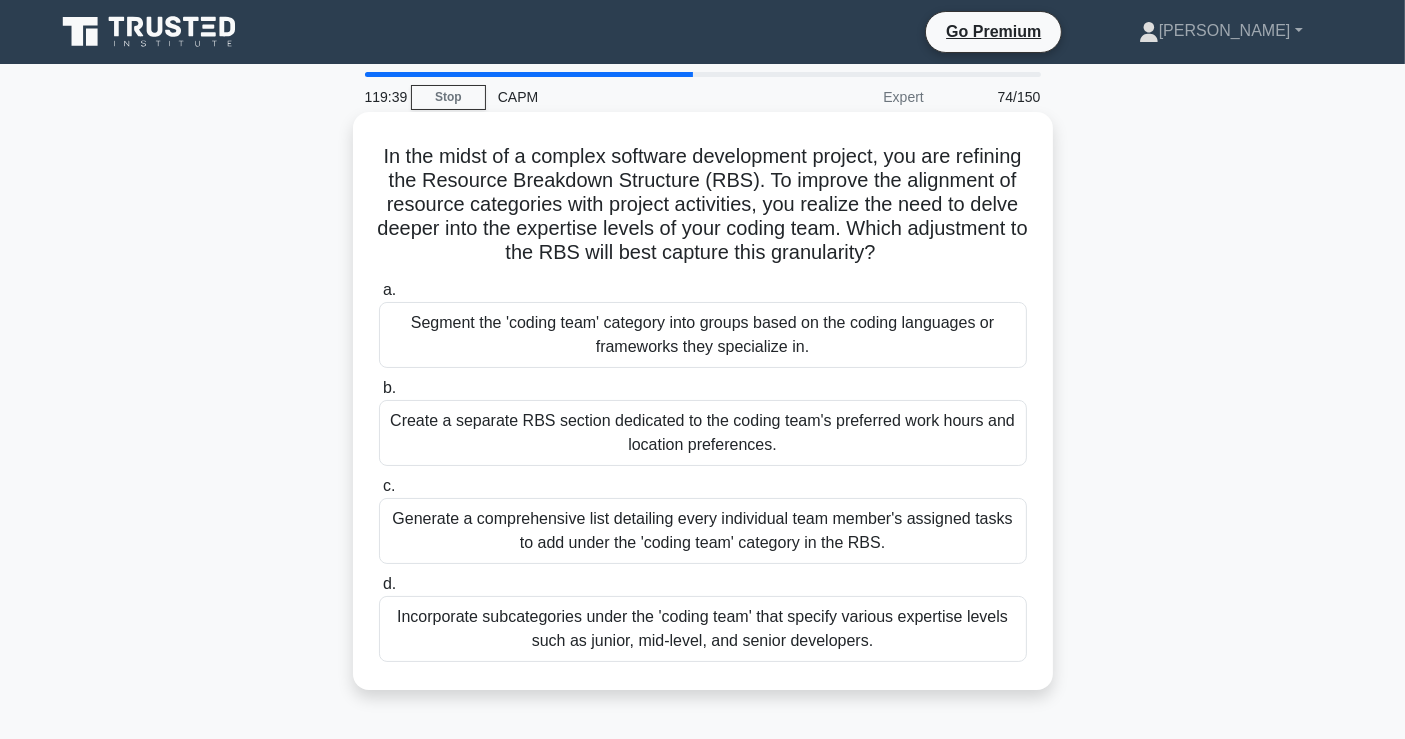 click on "Generate a comprehensive list detailing every individual team member's assigned tasks to add under the 'coding team' category in the RBS." at bounding box center [703, 531] 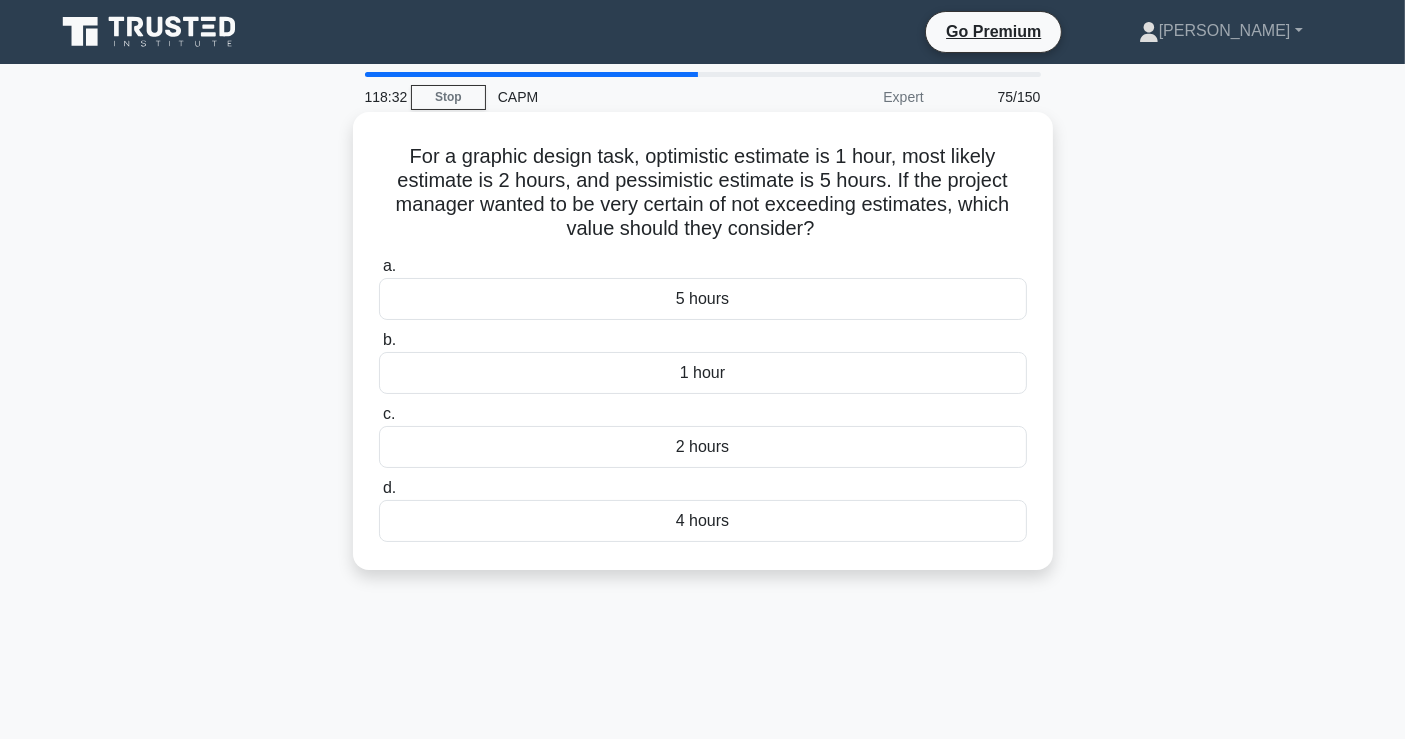 click on "2 hours" at bounding box center (703, 447) 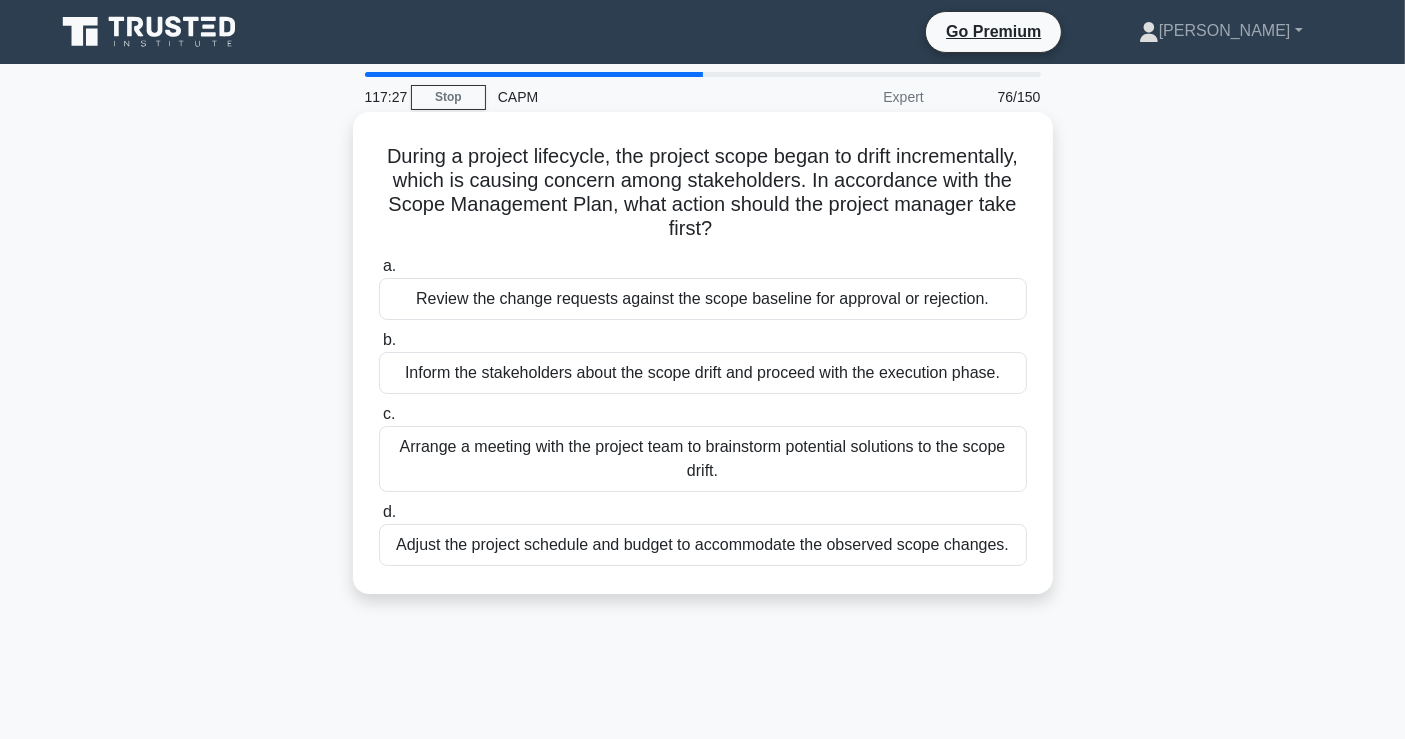 click on "Review the change requests against the scope baseline for approval or rejection." at bounding box center [703, 299] 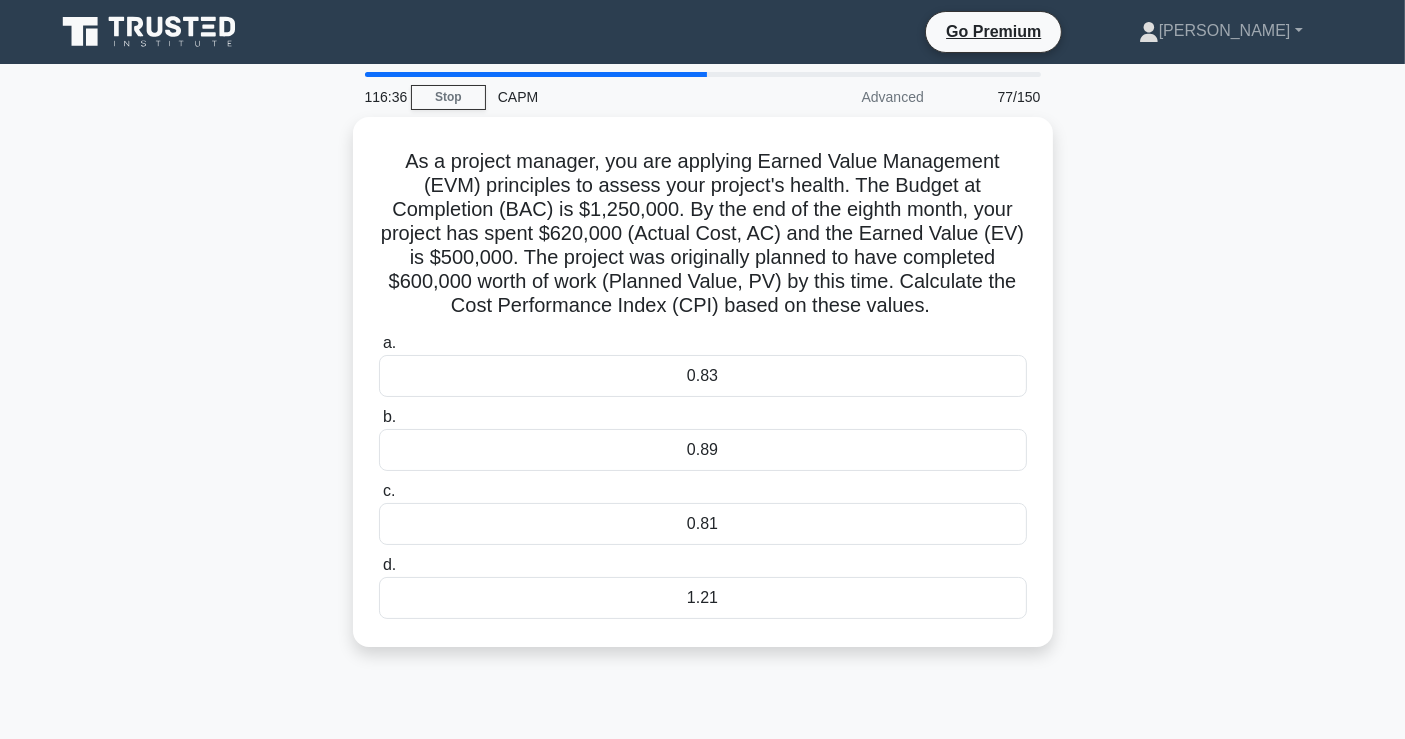 click on "As a project manager, you are applying Earned Value Management (EVM) principles to assess your project's health. The Budget at Completion (BAC) is $1,250,000. By the end of the eighth month, your project has spent $620,000 (Actual Cost, AC) and the Earned Value (EV) is $500,000. The project was originally planned to have completed $600,000 worth of work (Planned Value, PV) by this time. Calculate the Cost Performance Index (CPI) based on these values.
.spinner_0XTQ{transform-origin:center;animation:spinner_y6GP .75s linear infinite}@keyframes spinner_y6GP{100%{transform:rotate(360deg)}}
a. b. c. d." at bounding box center (703, 394) 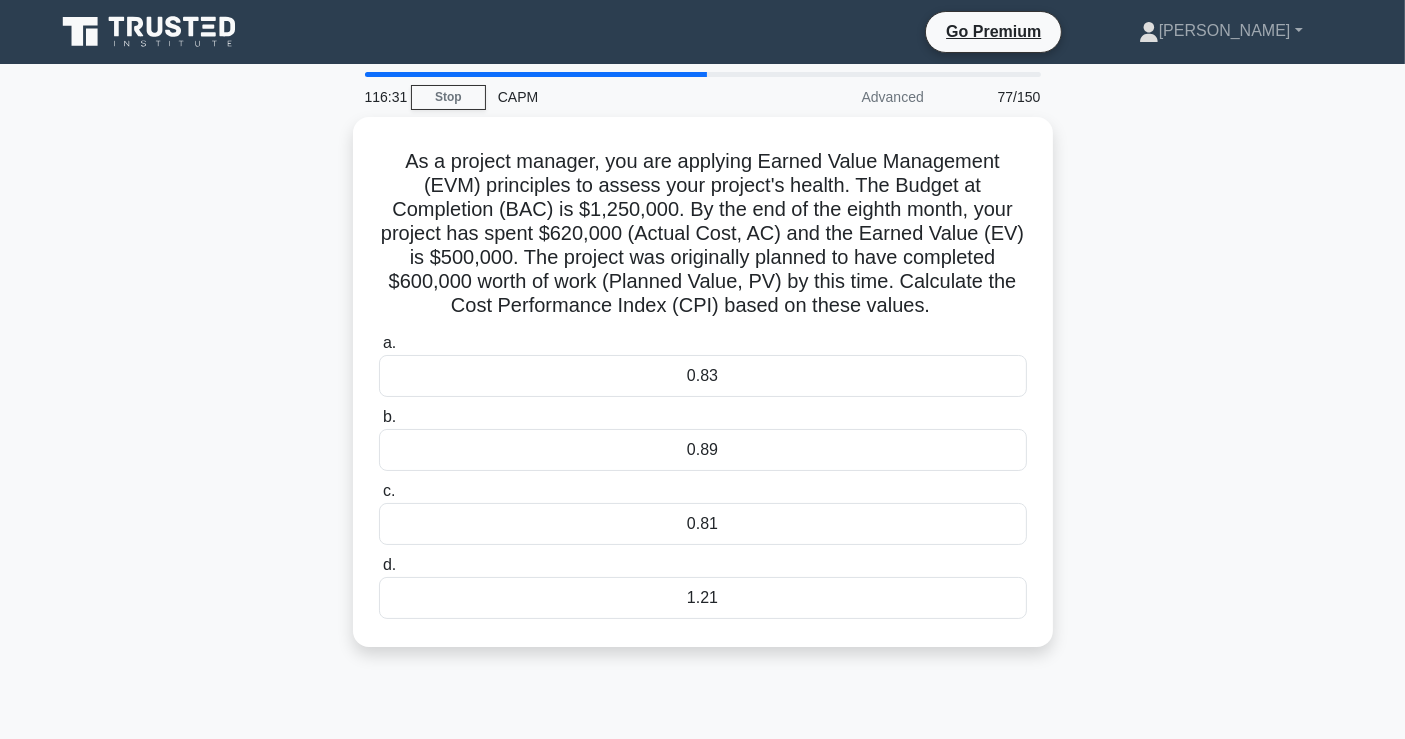 click on "As a project manager, you are applying Earned Value Management (EVM) principles to assess your project's health. The Budget at Completion (BAC) is $1,250,000. By the end of the eighth month, your project has spent $620,000 (Actual Cost, AC) and the Earned Value (EV) is $500,000. The project was originally planned to have completed $600,000 worth of work (Planned Value, PV) by this time. Calculate the Cost Performance Index (CPI) based on these values.
.spinner_0XTQ{transform-origin:center;animation:spinner_y6GP .75s linear infinite}@keyframes spinner_y6GP{100%{transform:rotate(360deg)}}
a. b. c. d." at bounding box center (703, 394) 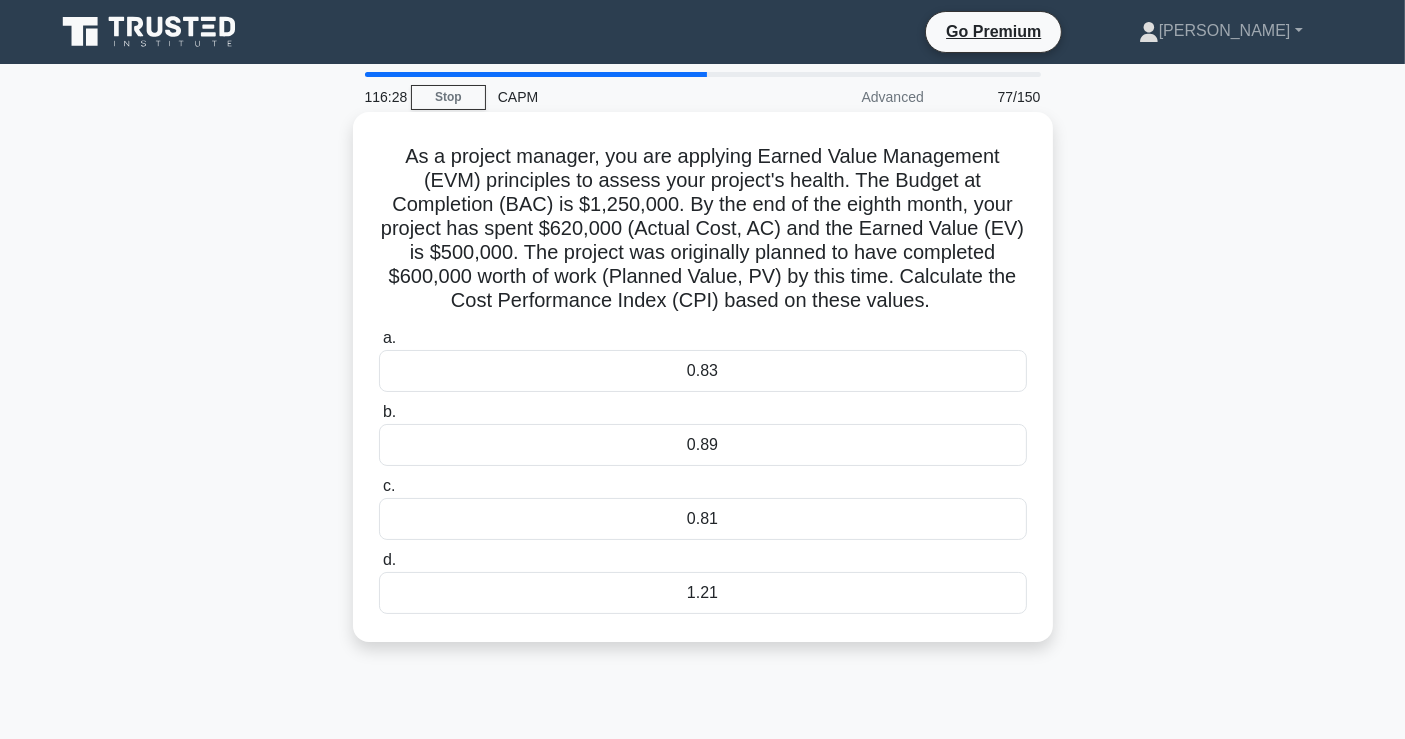 click on "0.81" at bounding box center [703, 519] 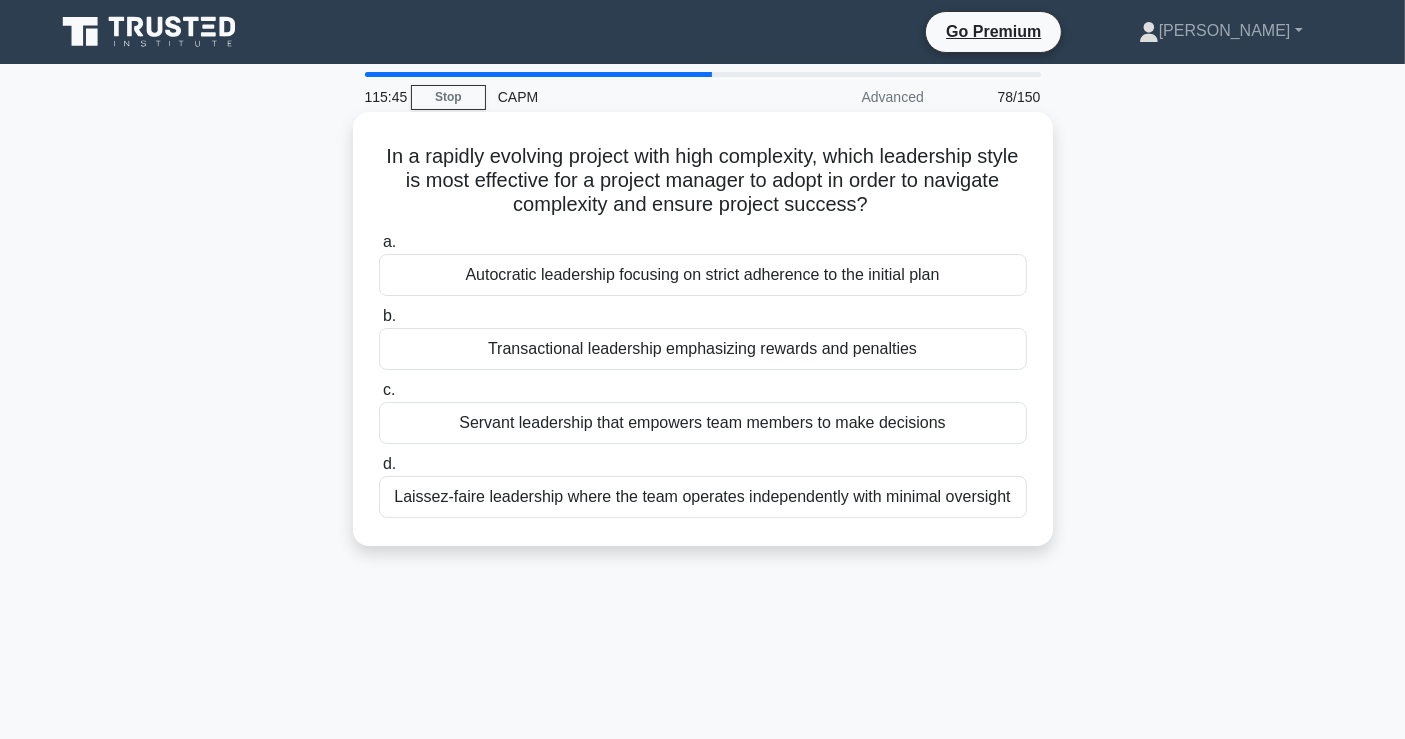 click on "Laissez-faire leadership where the team operates independently with minimal oversight" at bounding box center [703, 497] 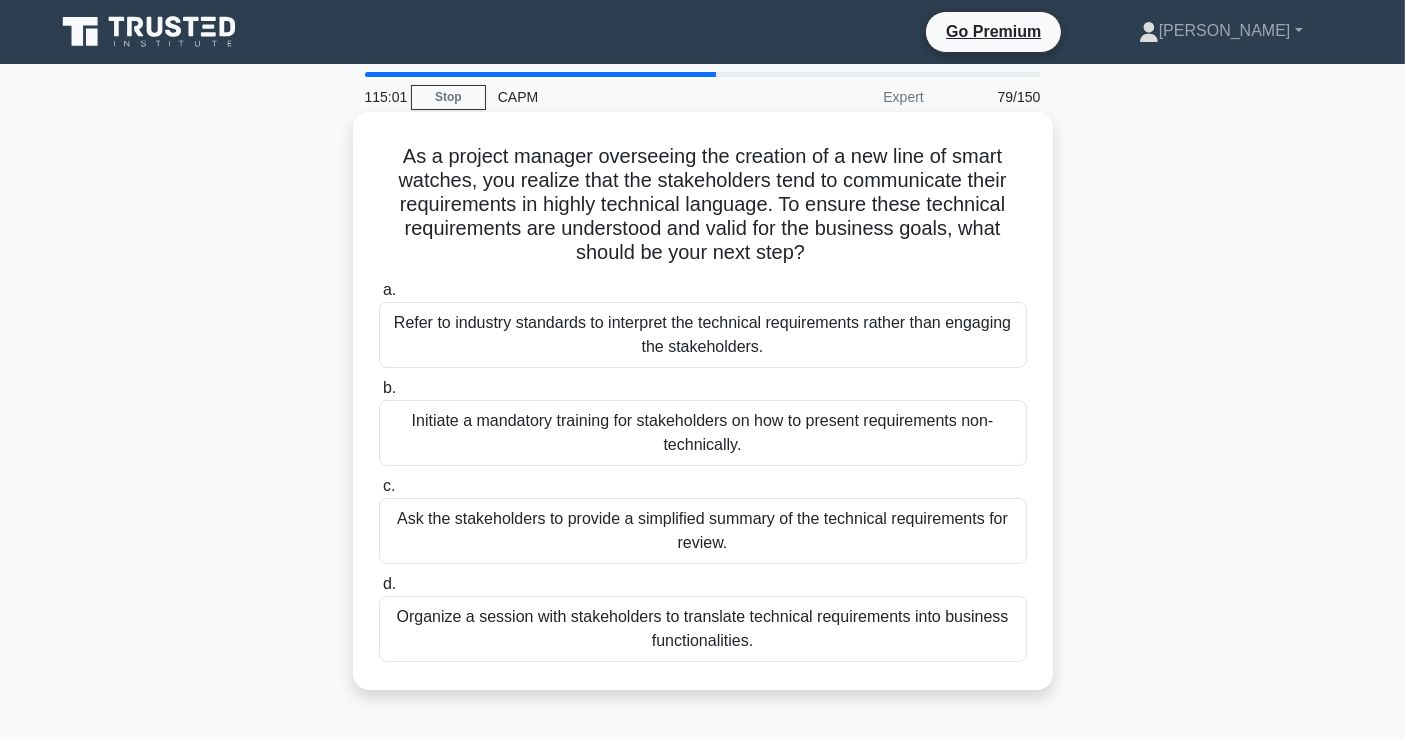click on "Organize a session with stakeholders to translate technical requirements into business functionalities." at bounding box center (703, 629) 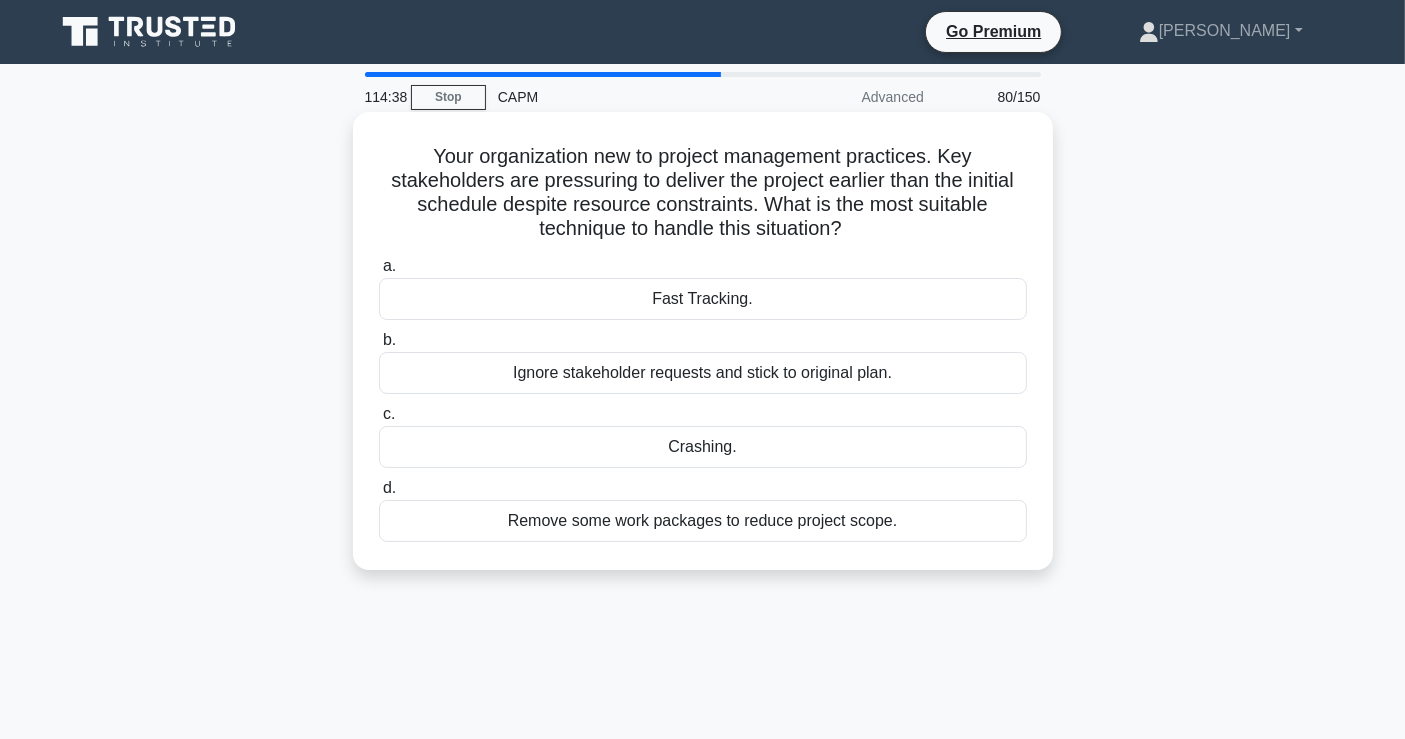 click on "Fast Tracking." at bounding box center (703, 299) 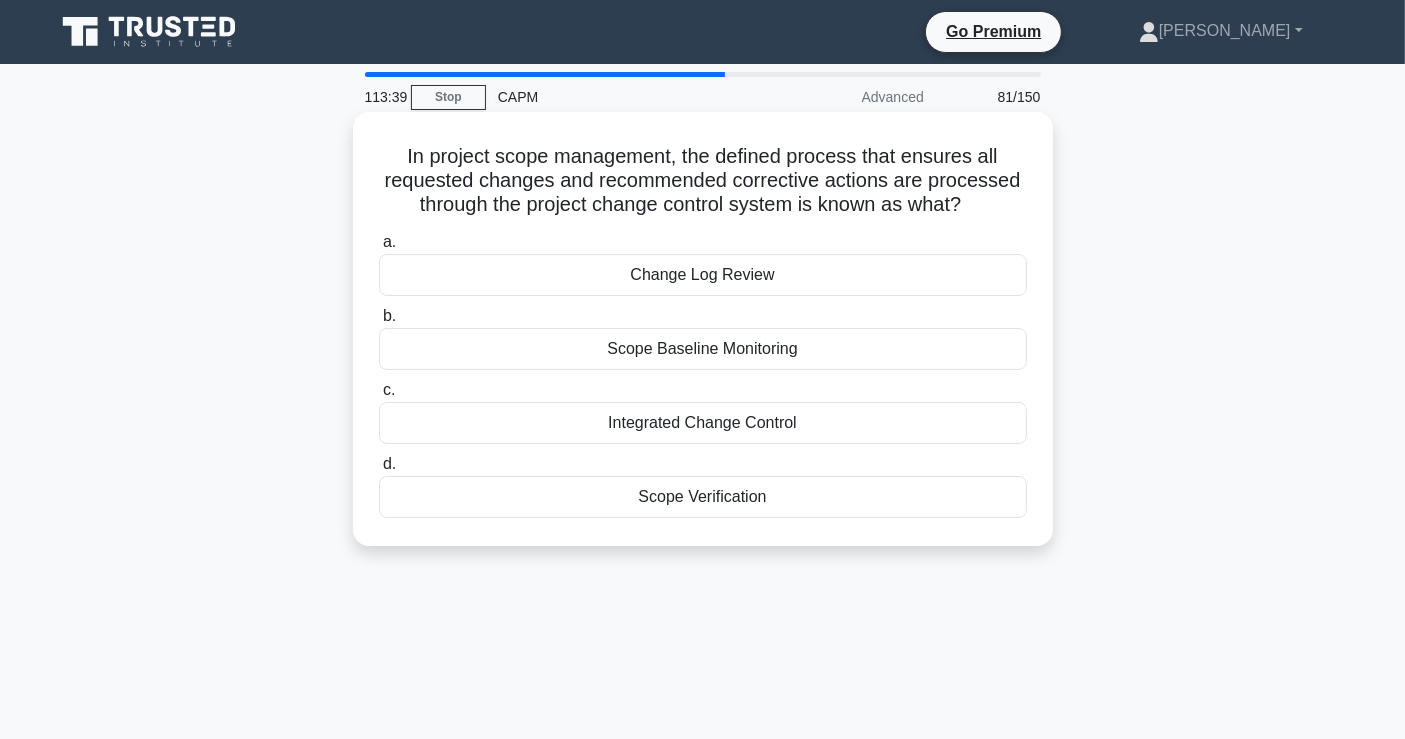 click on "Integrated Change Control" at bounding box center [703, 423] 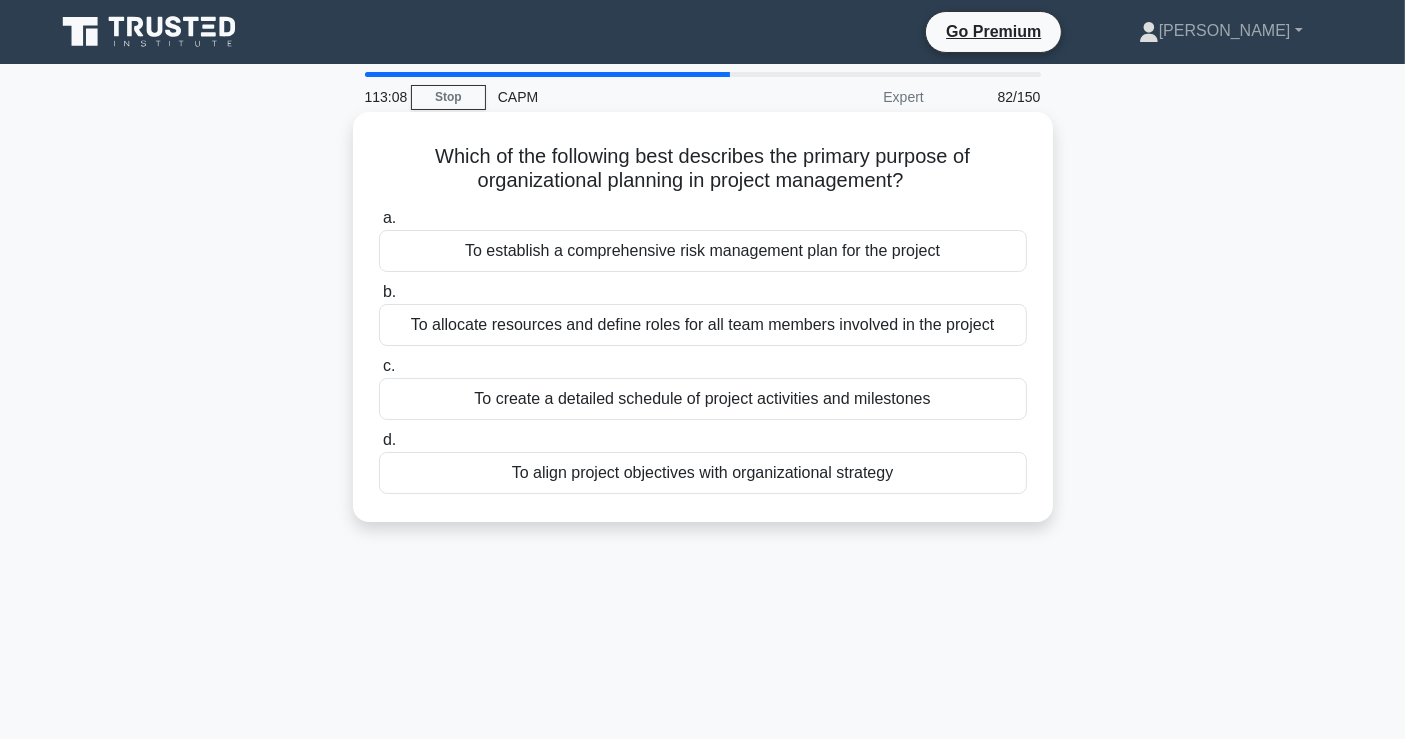 click on "To align project objectives with organizational strategy" at bounding box center (703, 473) 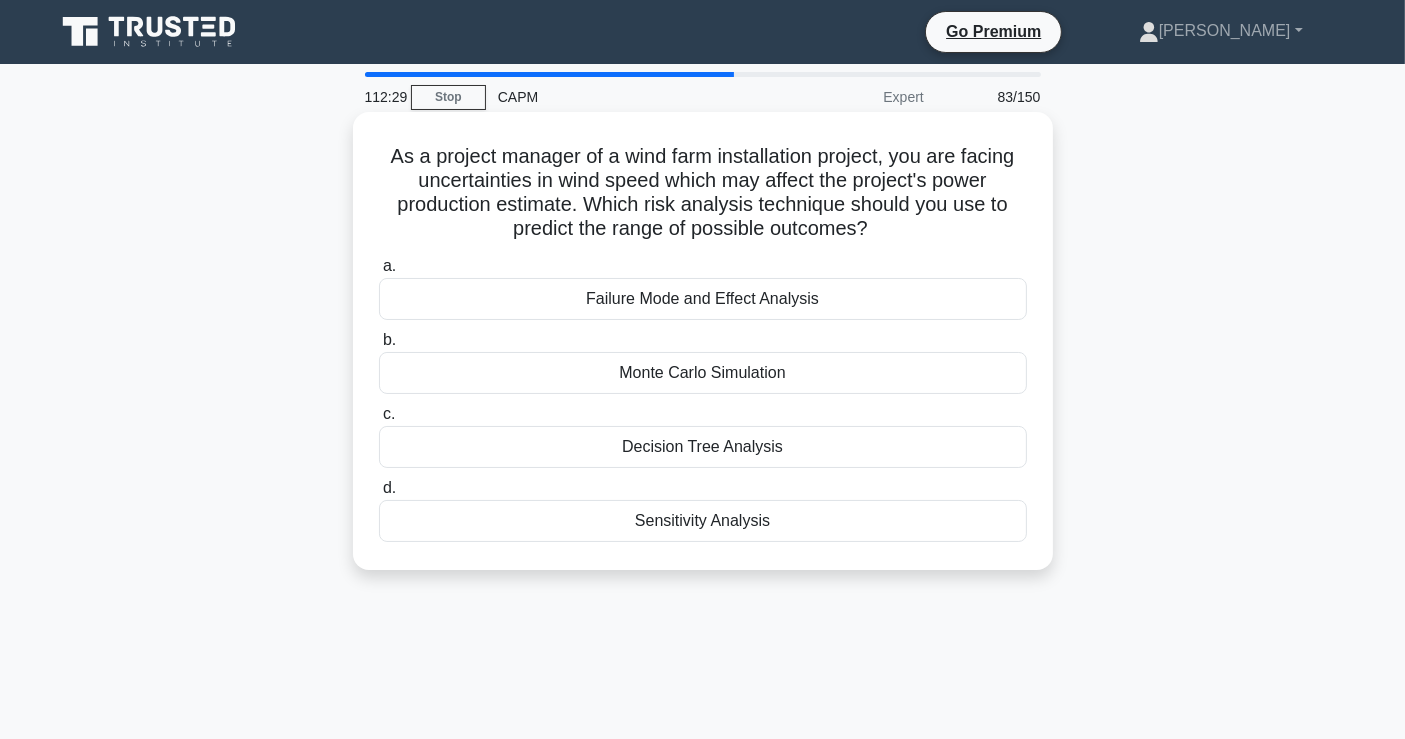 click on "Monte Carlo Simulation" at bounding box center (703, 373) 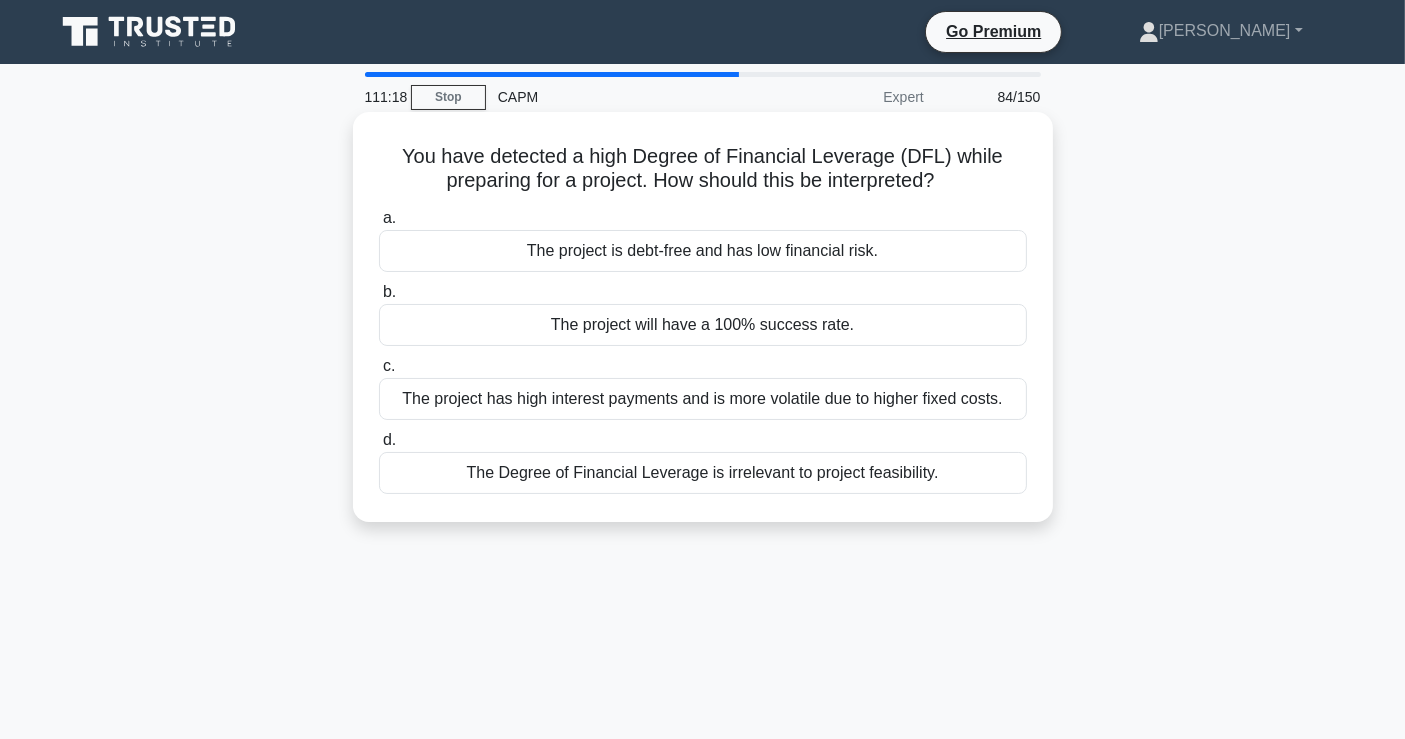 click on "The project is debt-free and has low financial risk." at bounding box center (703, 251) 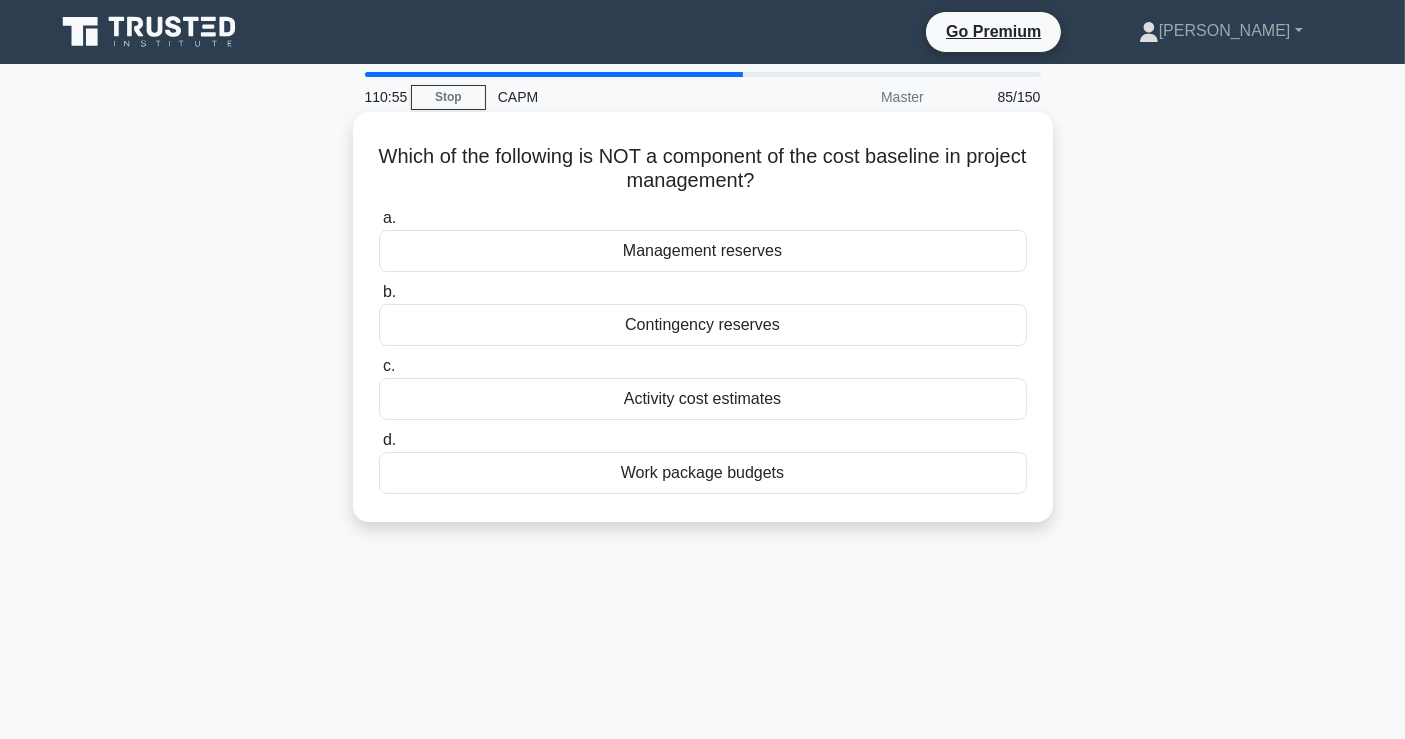 click on "Management reserves" at bounding box center [703, 251] 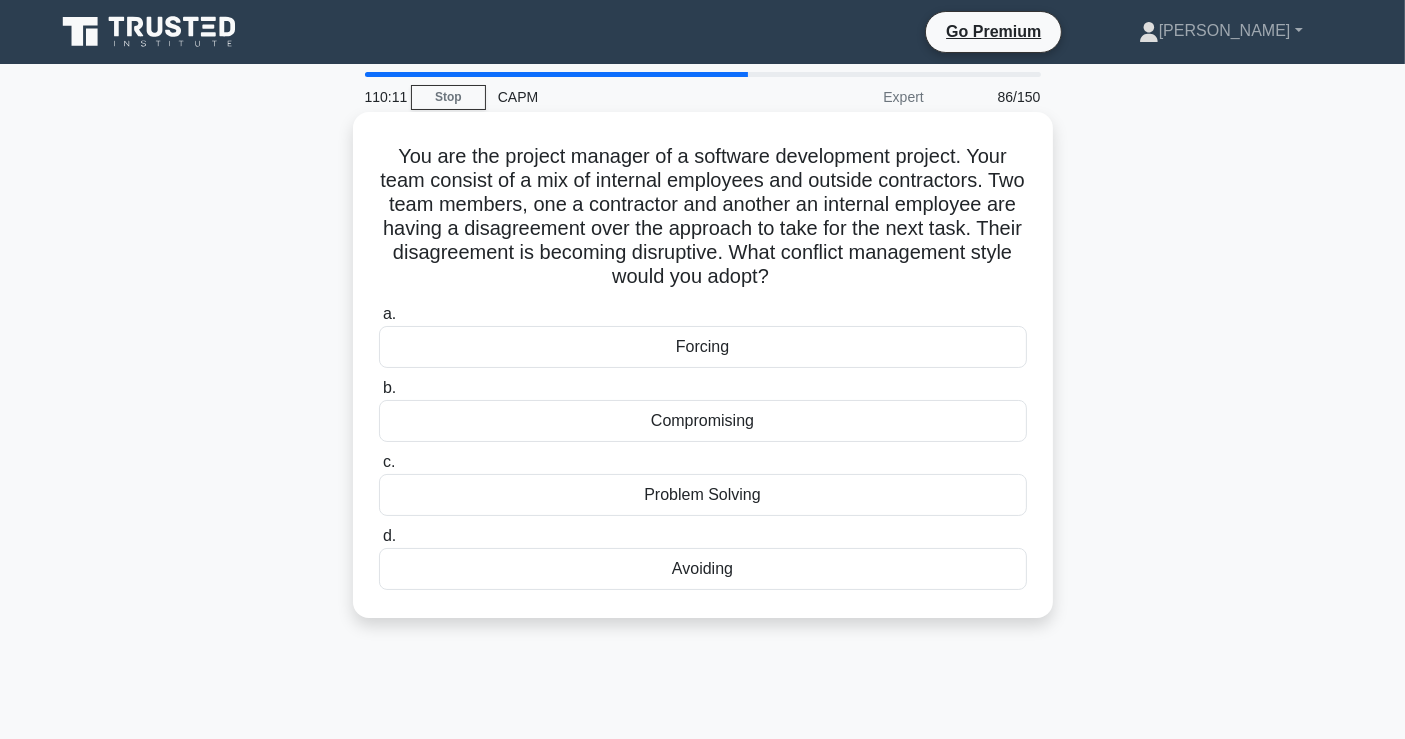 click on "Problem Solving" at bounding box center [703, 495] 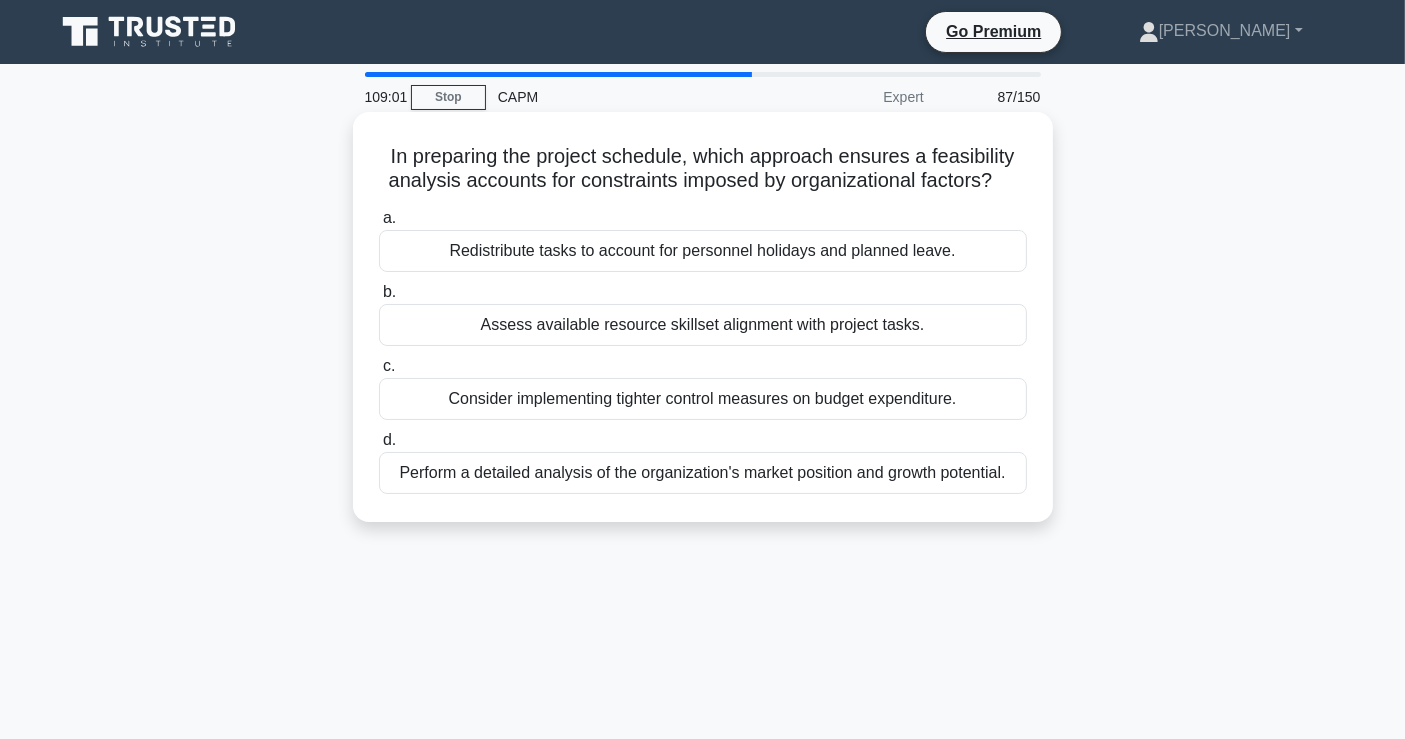 click on "Redistribute tasks to account for personnel holidays and planned leave." at bounding box center [703, 251] 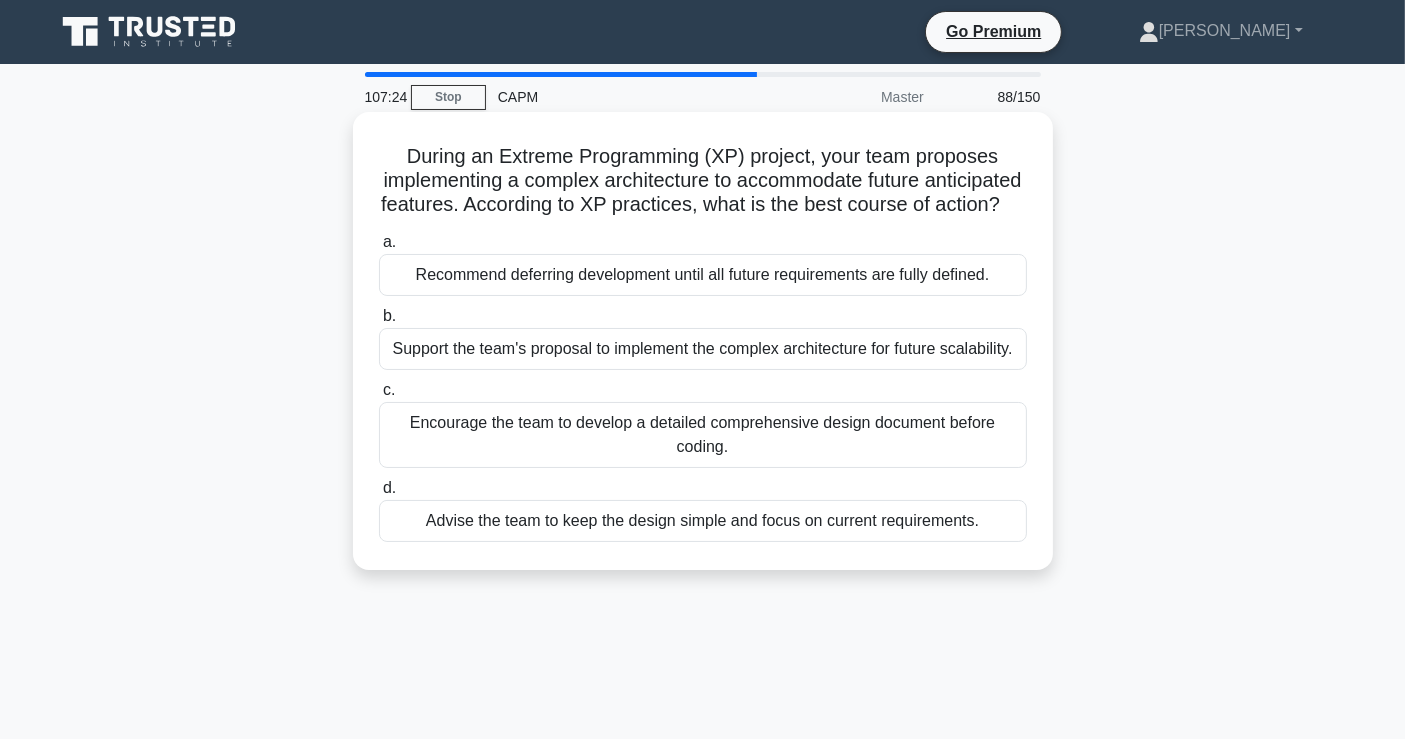 click on "Advise the team to keep the design simple and focus on current requirements." at bounding box center (703, 521) 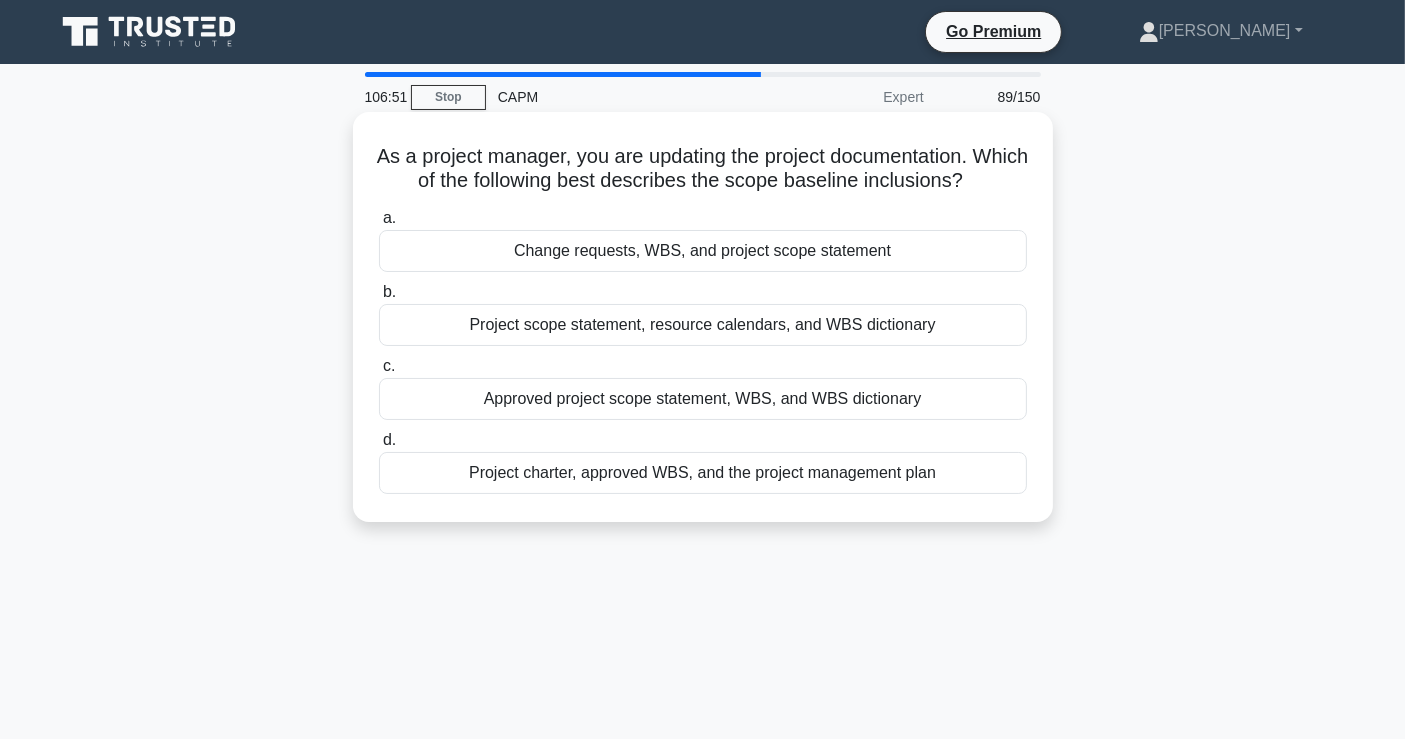 click on "Project charter, approved WBS, and the project management plan" at bounding box center (703, 473) 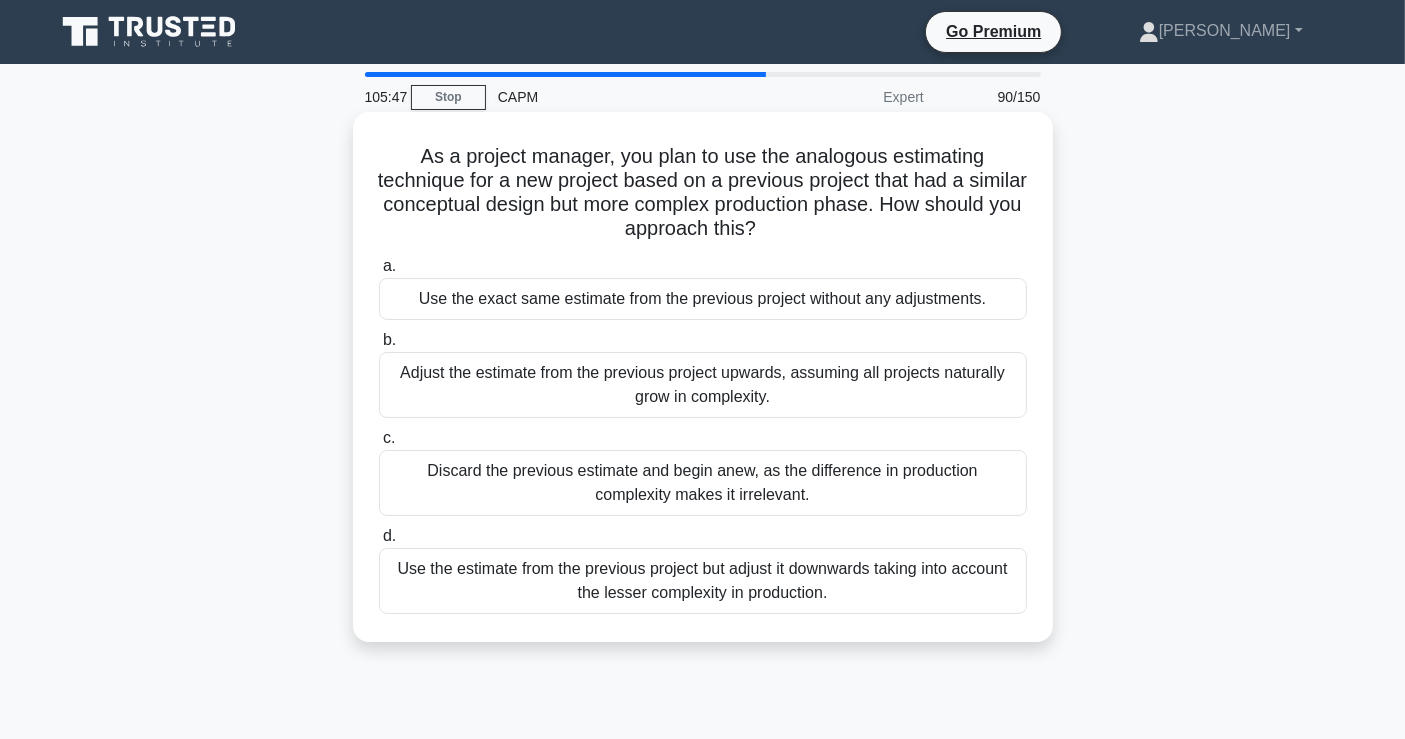 click on "Discard the previous estimate and begin anew, as the difference in production complexity makes it irrelevant." at bounding box center (703, 483) 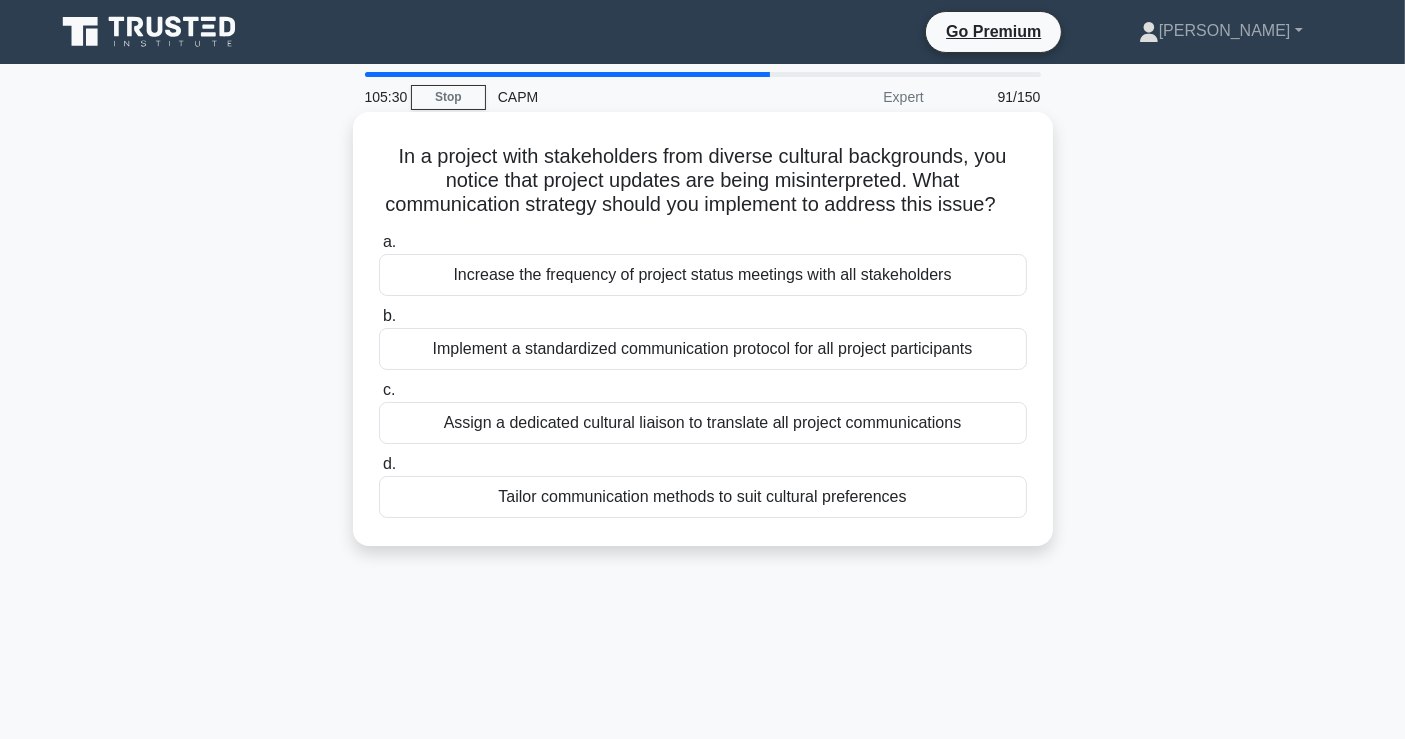 click on "Tailor communication methods to suit cultural preferences" at bounding box center [703, 497] 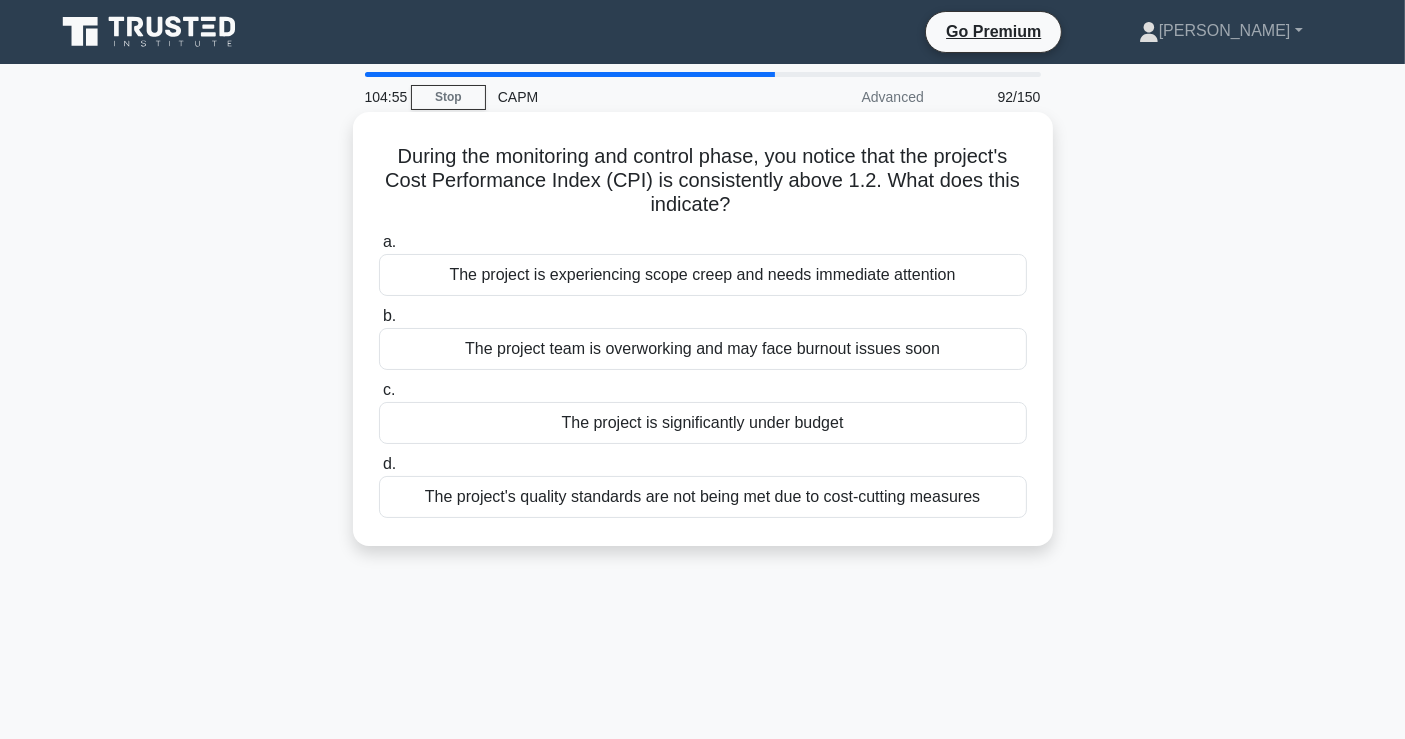click on "The project is significantly under budget" at bounding box center (703, 423) 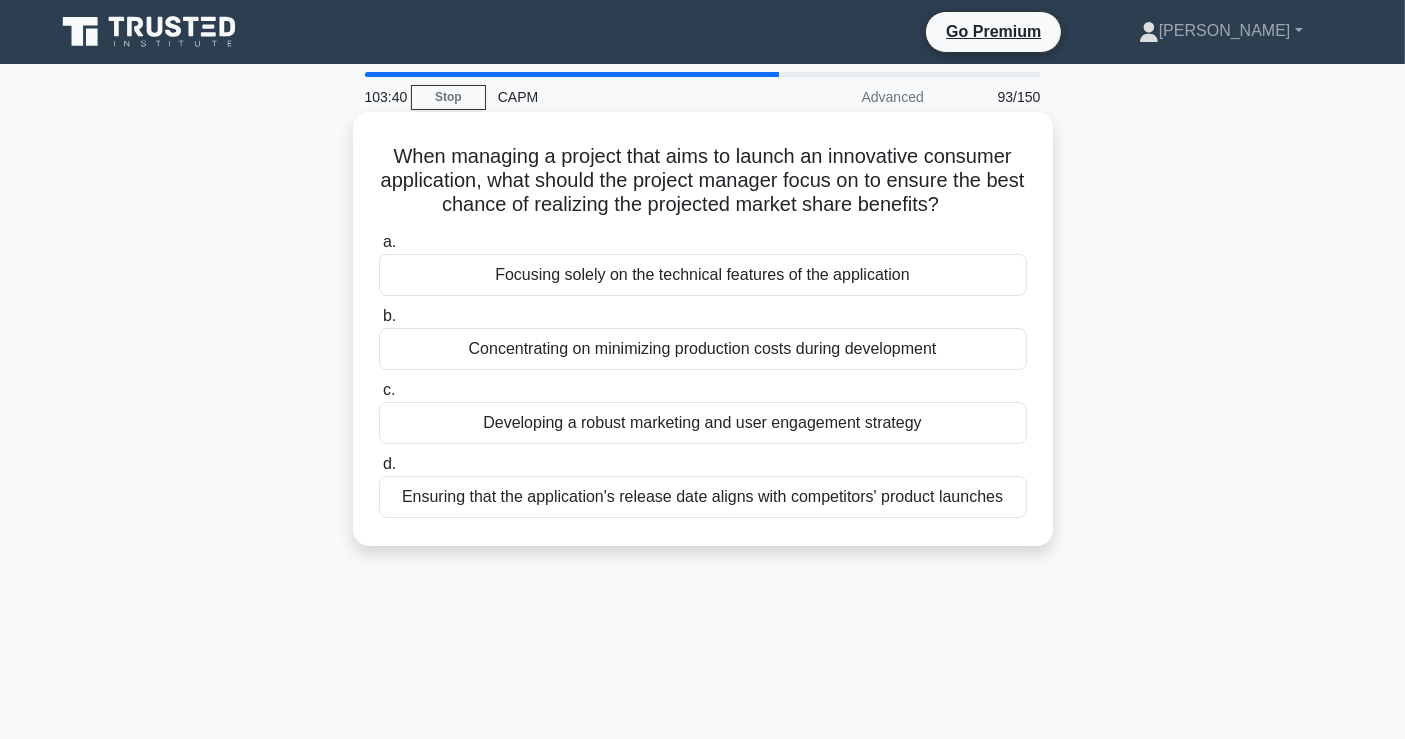 click on "Developing a robust marketing and user engagement strategy" at bounding box center [703, 423] 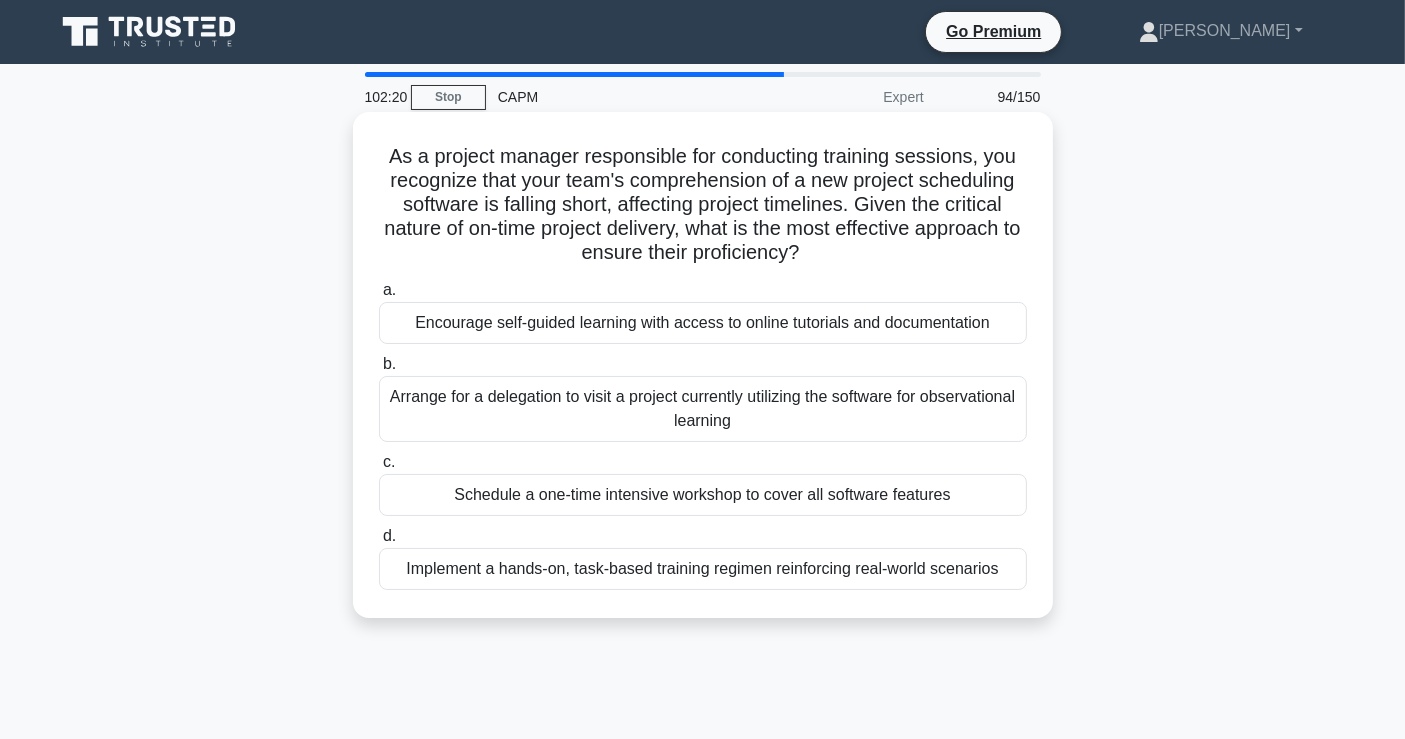 click on "Implement a hands-on, task-based training regimen reinforcing real-world scenarios" at bounding box center [703, 569] 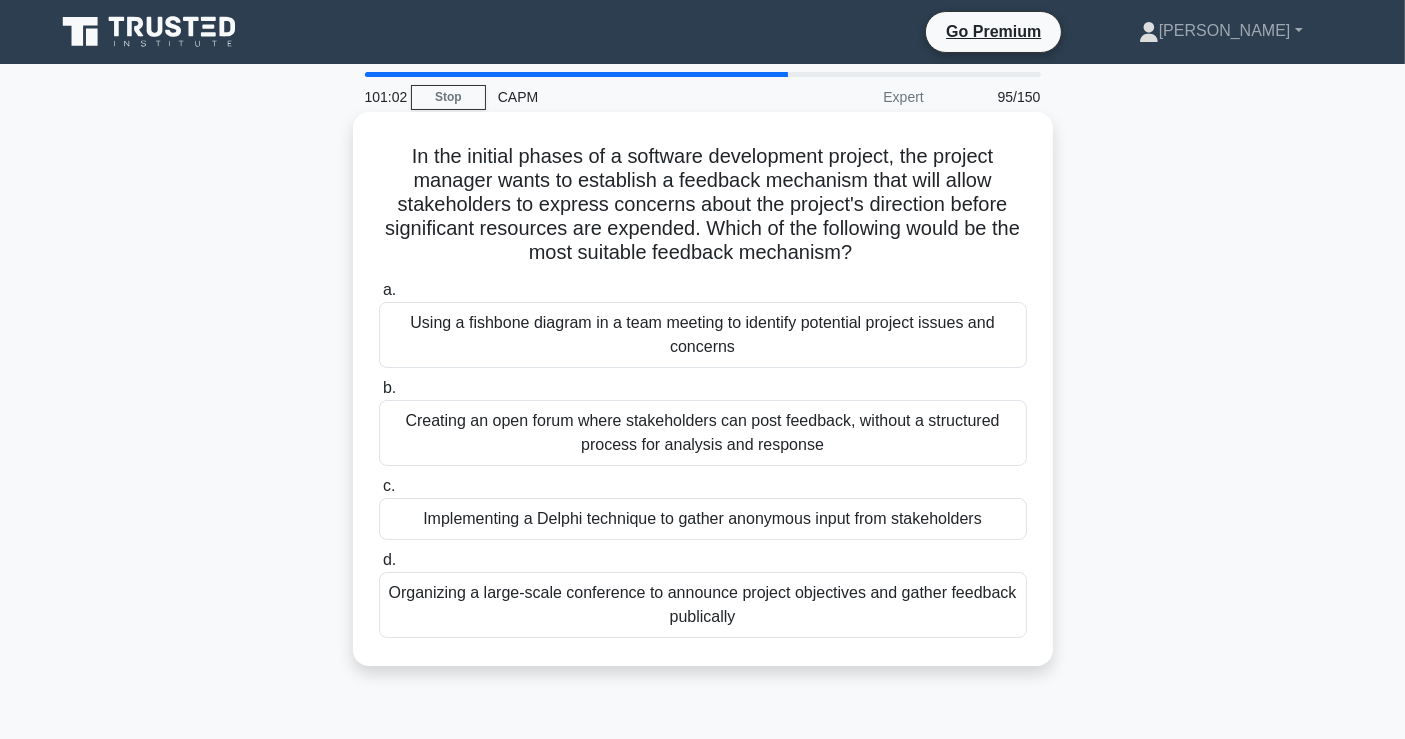 click on "Implementing a Delphi technique to gather anonymous input from stakeholders" at bounding box center (703, 519) 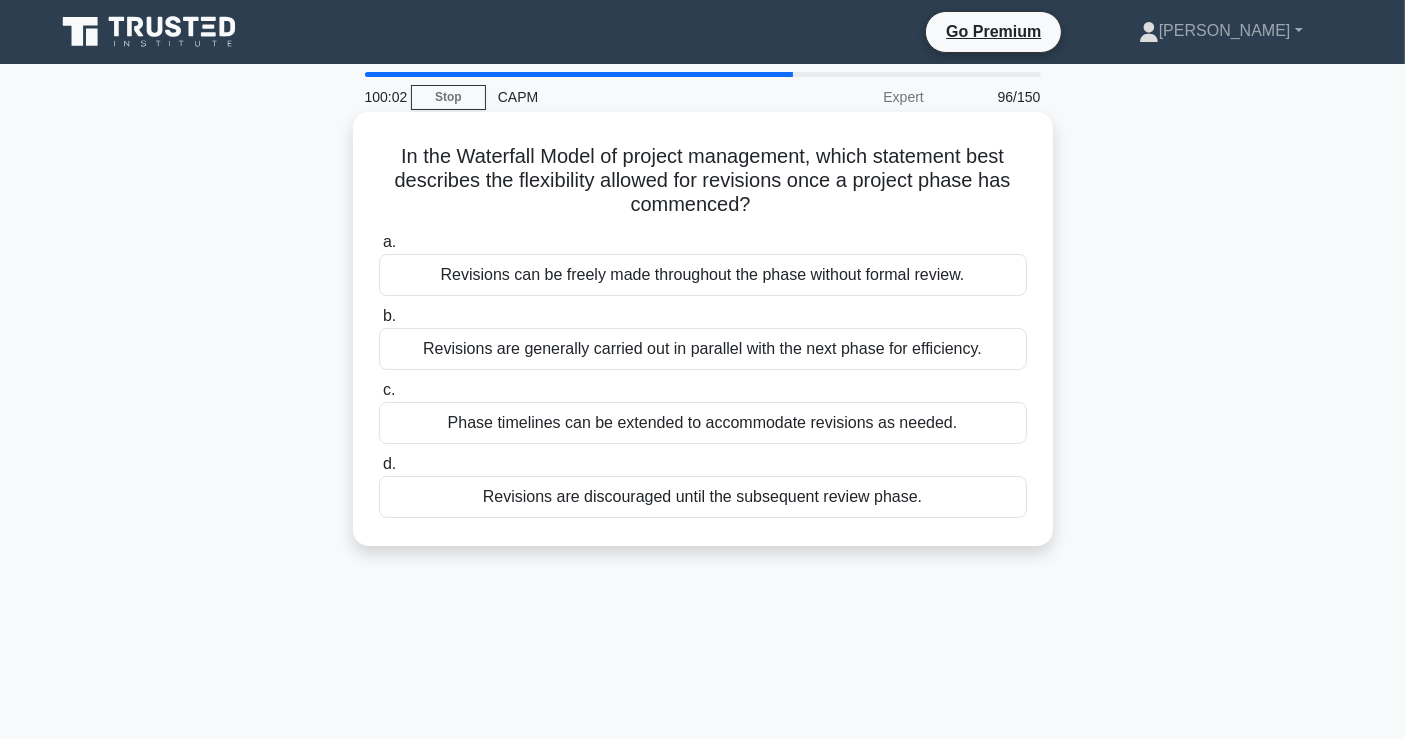 click on "Phase timelines can be extended to accommodate revisions as needed." at bounding box center (703, 423) 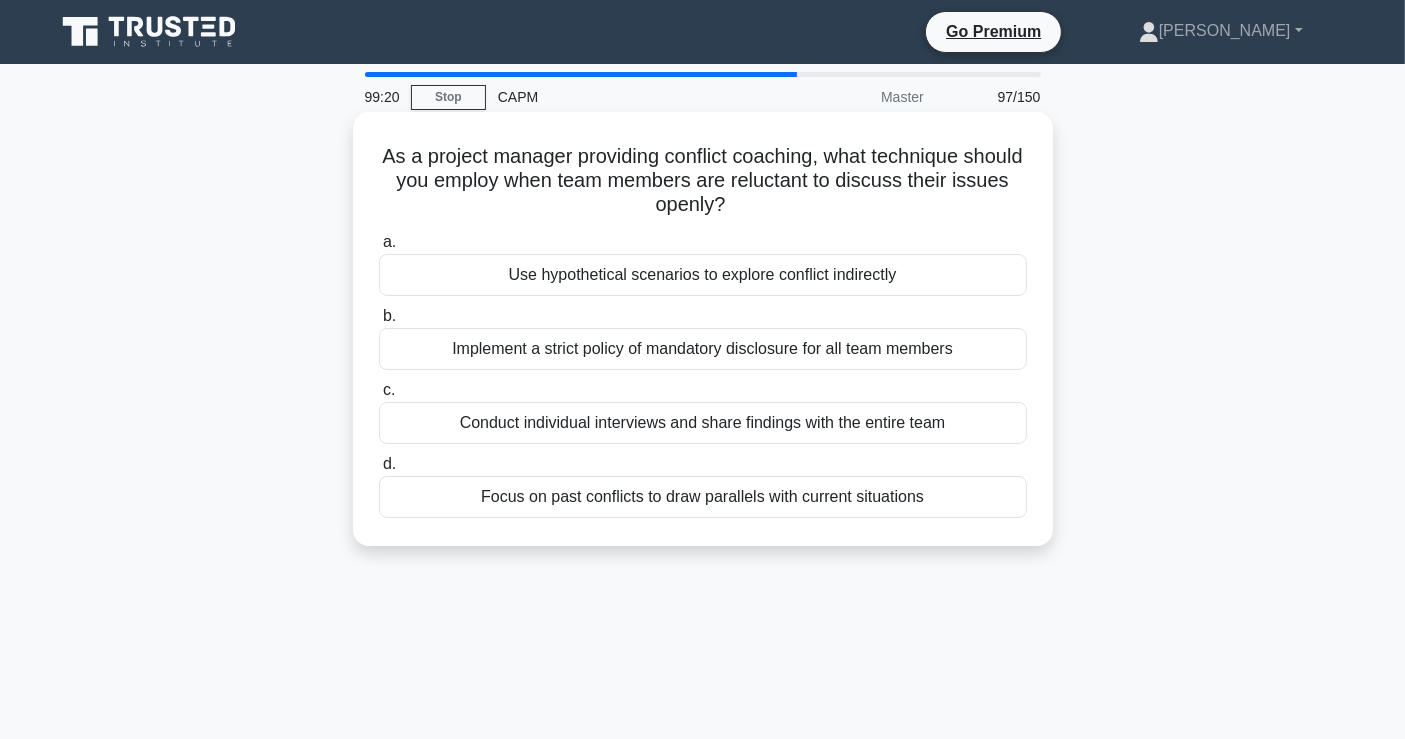click on "Conduct individual interviews and share findings with the entire team" at bounding box center (703, 423) 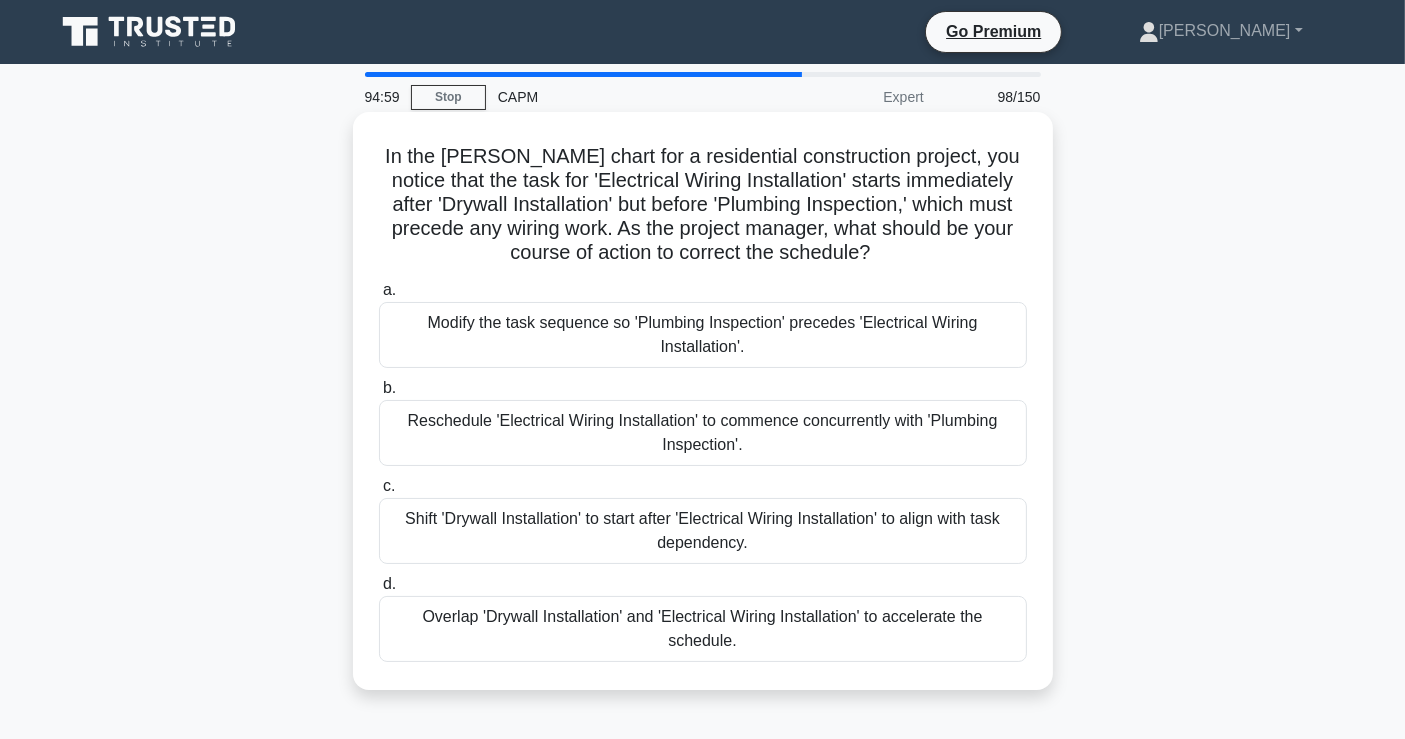 click on "Modify the task sequence so 'Plumbing Inspection' precedes 'Electrical Wiring Installation'." at bounding box center [703, 335] 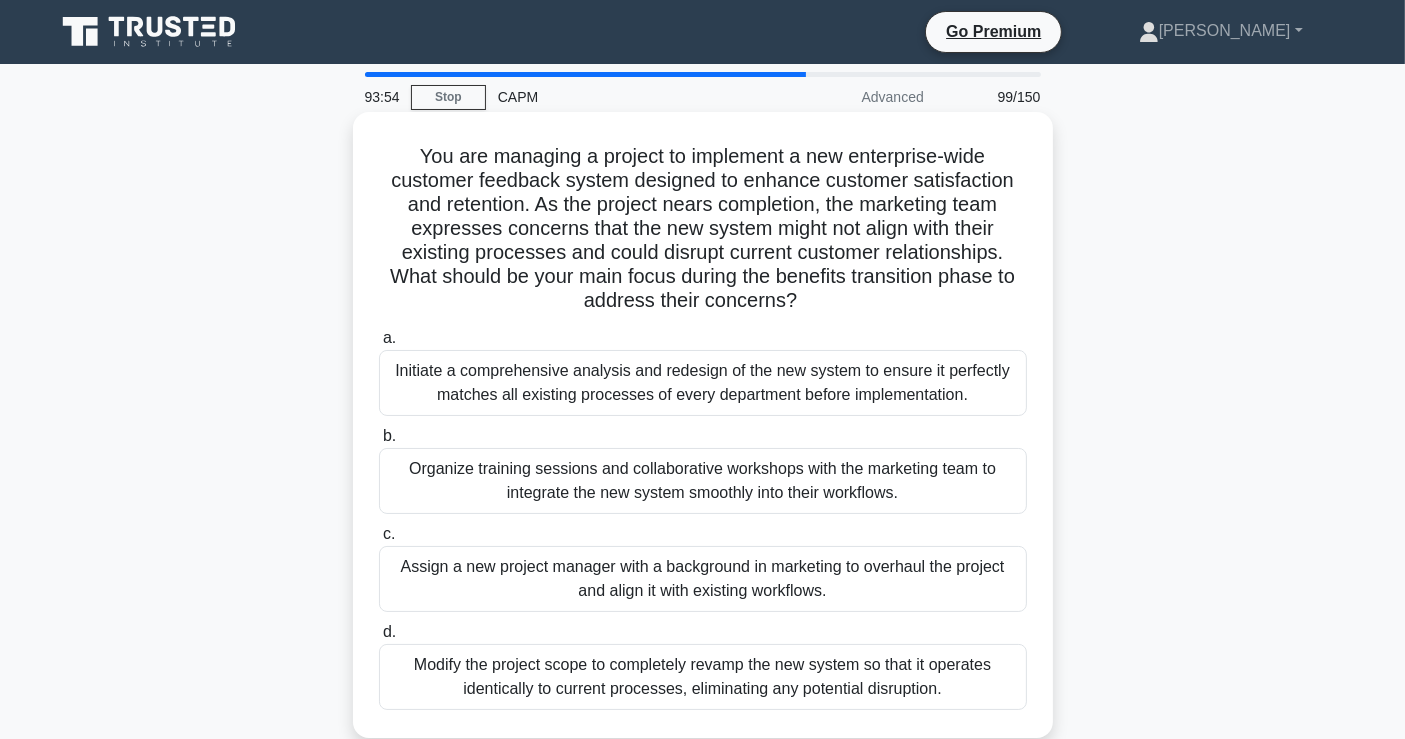scroll, scrollTop: 111, scrollLeft: 0, axis: vertical 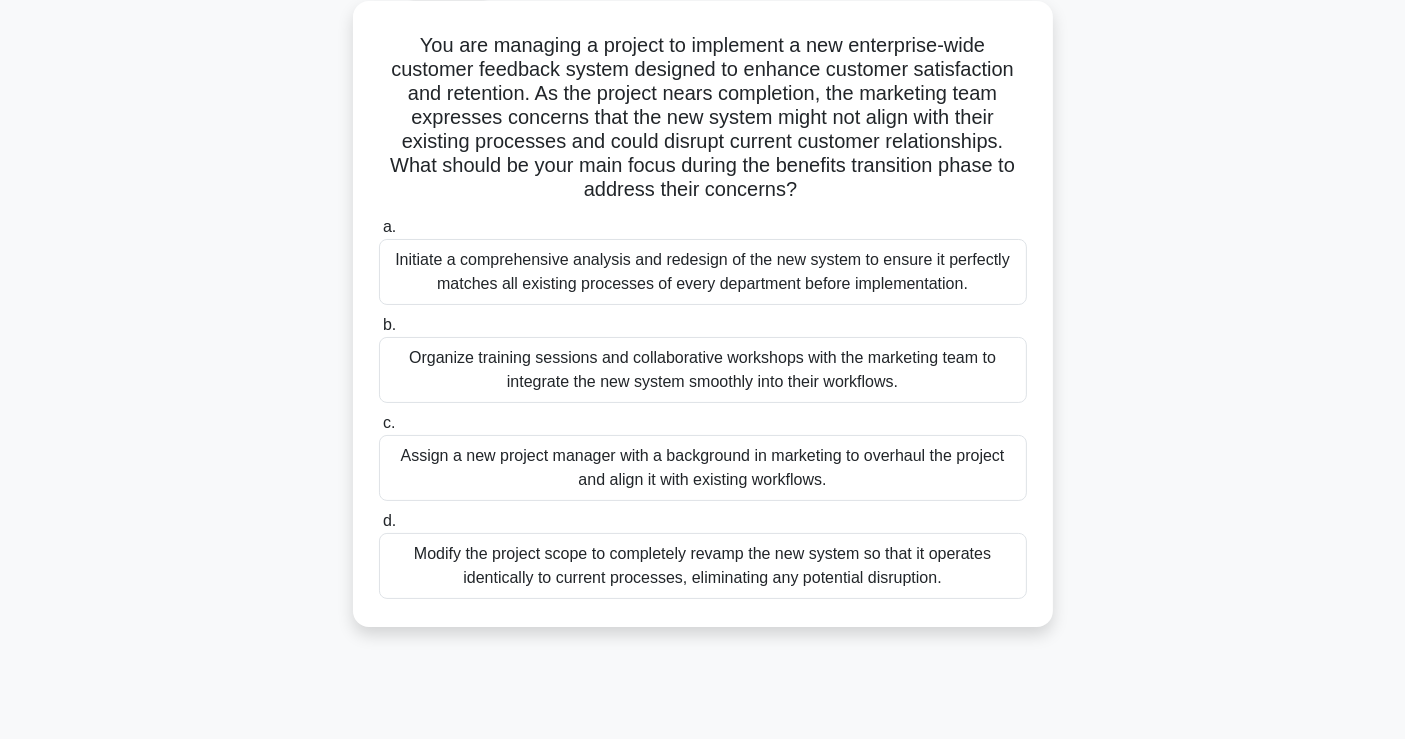 click on "Initiate a comprehensive analysis and redesign of the new system to ensure it perfectly matches all existing processes of every department before implementation." at bounding box center (703, 272) 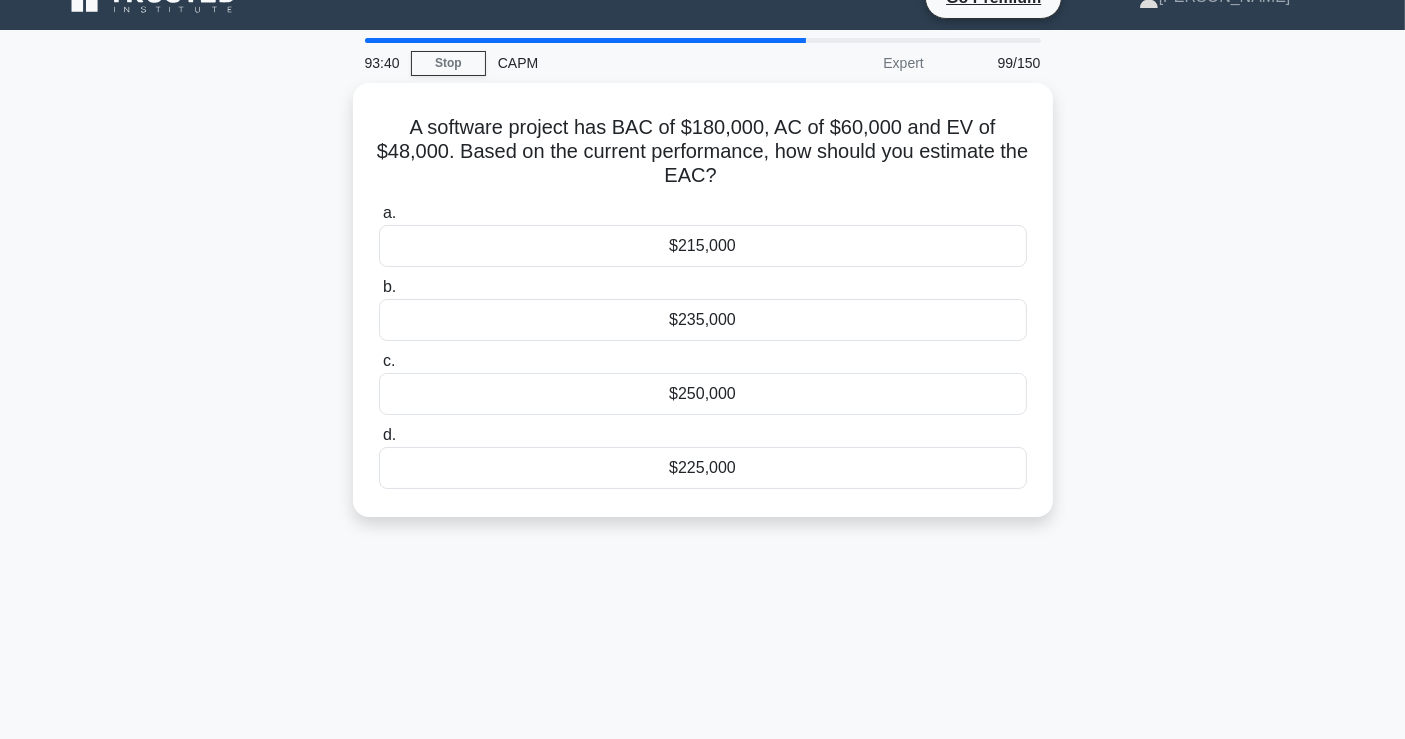scroll, scrollTop: 0, scrollLeft: 0, axis: both 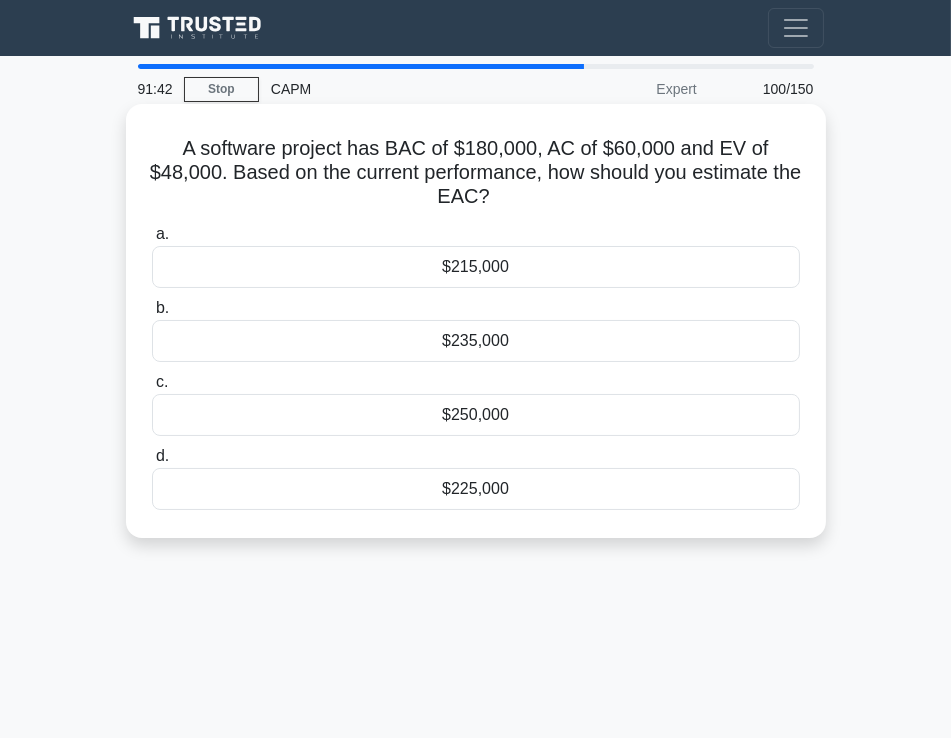 click on "$225,000" at bounding box center [476, 489] 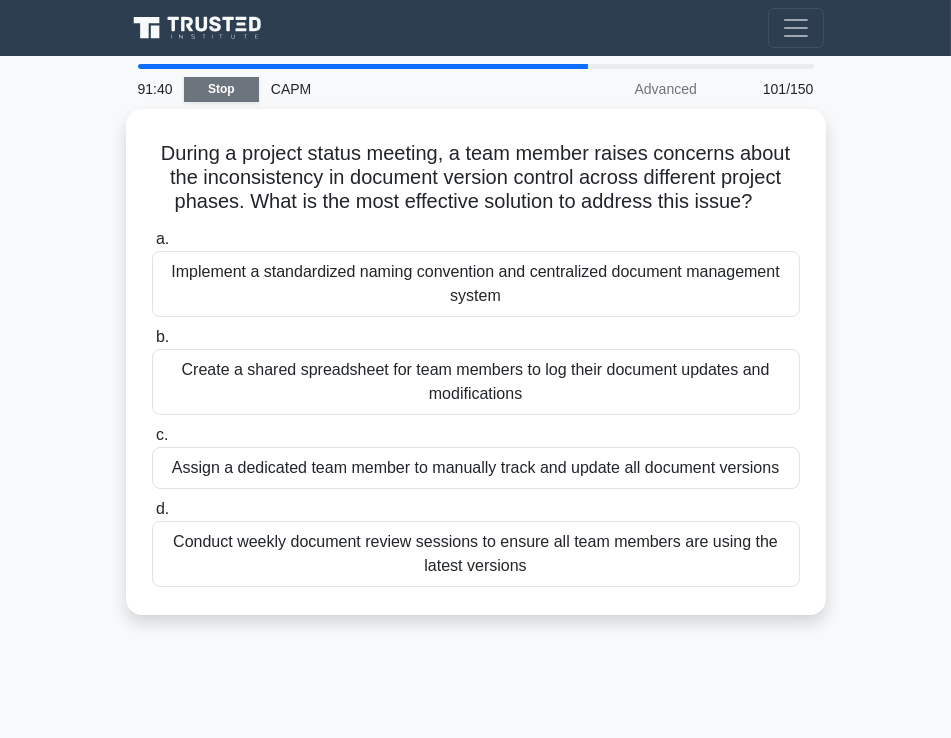 click on "Stop" at bounding box center [221, 89] 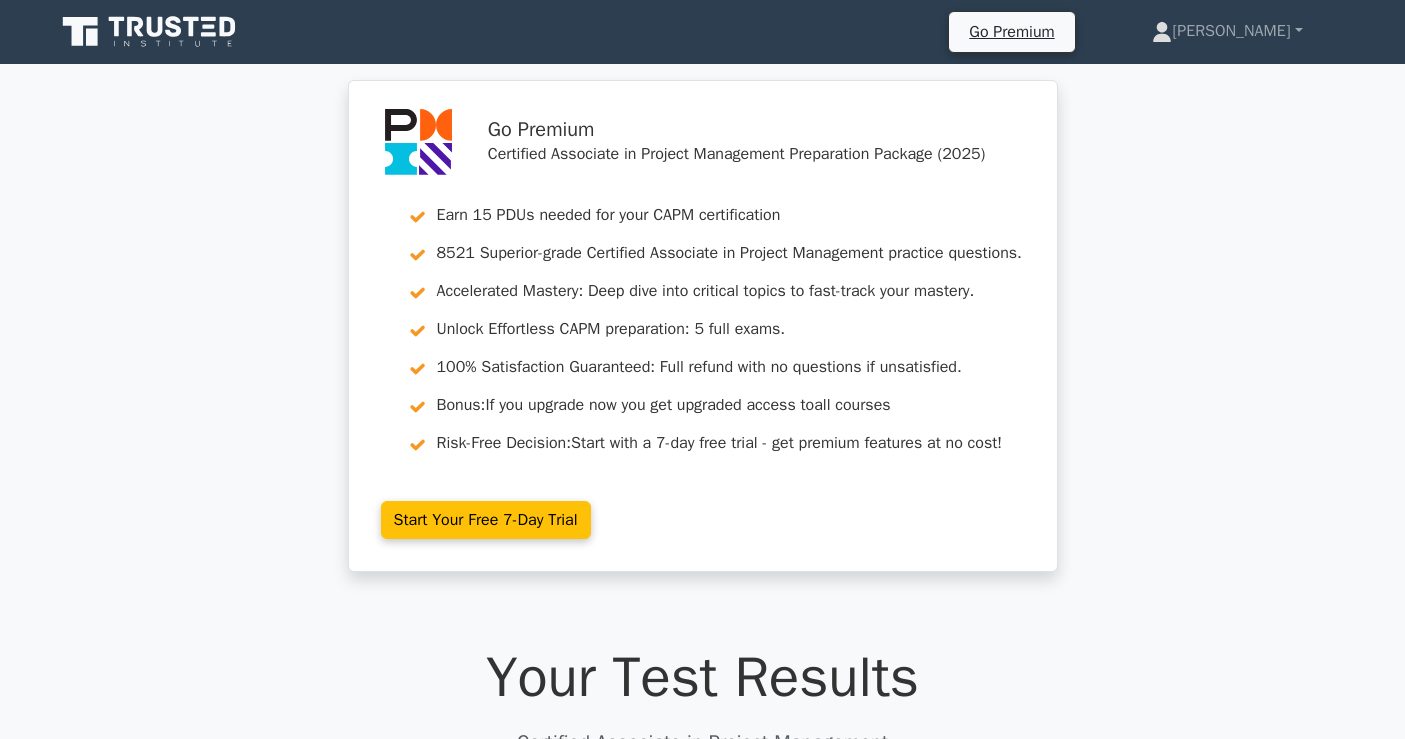 scroll, scrollTop: 0, scrollLeft: 0, axis: both 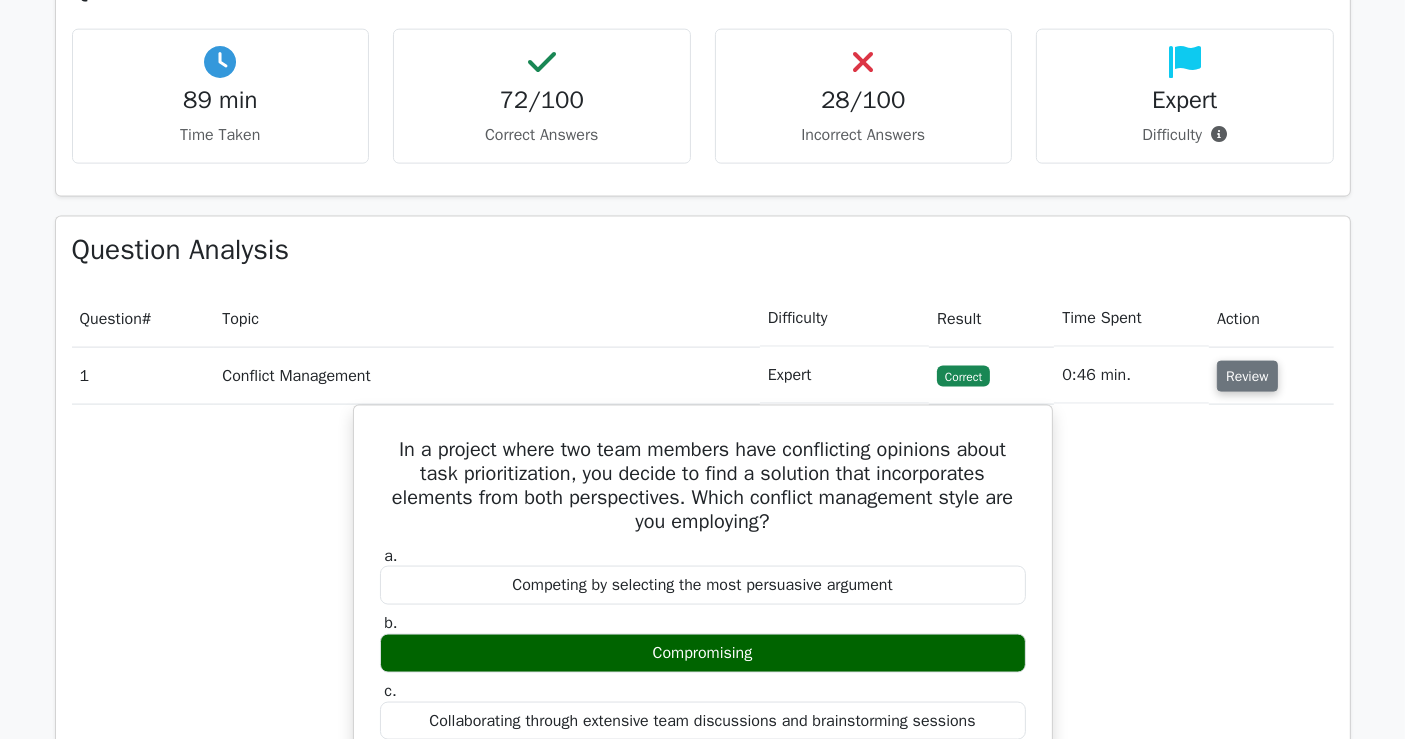 click on "Review" at bounding box center [1247, 376] 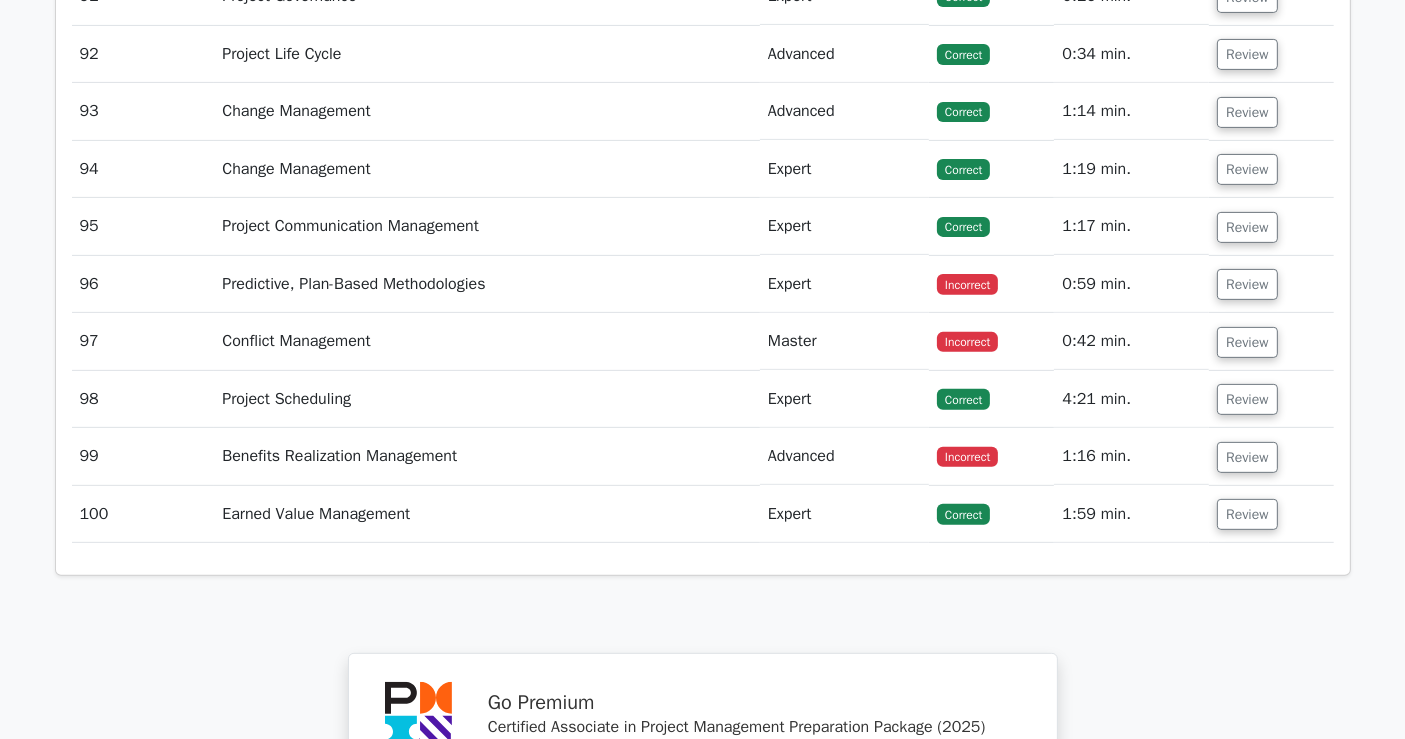 scroll, scrollTop: 8251, scrollLeft: 0, axis: vertical 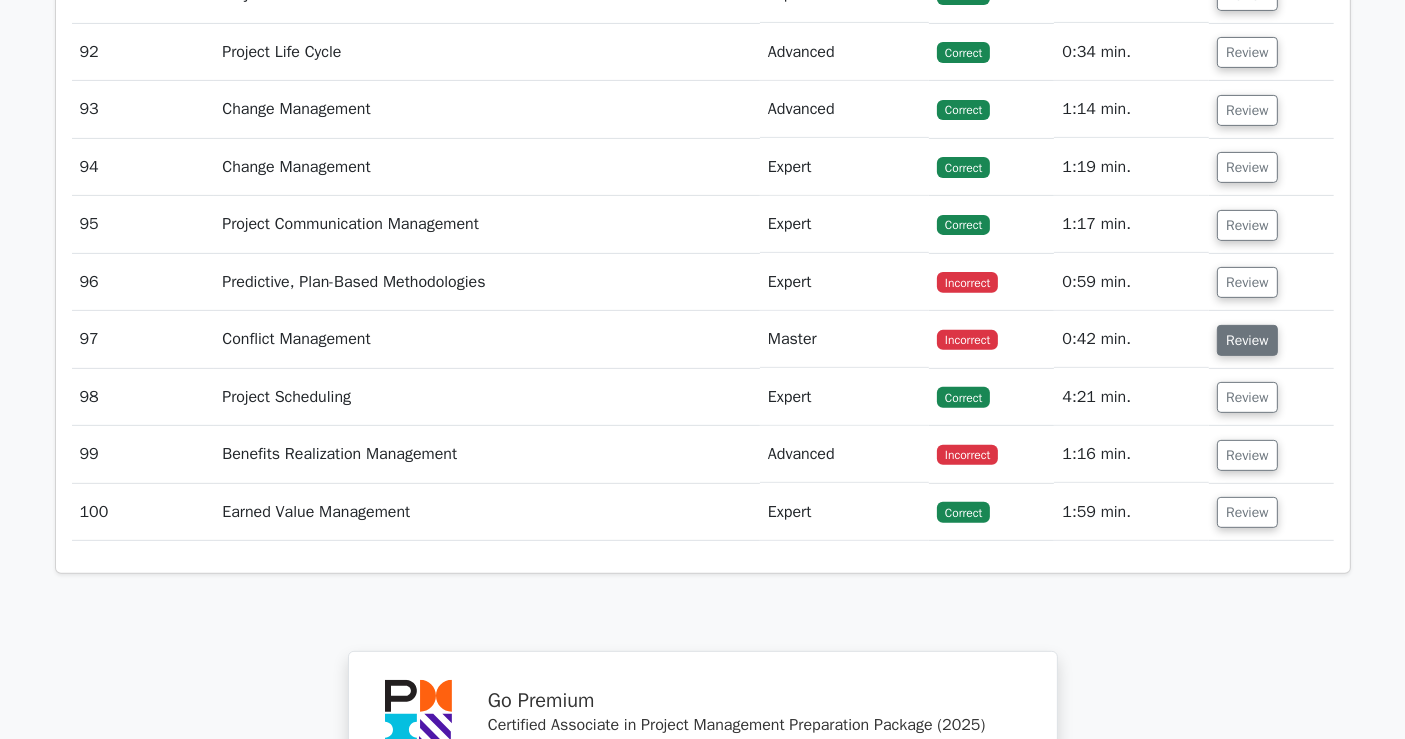 click on "Review" at bounding box center (1247, 340) 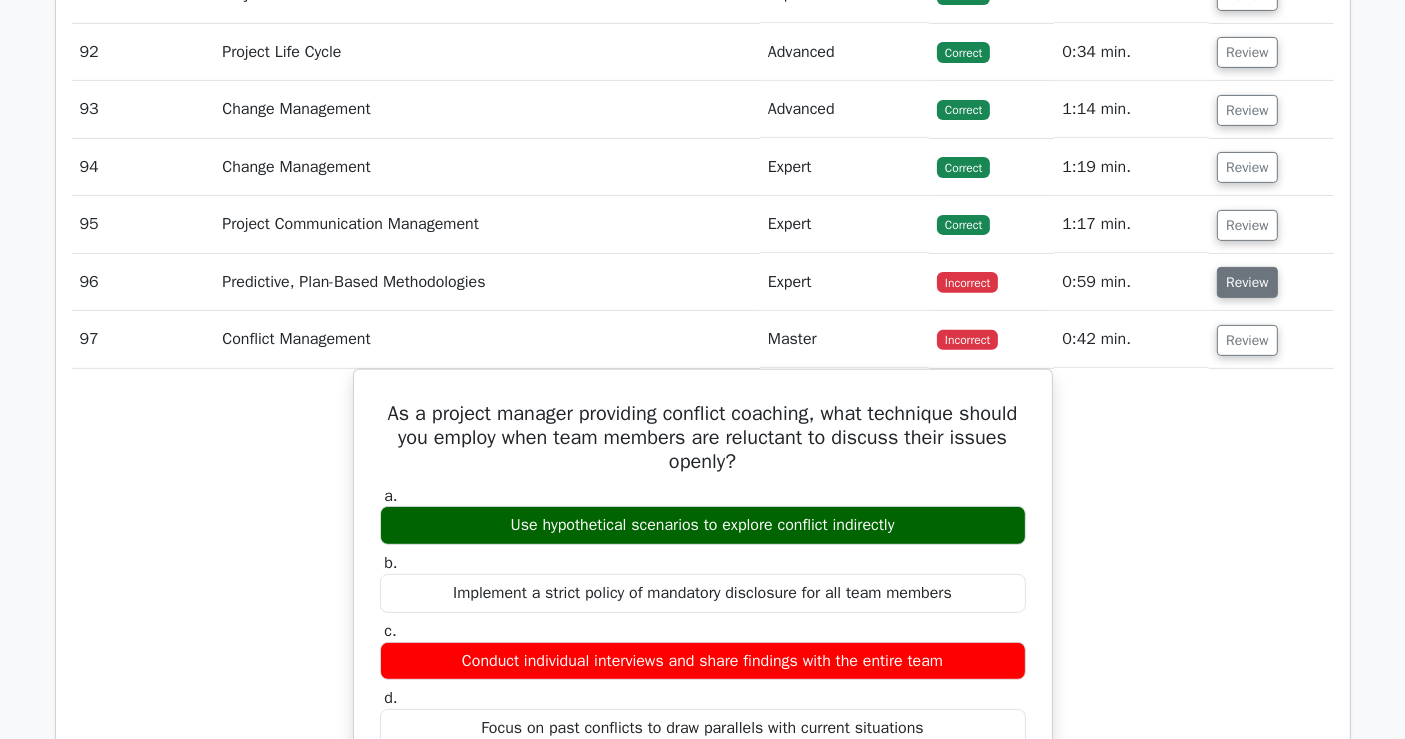 click on "Review" at bounding box center [1247, 282] 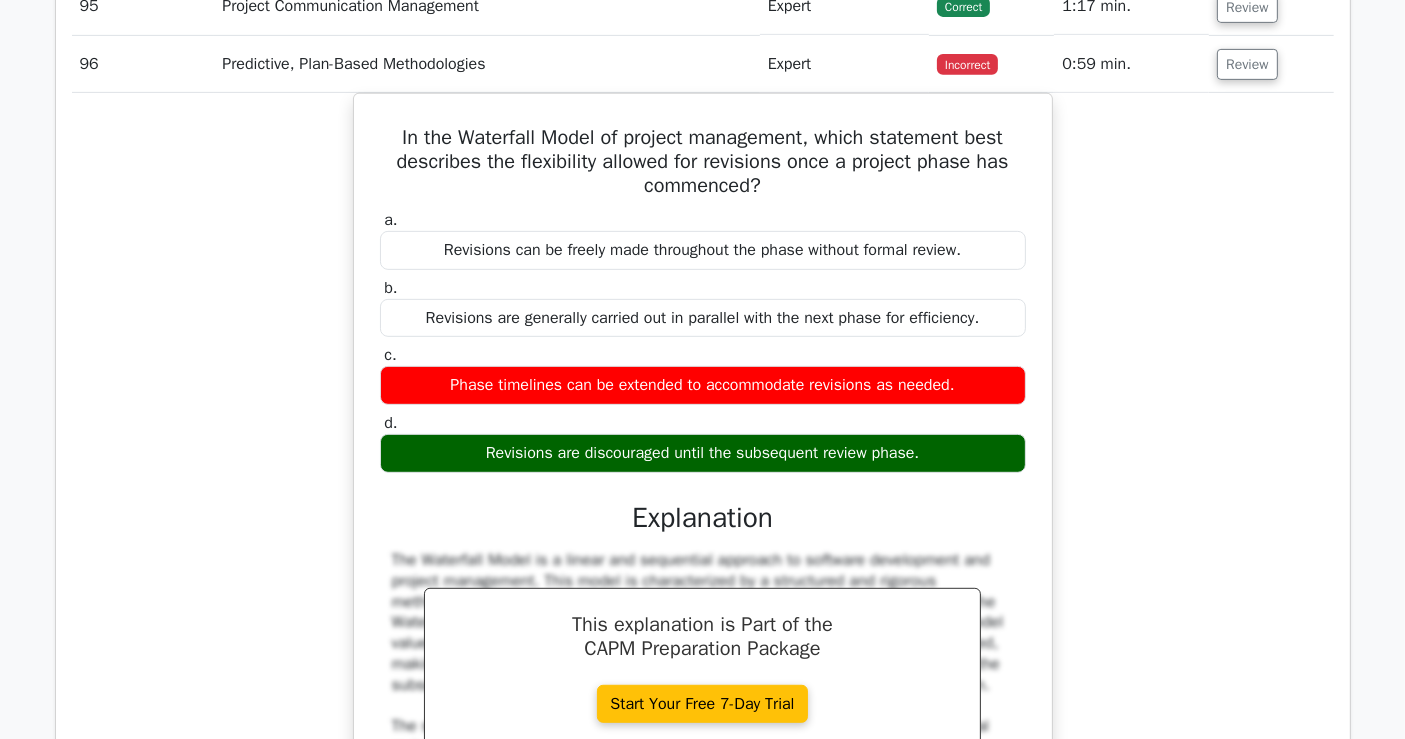 scroll, scrollTop: 8473, scrollLeft: 0, axis: vertical 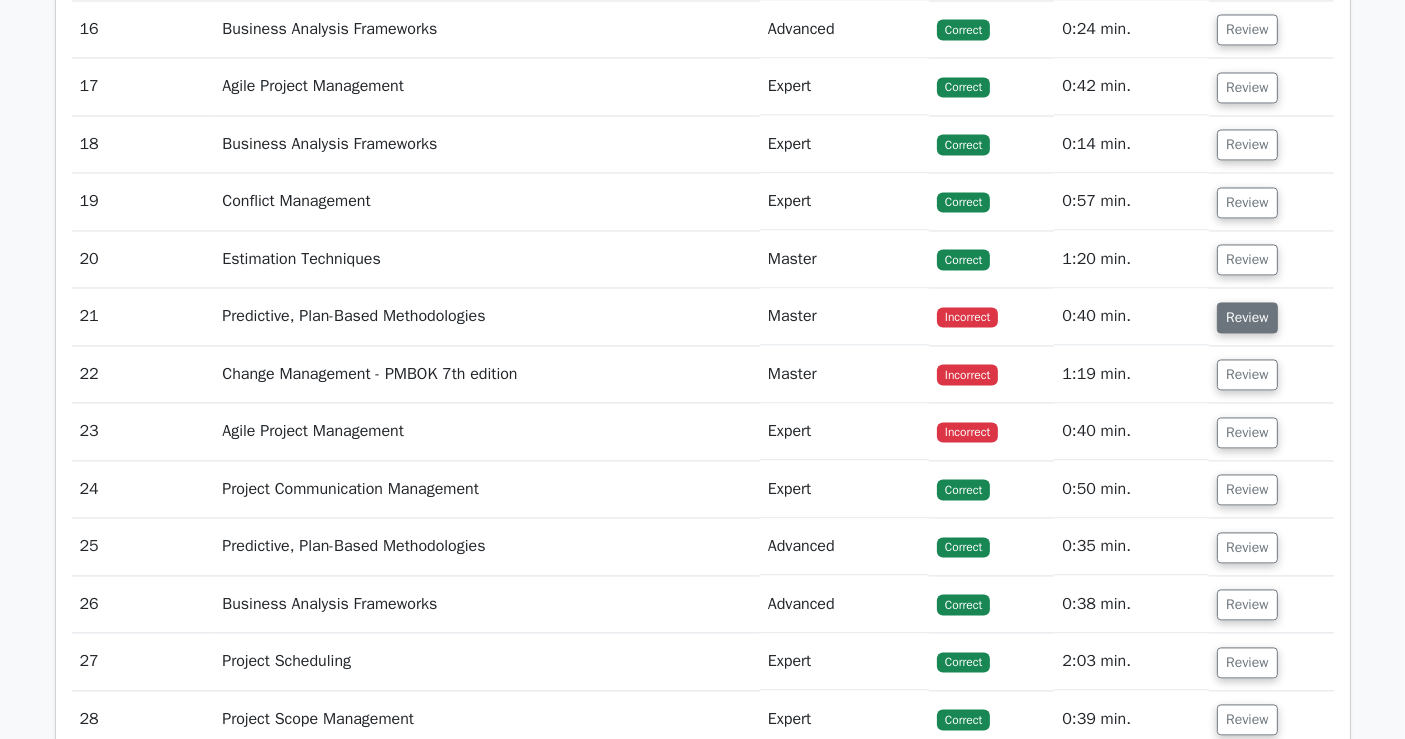 click on "Review" at bounding box center (1247, 317) 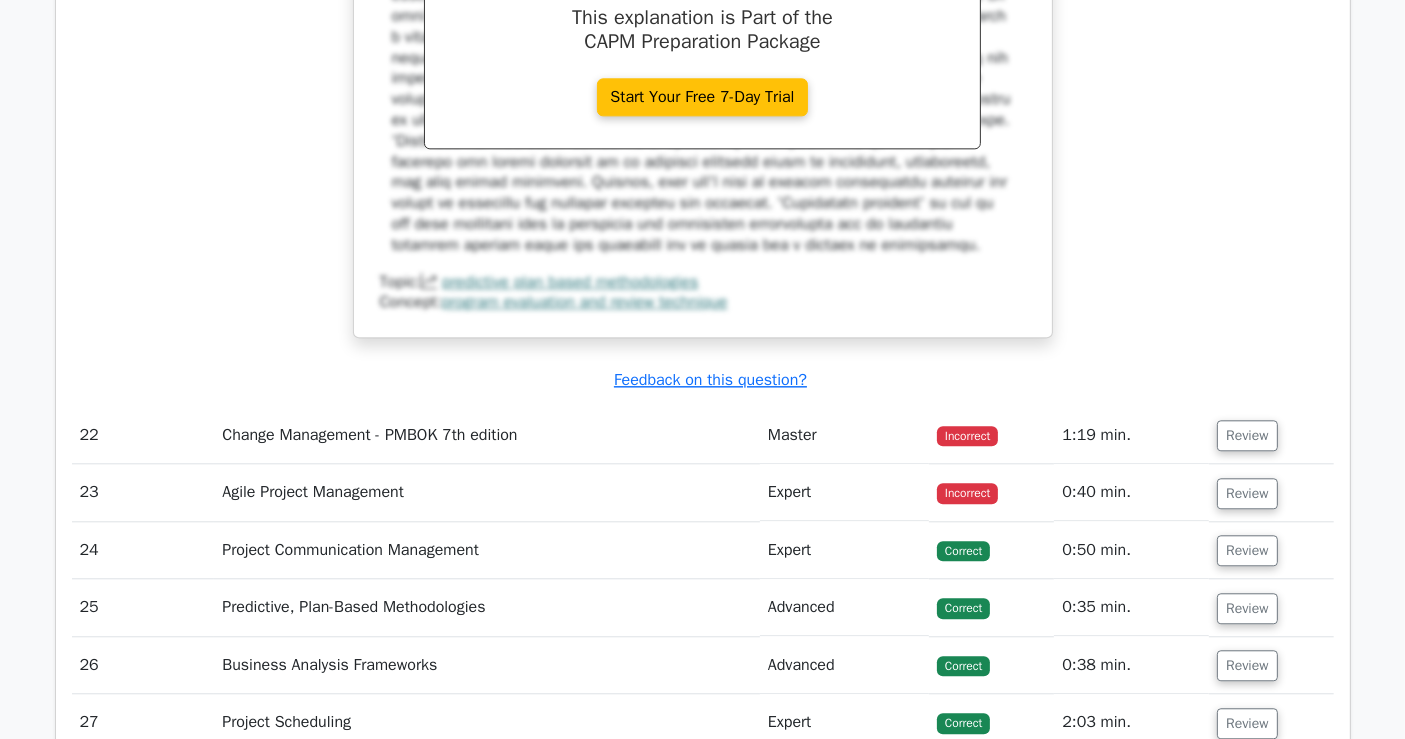 scroll, scrollTop: 4793, scrollLeft: 0, axis: vertical 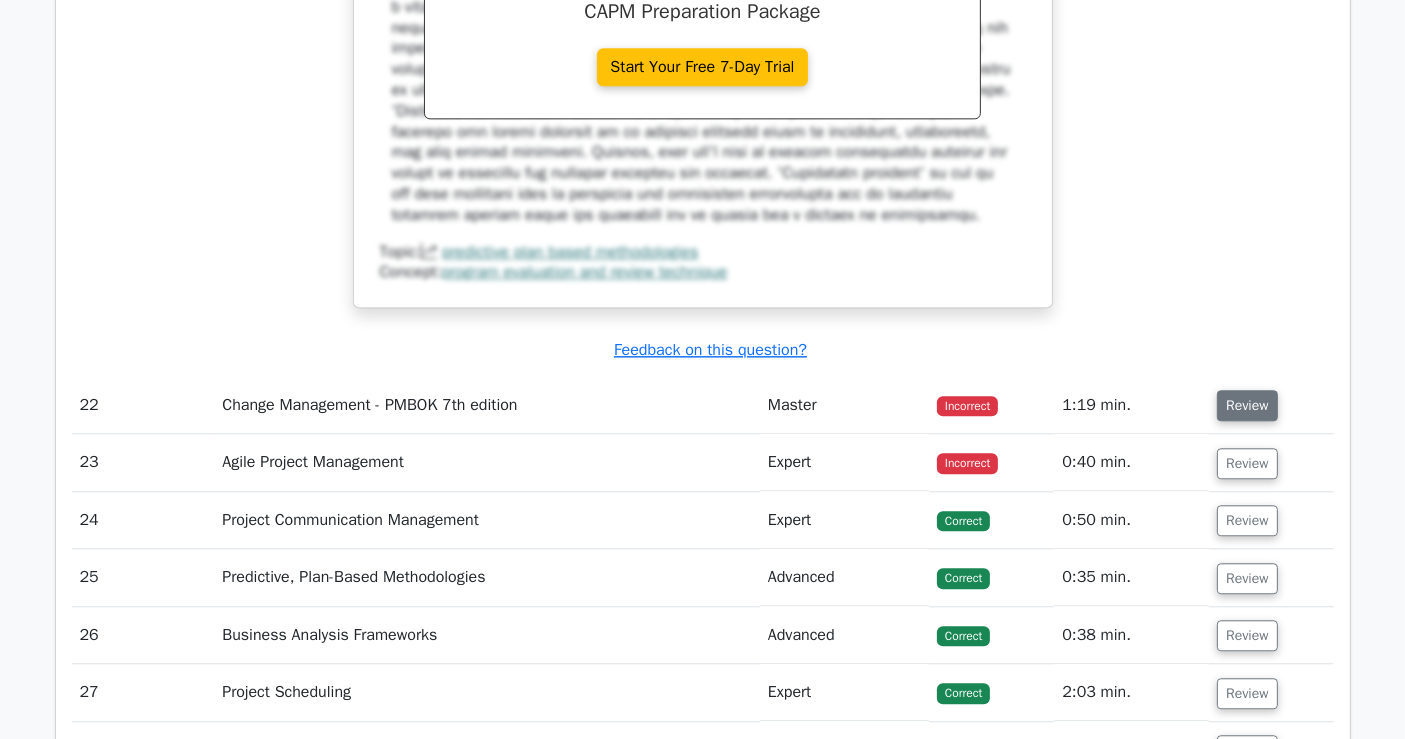 click on "Review" at bounding box center [1247, 405] 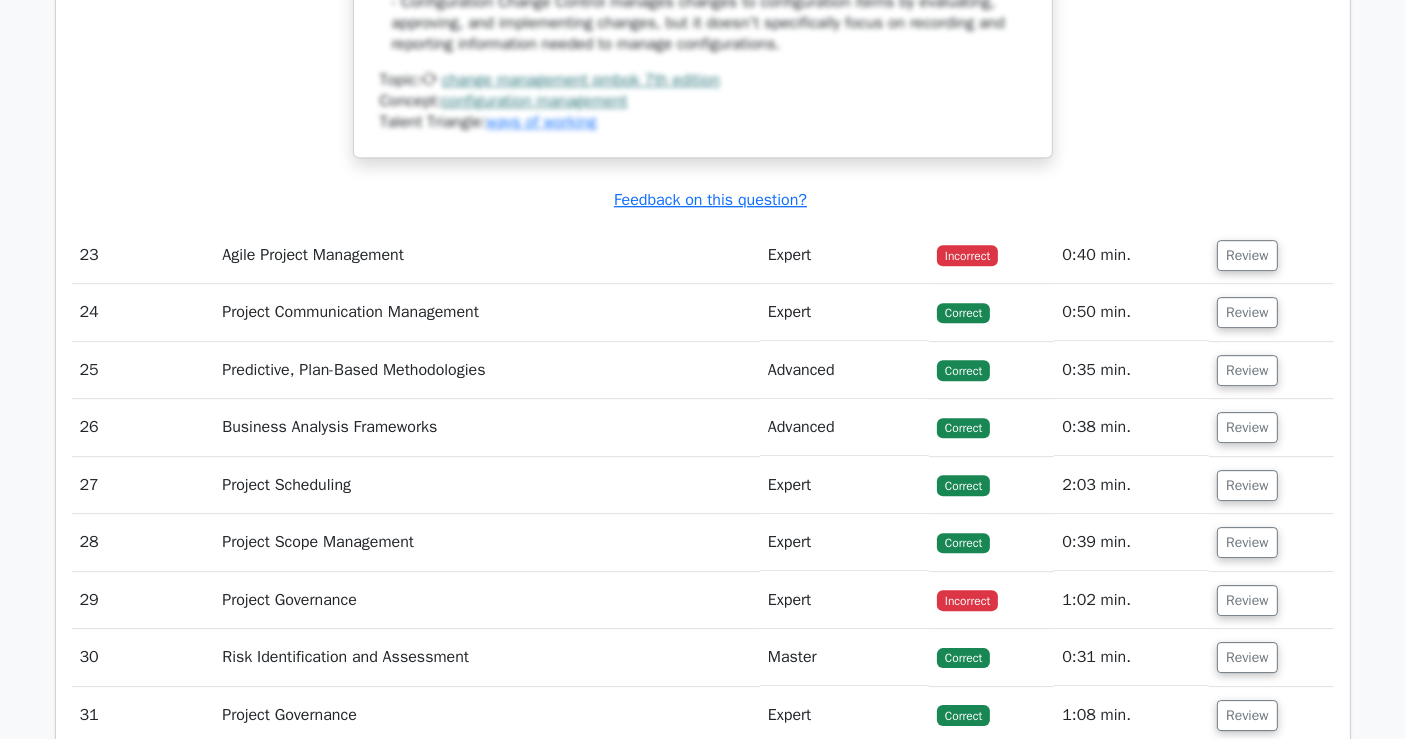 scroll, scrollTop: 6015, scrollLeft: 0, axis: vertical 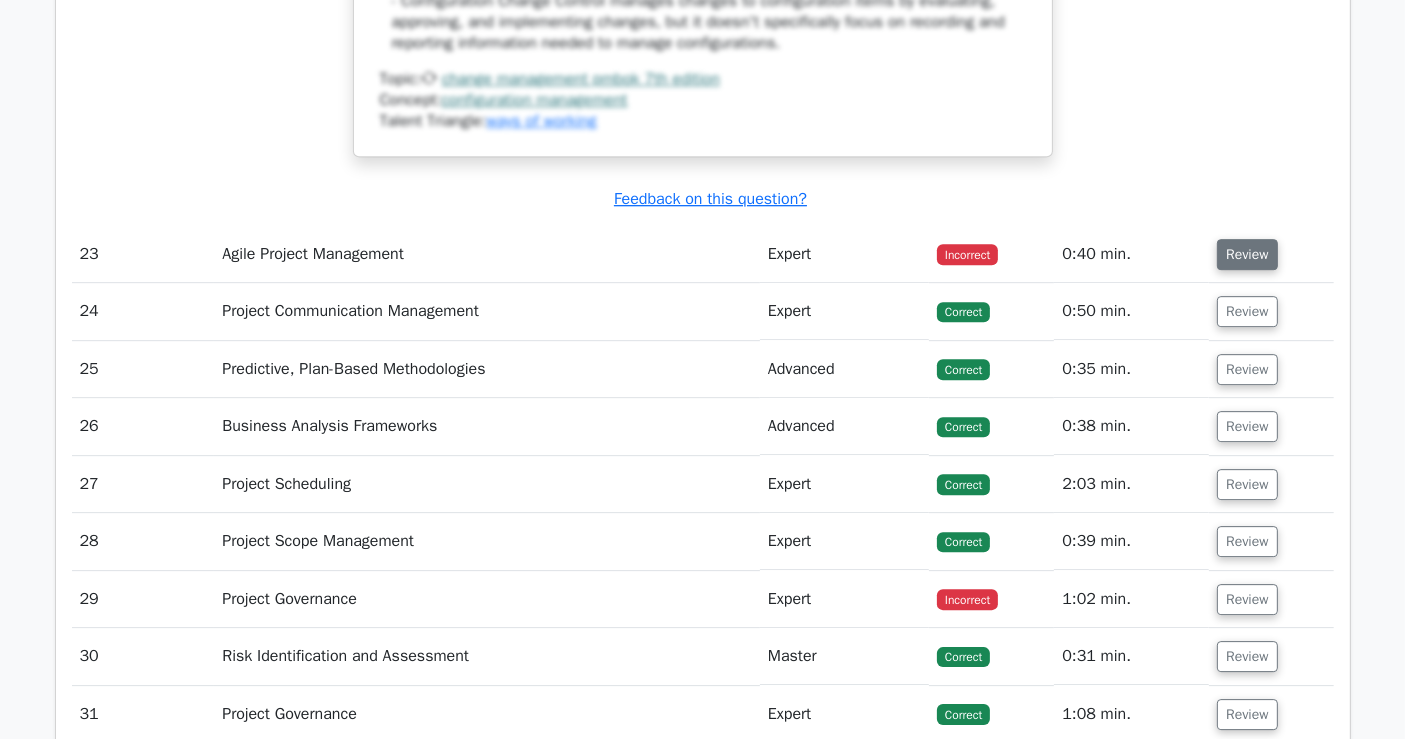 click on "Review" at bounding box center [1247, 254] 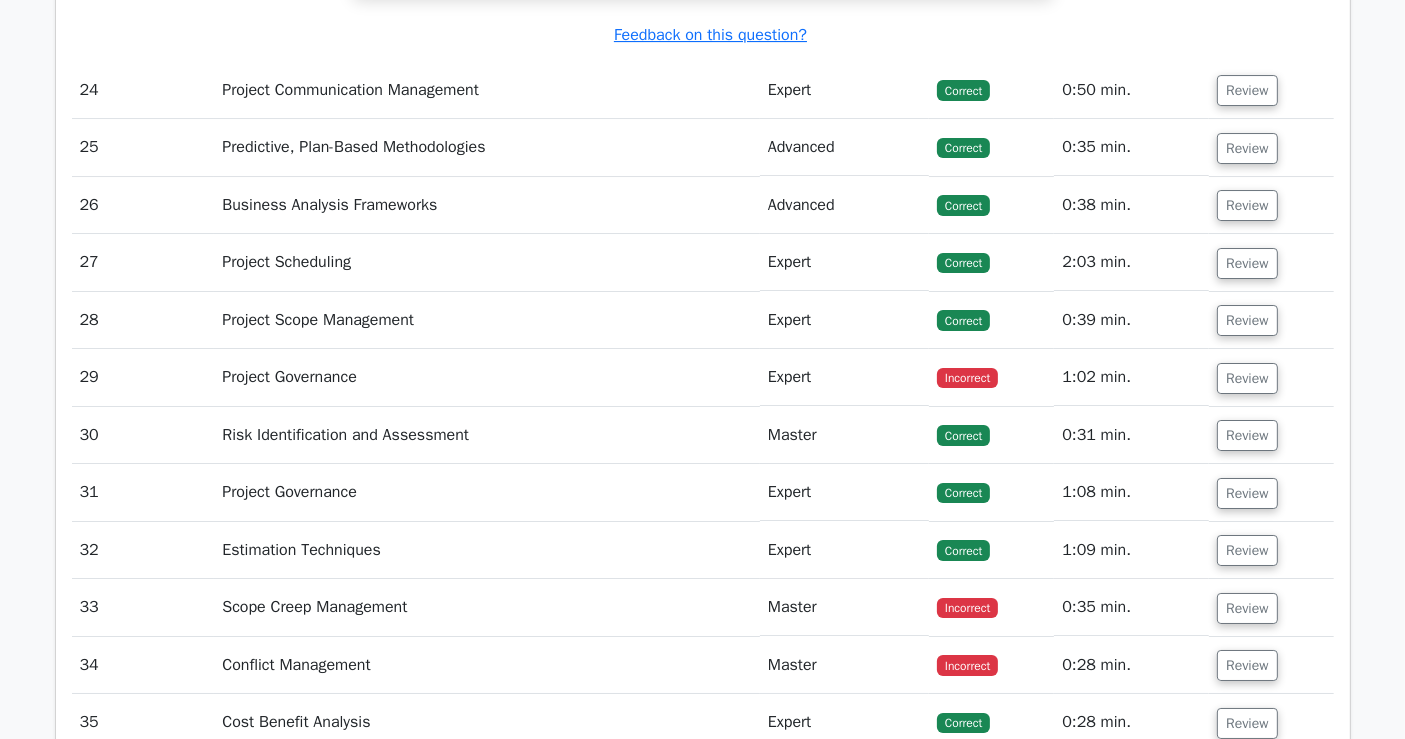 scroll, scrollTop: 7237, scrollLeft: 0, axis: vertical 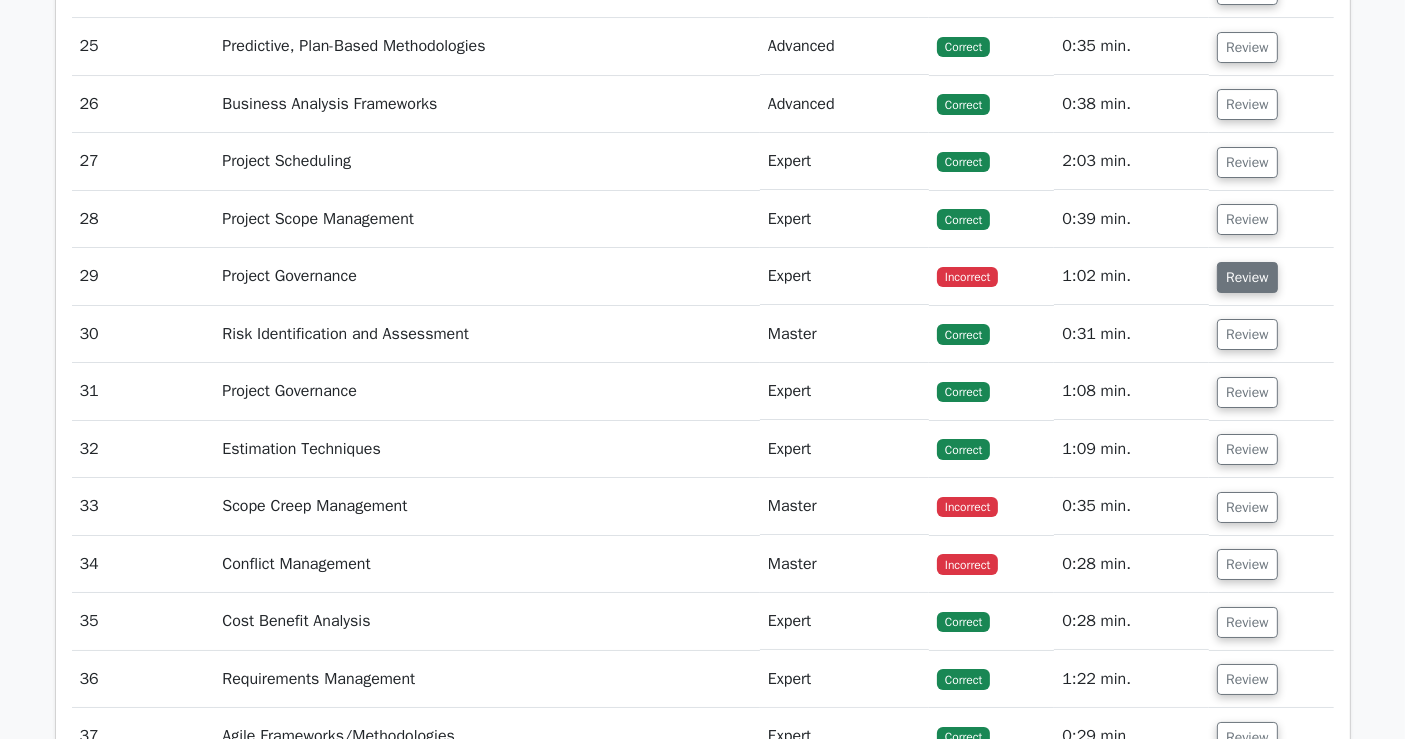 click on "Review" at bounding box center [1247, 277] 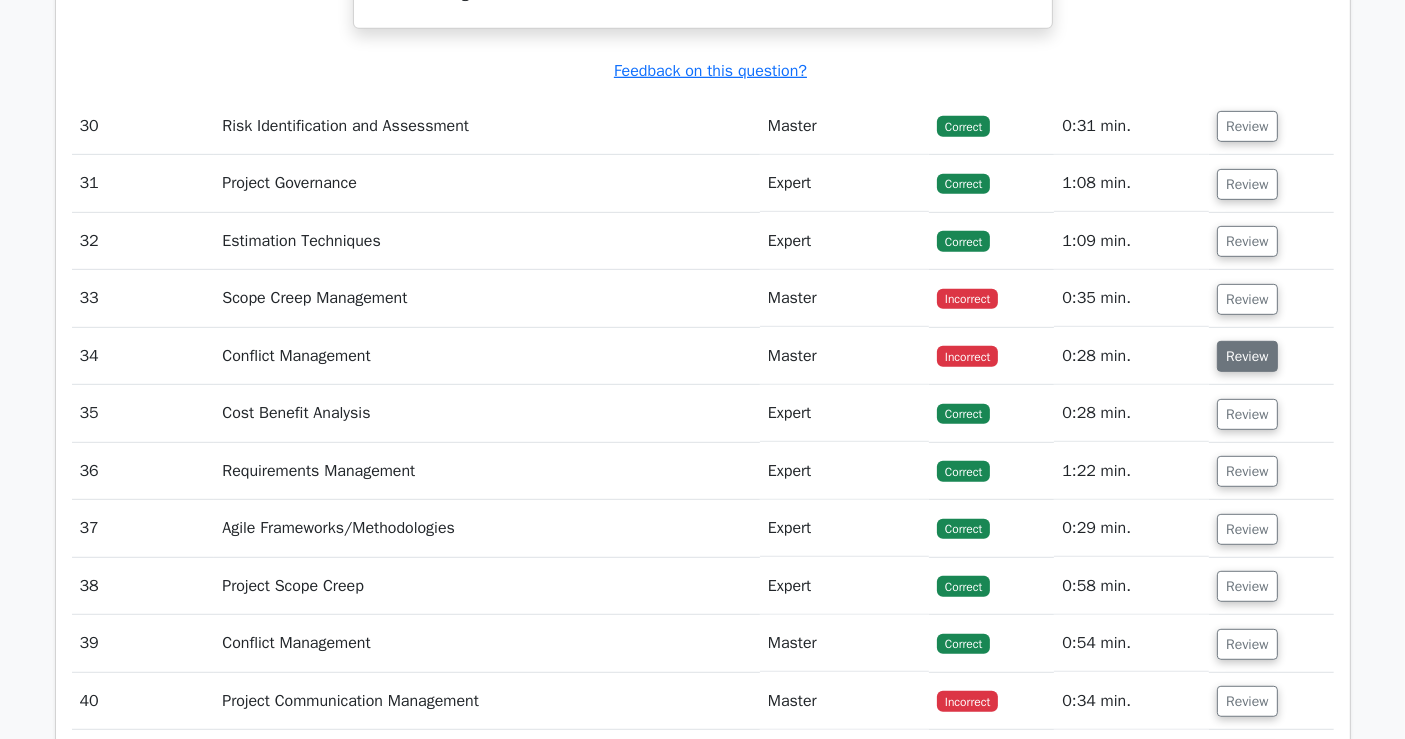scroll, scrollTop: 8571, scrollLeft: 0, axis: vertical 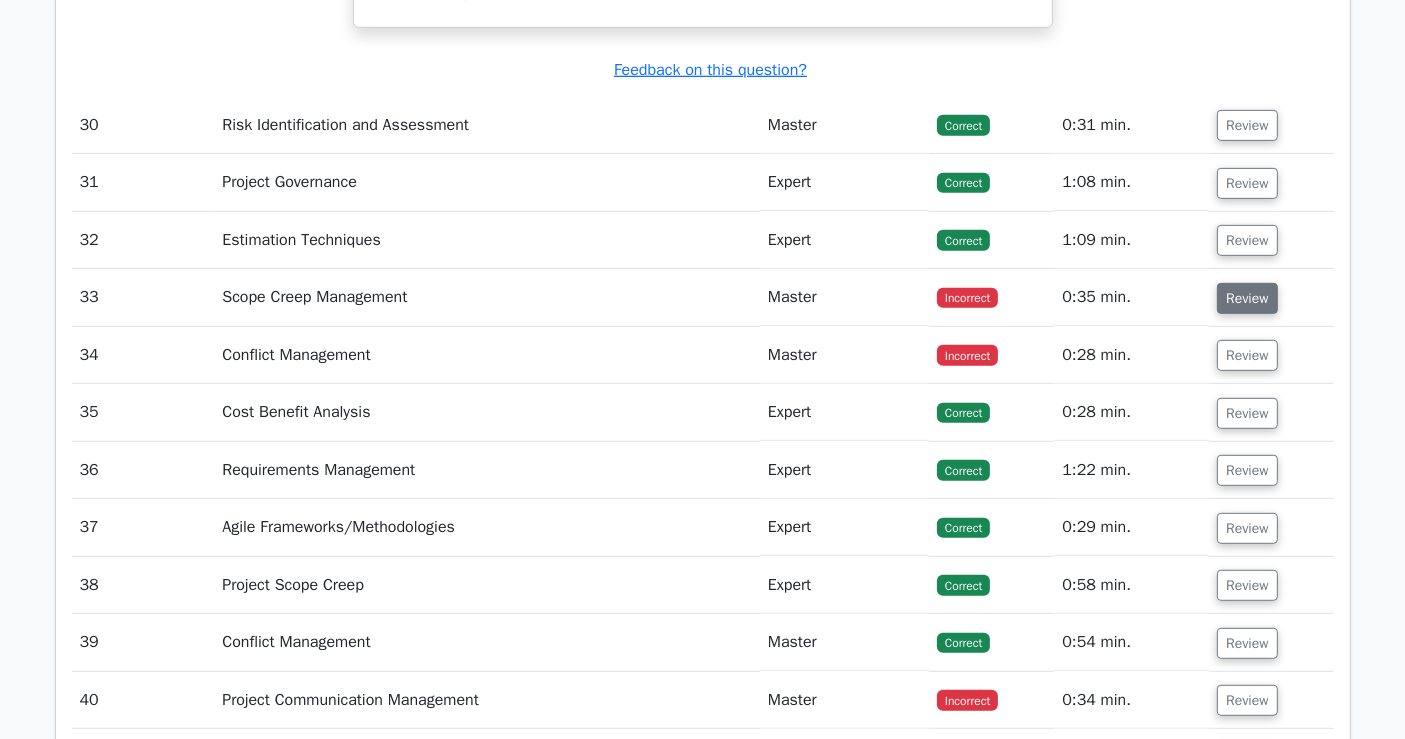 click on "Review" at bounding box center [1247, 298] 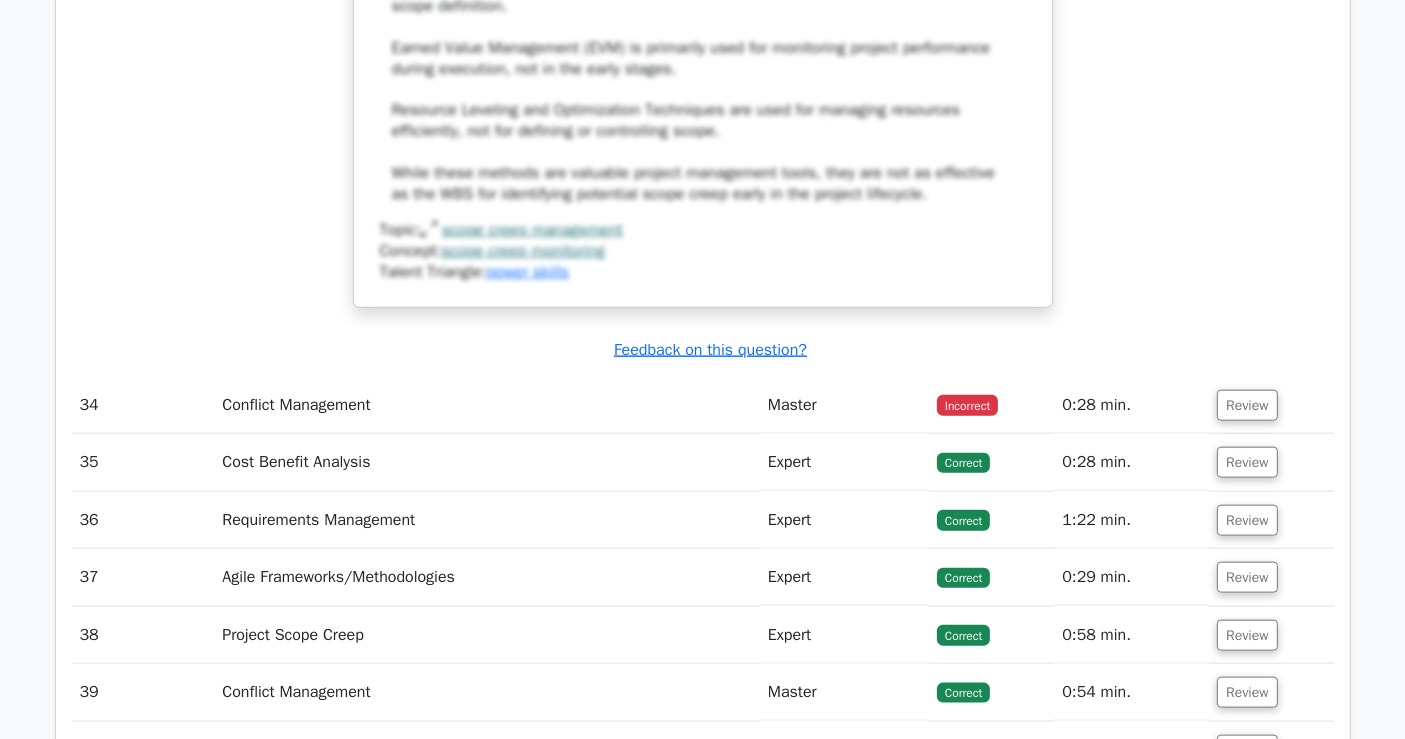scroll, scrollTop: 9904, scrollLeft: 0, axis: vertical 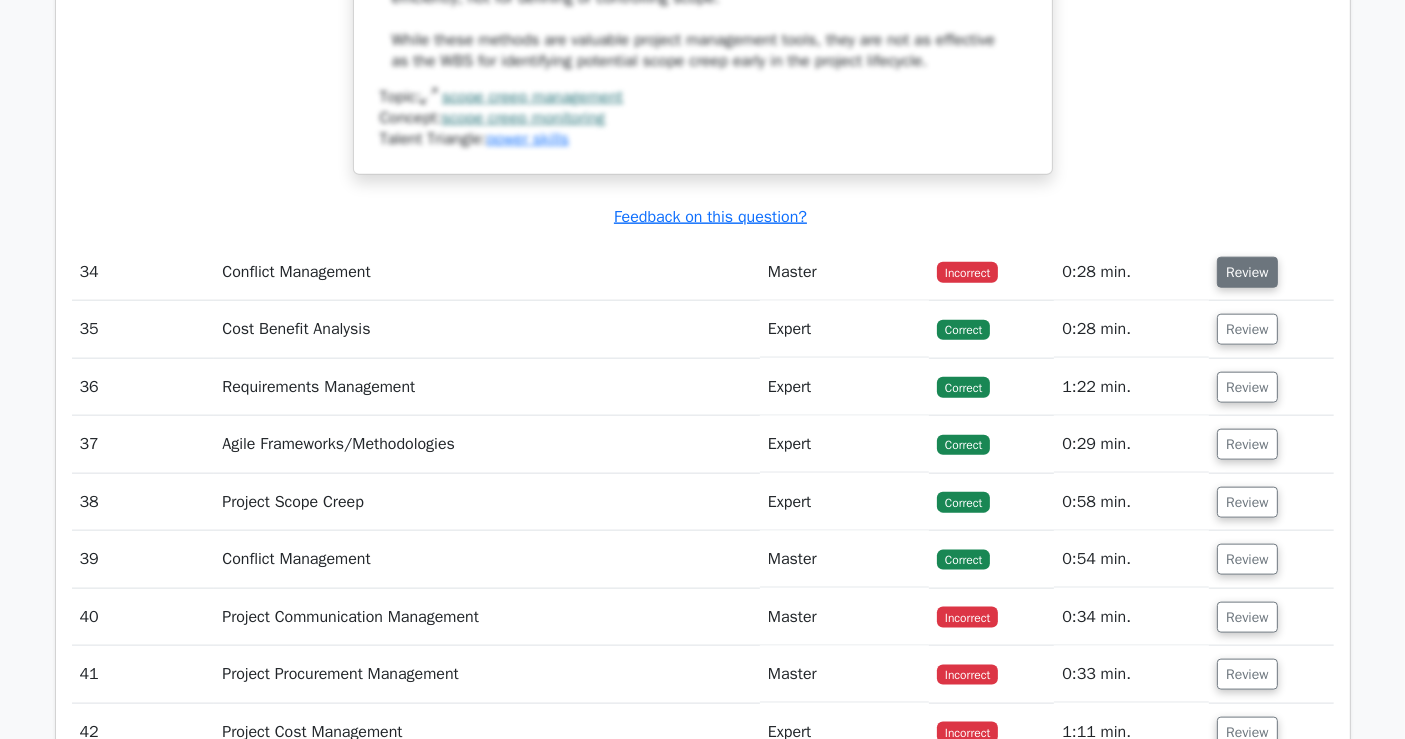 click on "Review" at bounding box center (1247, 272) 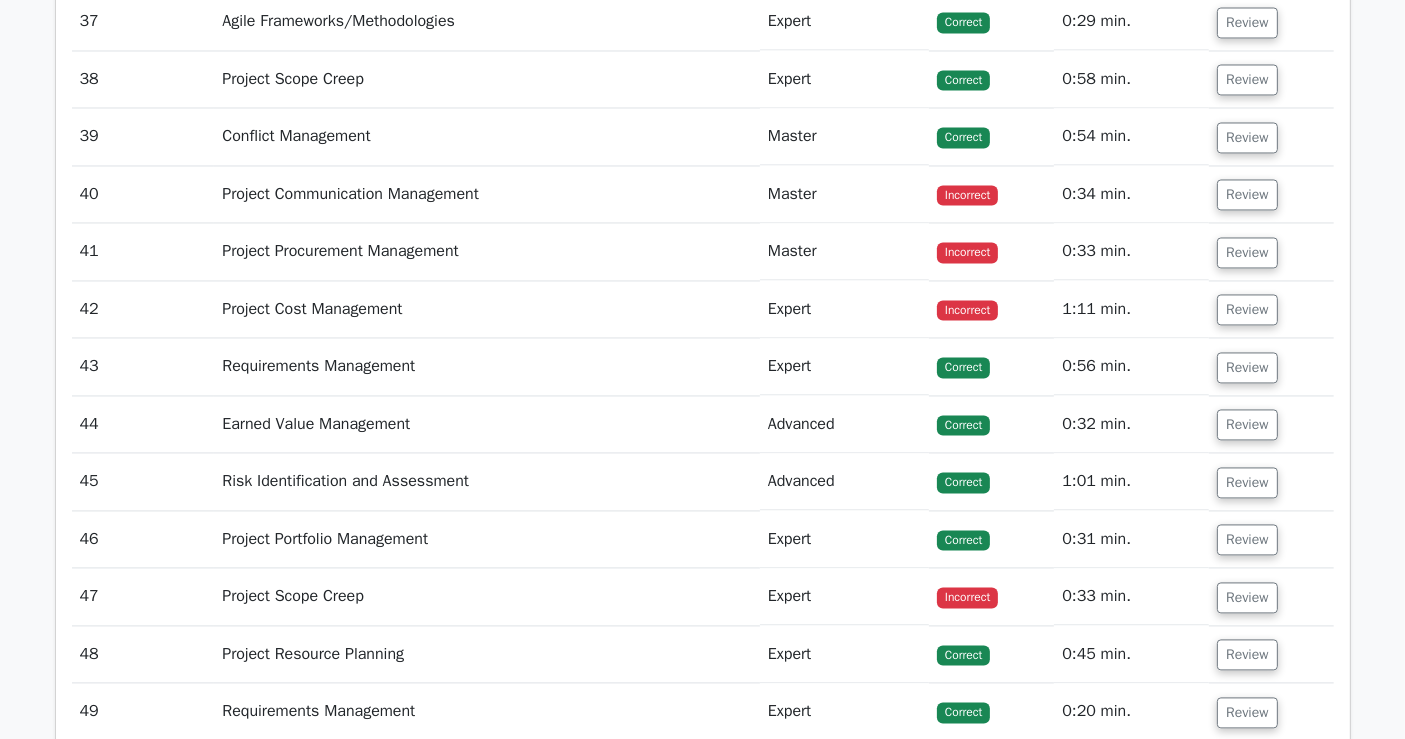 scroll, scrollTop: 11460, scrollLeft: 0, axis: vertical 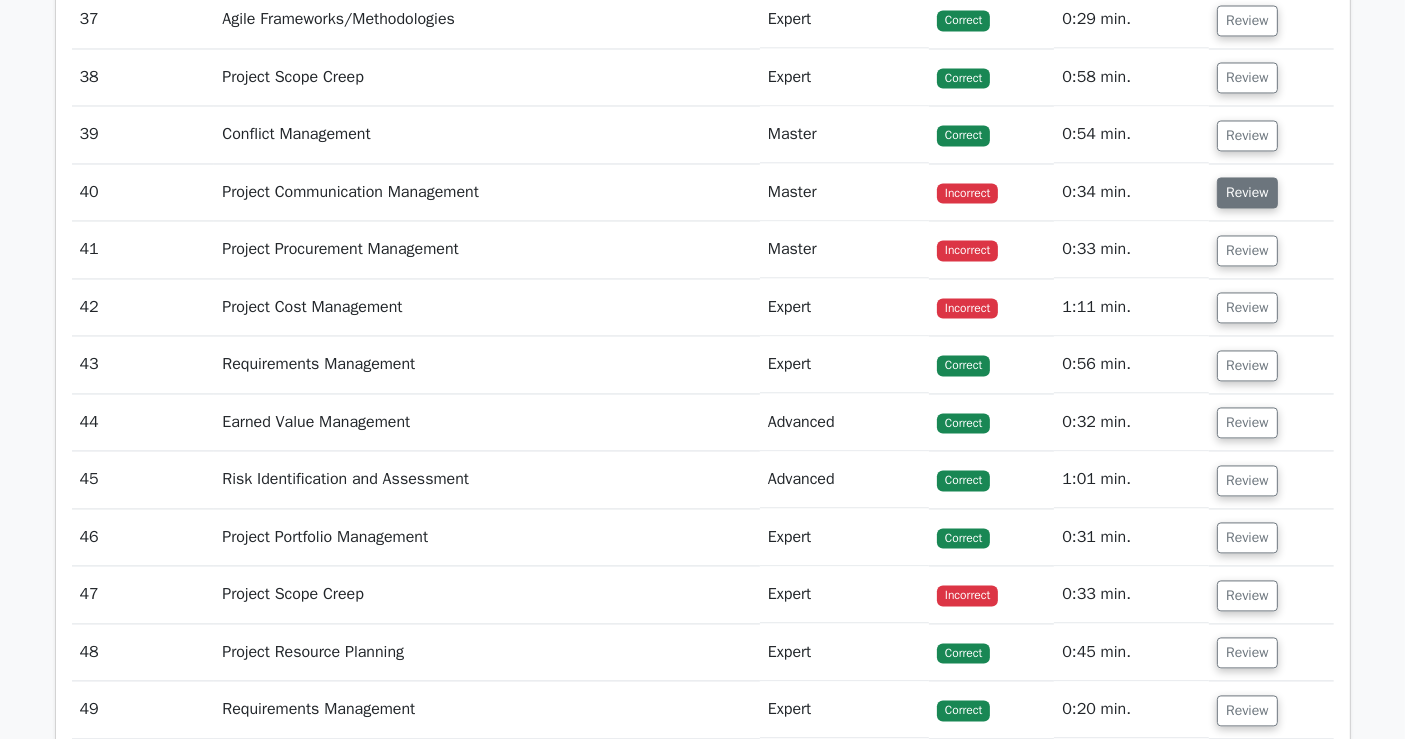 click on "Review" at bounding box center (1247, 192) 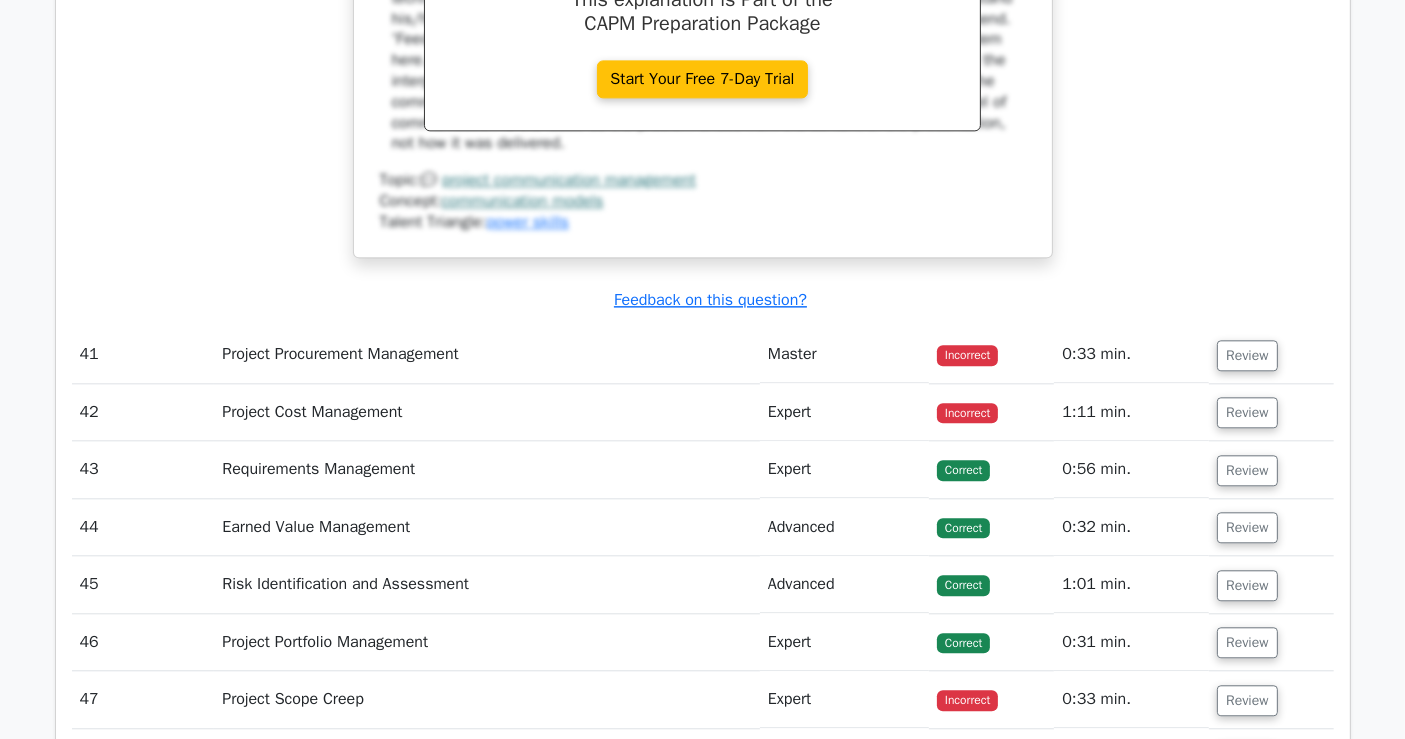 scroll, scrollTop: 12237, scrollLeft: 0, axis: vertical 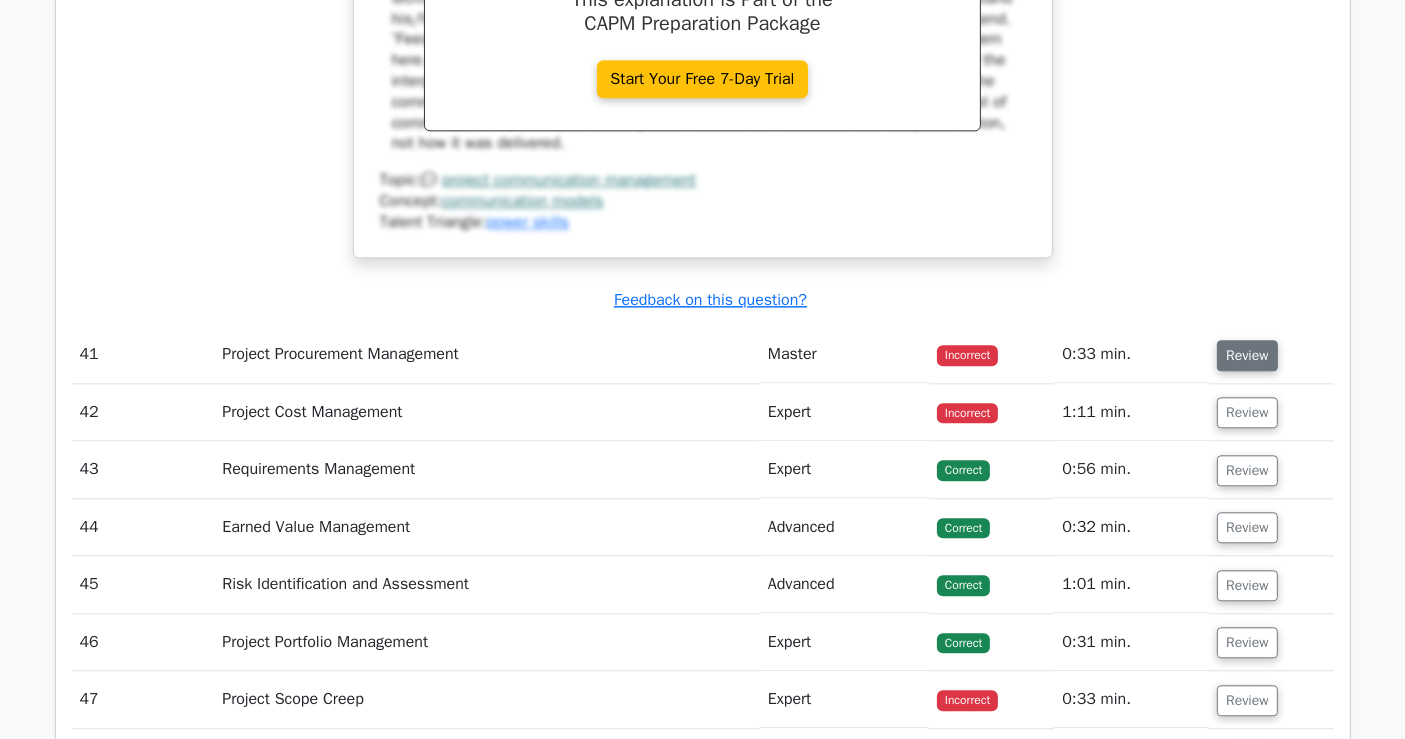 click on "Review" at bounding box center (1247, 355) 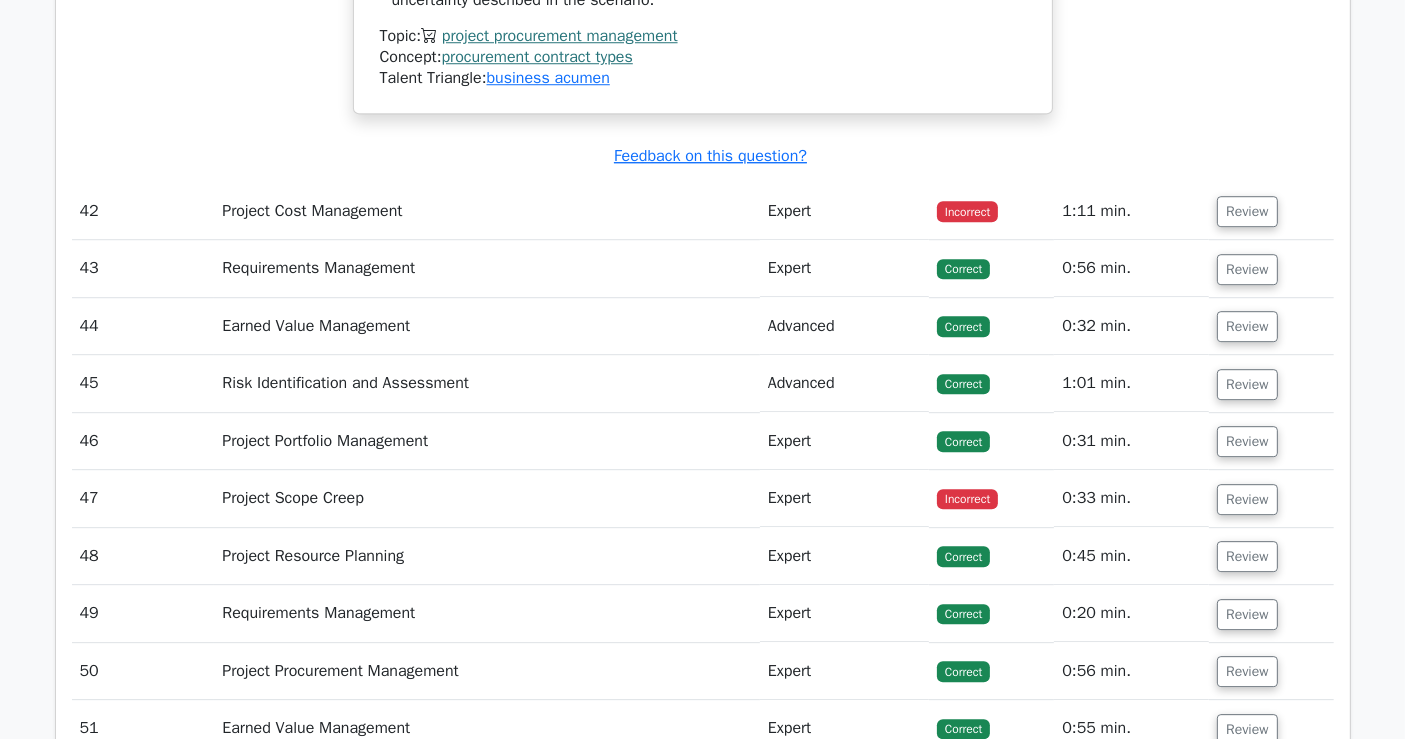 scroll, scrollTop: 13348, scrollLeft: 0, axis: vertical 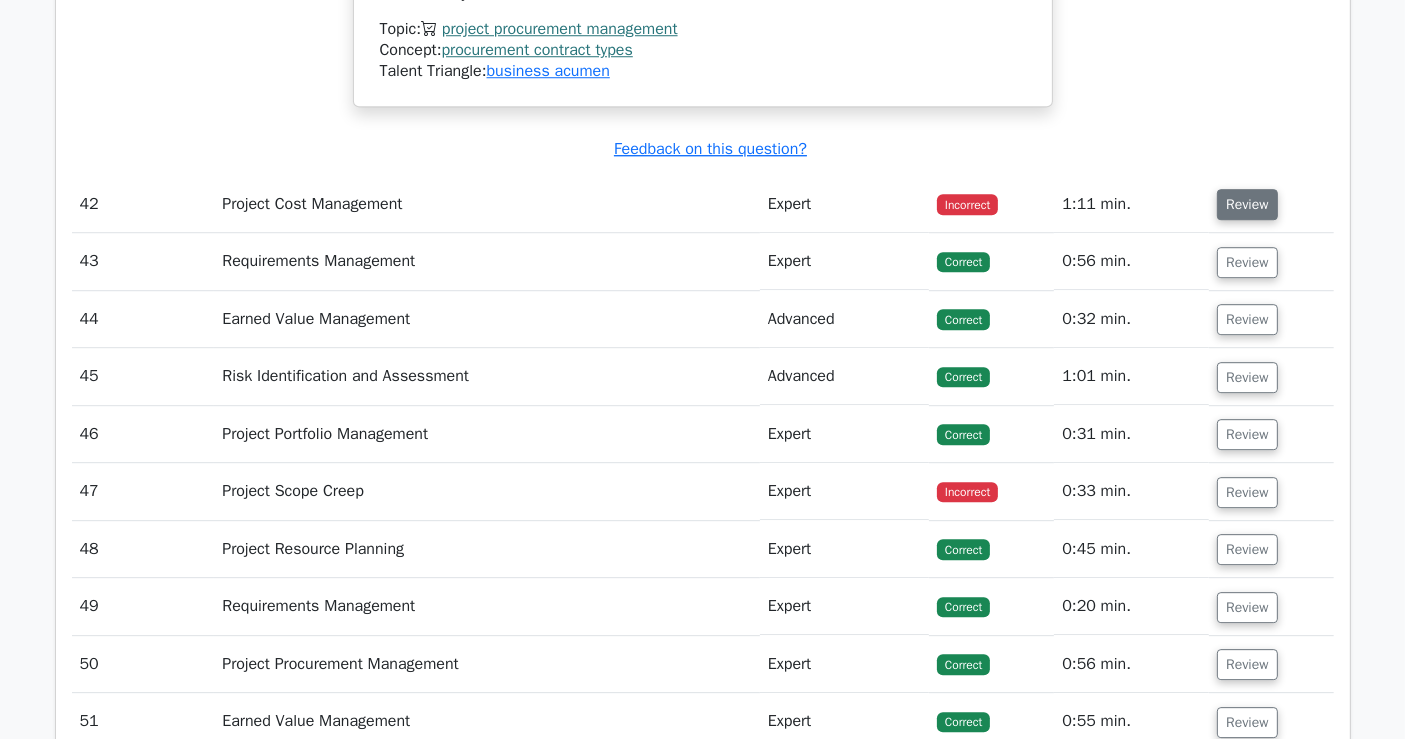 click on "Review" at bounding box center [1247, 204] 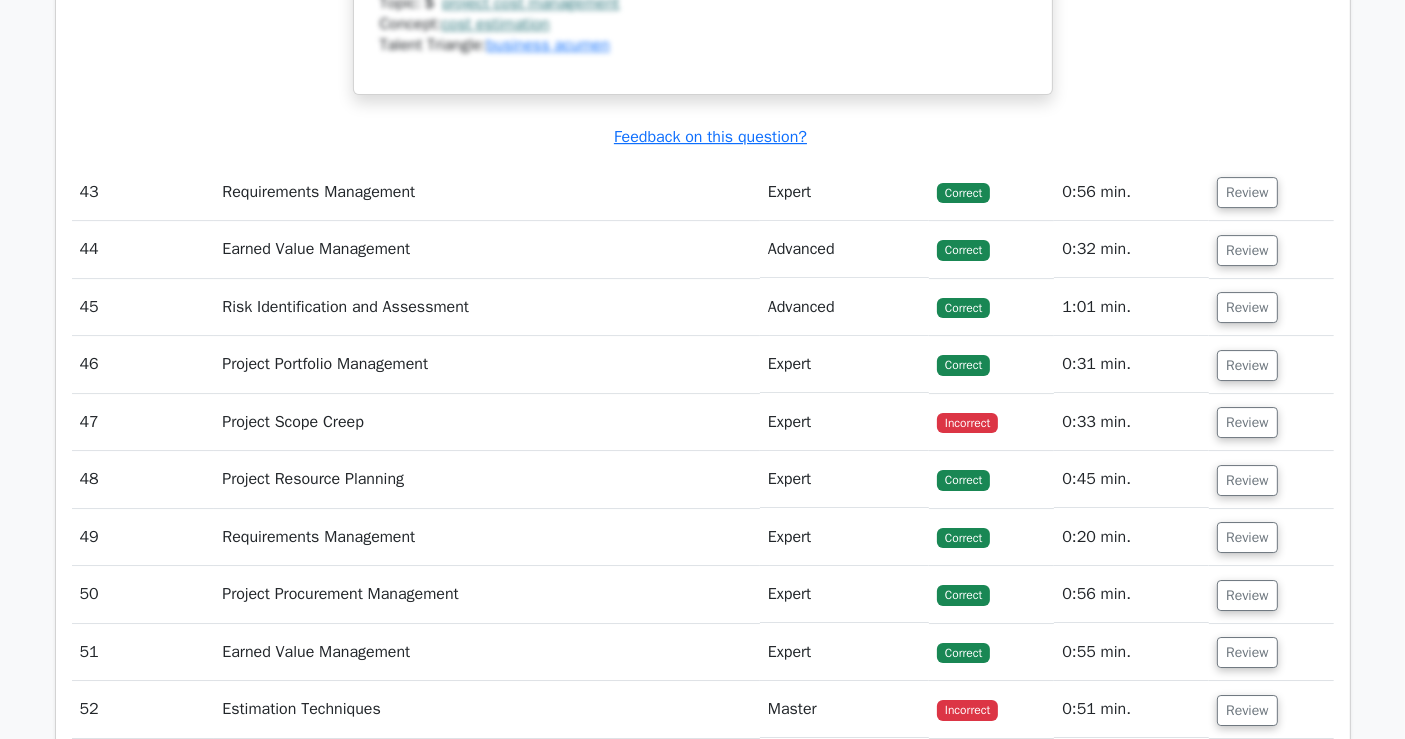 scroll, scrollTop: 14348, scrollLeft: 0, axis: vertical 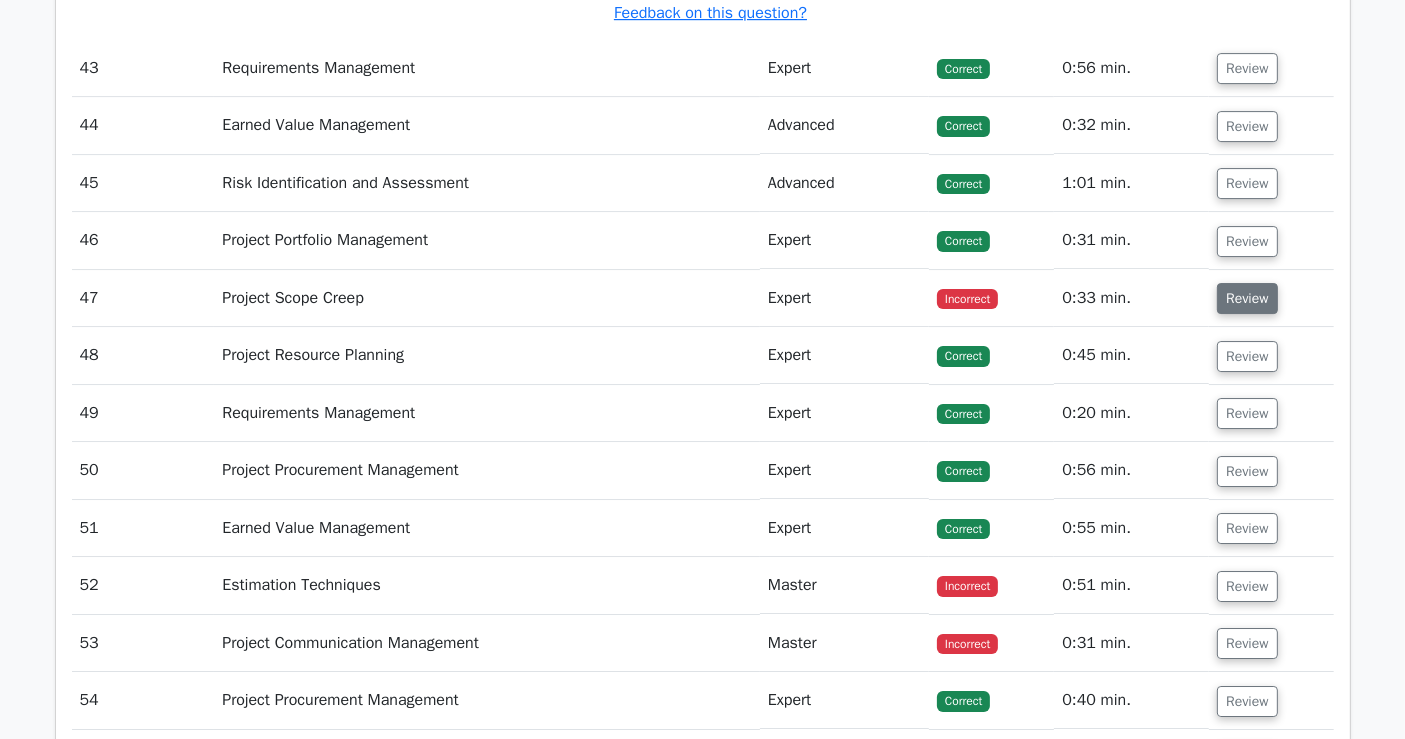 click on "Review" at bounding box center [1247, 298] 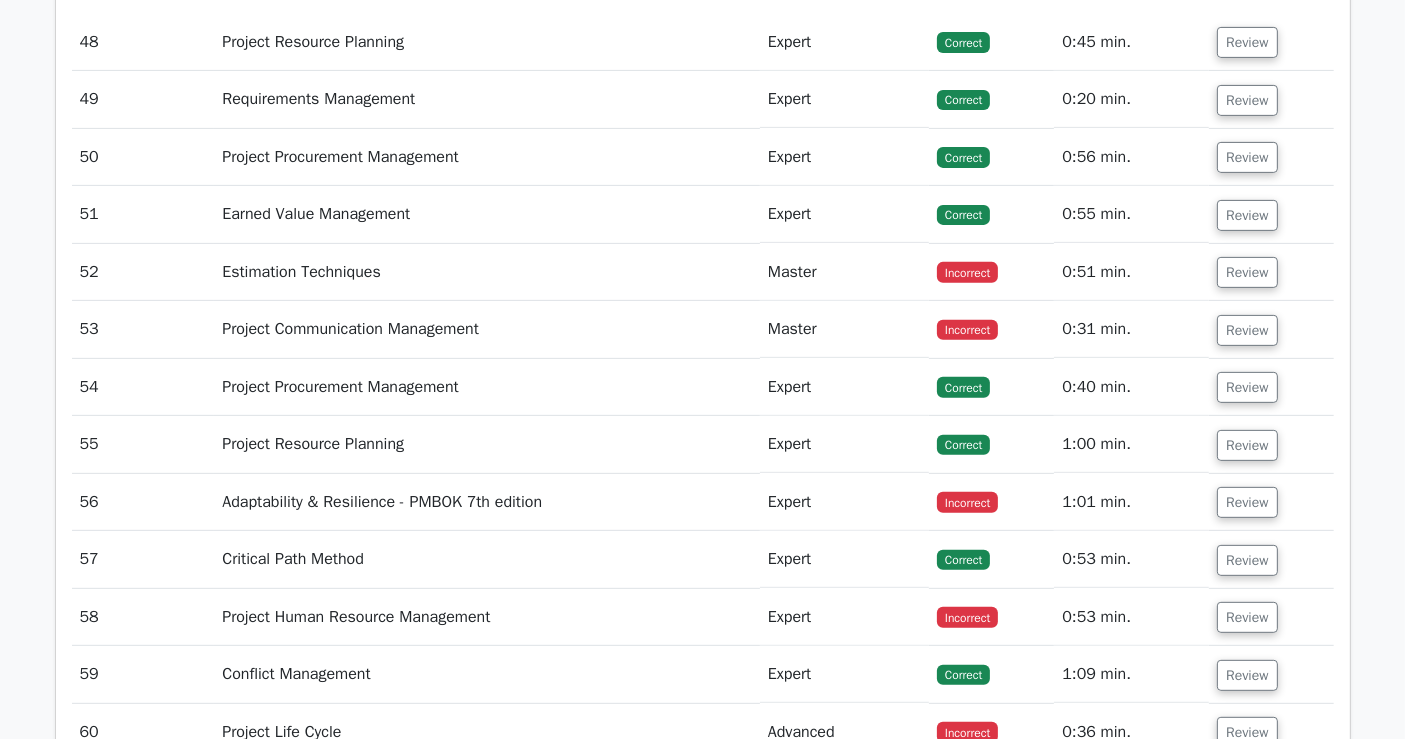 scroll, scrollTop: 15904, scrollLeft: 0, axis: vertical 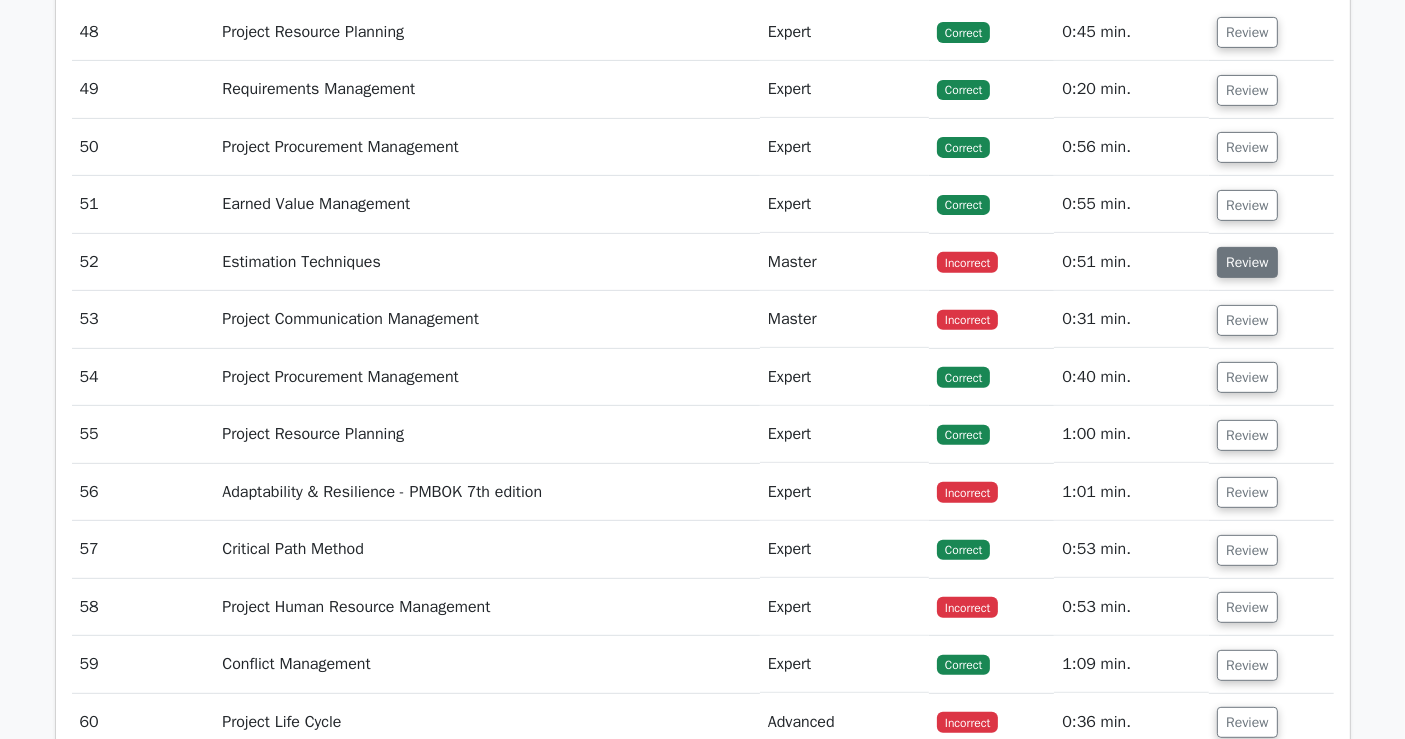 click on "Review" at bounding box center (1247, 262) 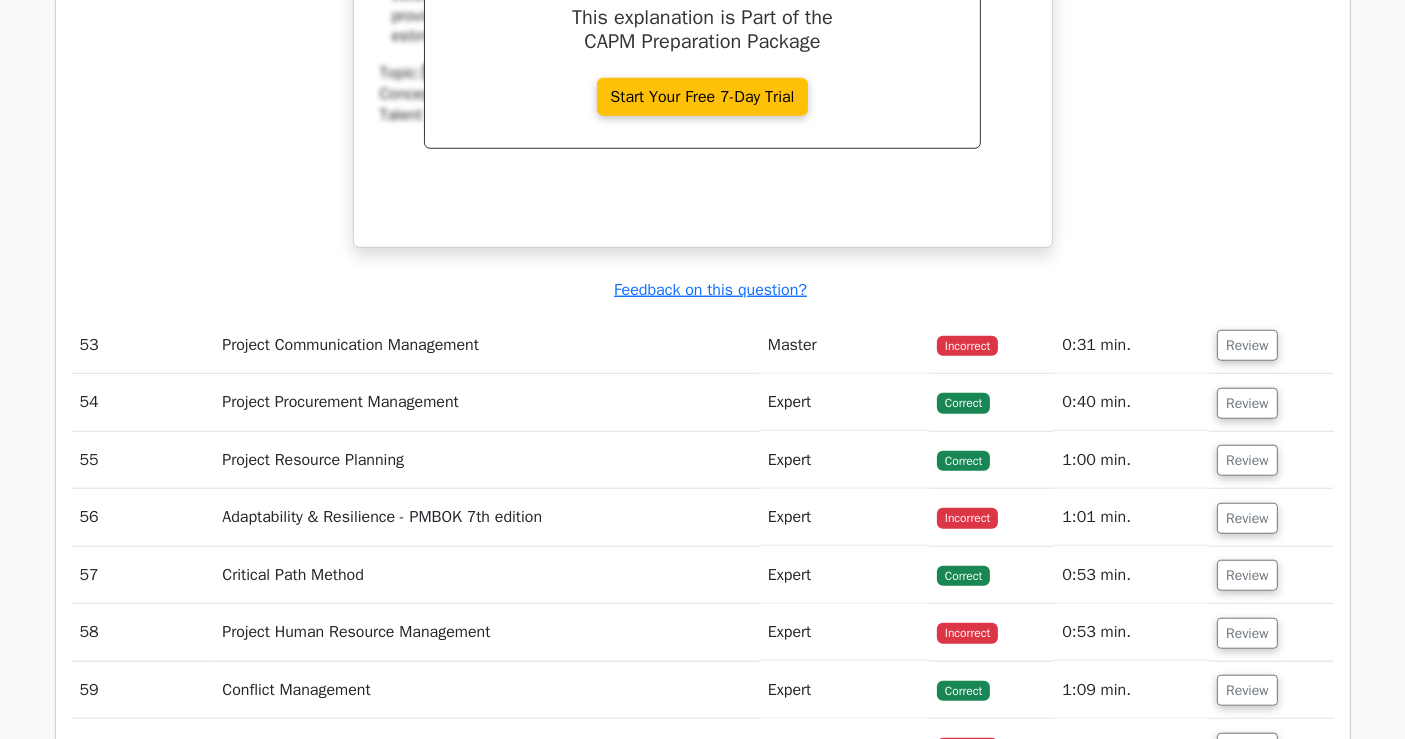 scroll, scrollTop: 16793, scrollLeft: 0, axis: vertical 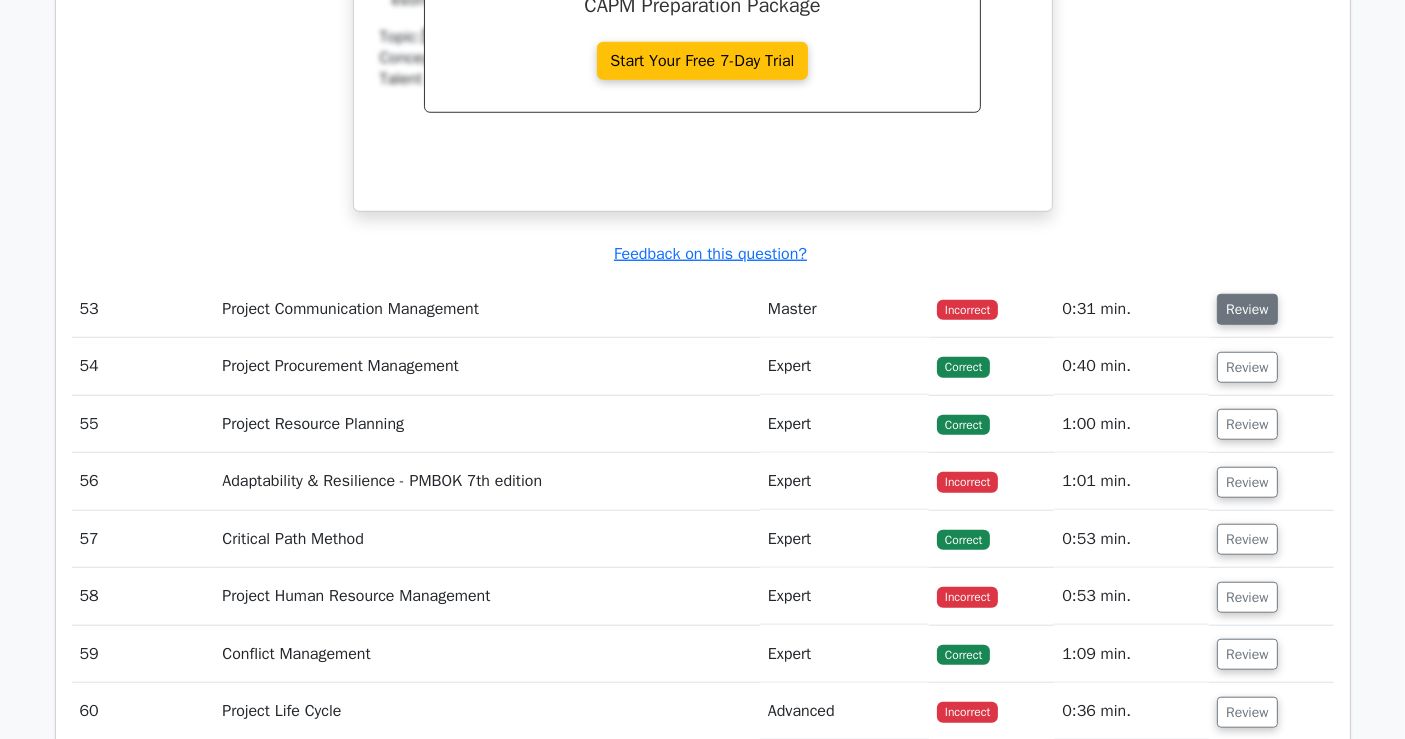 click on "Review" at bounding box center (1247, 309) 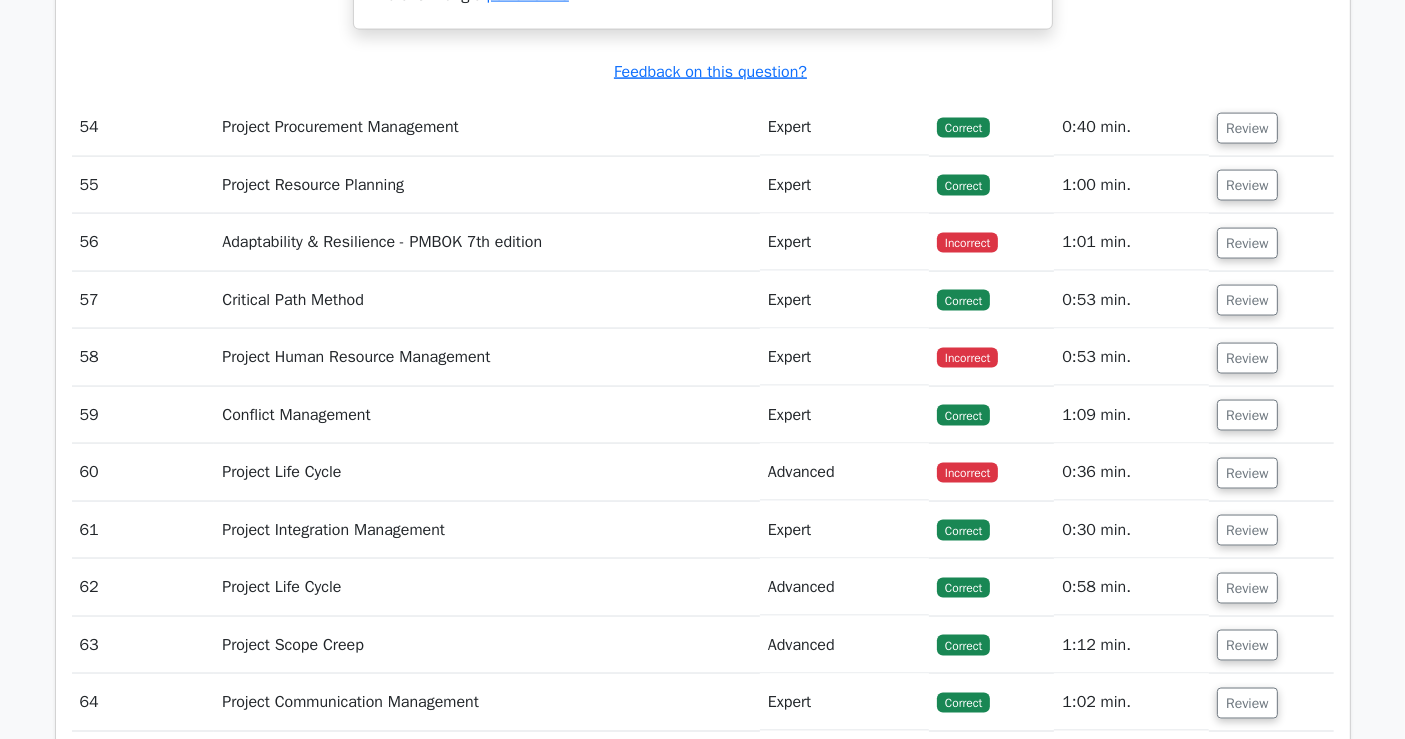 scroll, scrollTop: 18237, scrollLeft: 0, axis: vertical 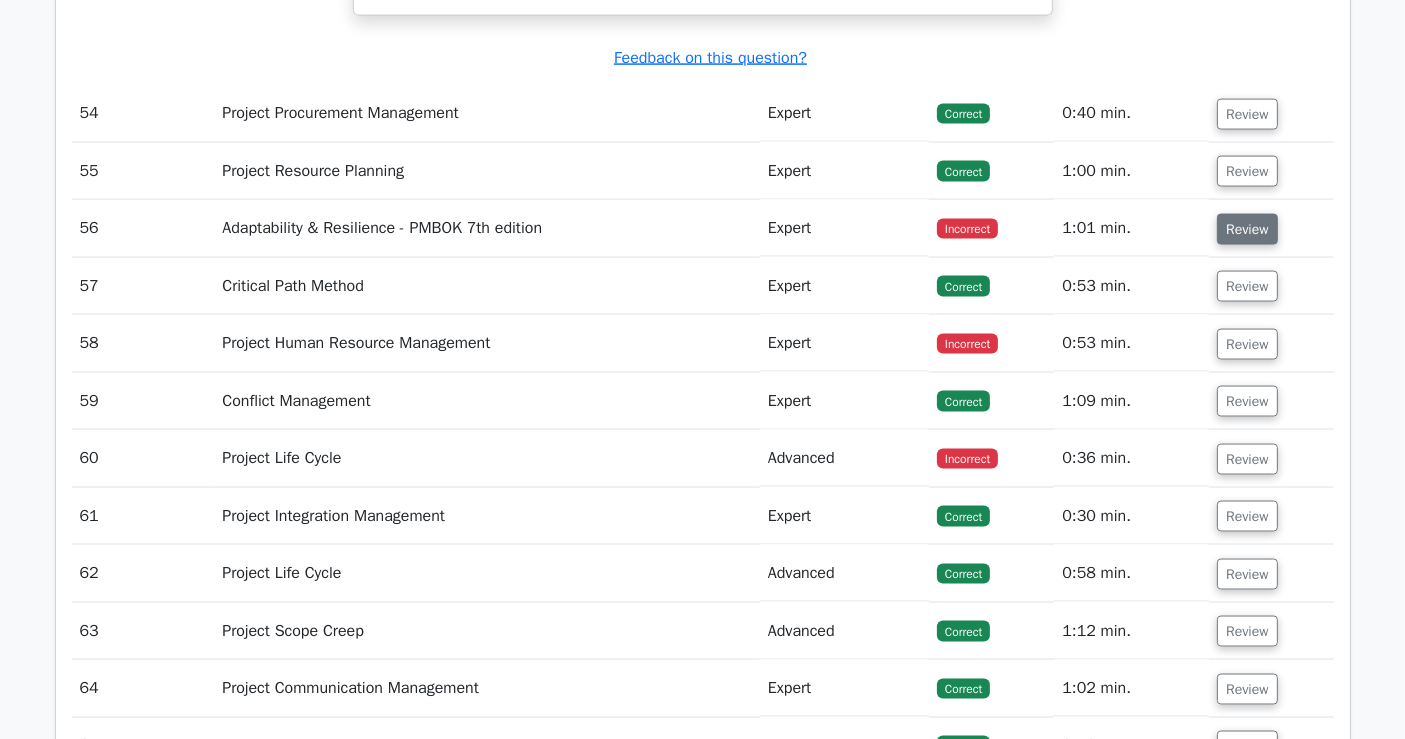 click on "Review" at bounding box center (1247, 229) 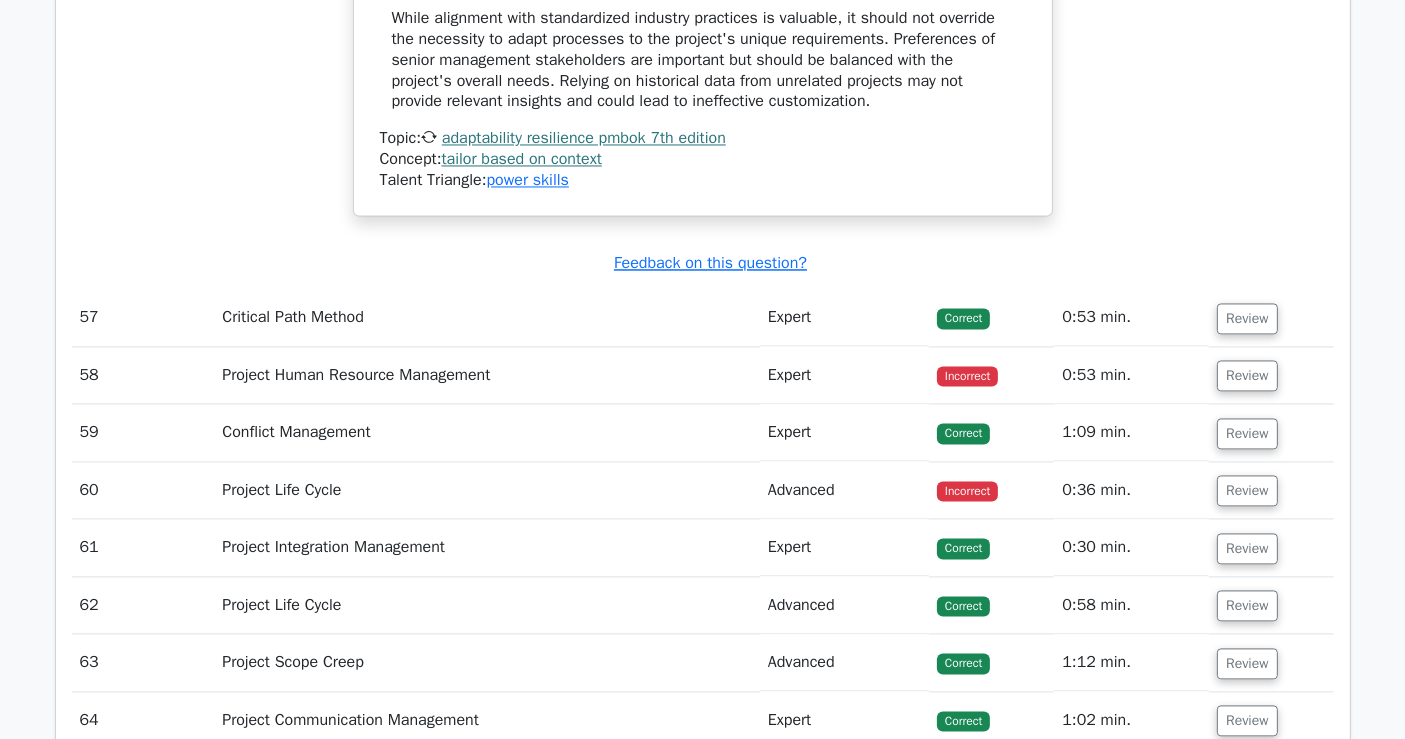 scroll, scrollTop: 19126, scrollLeft: 0, axis: vertical 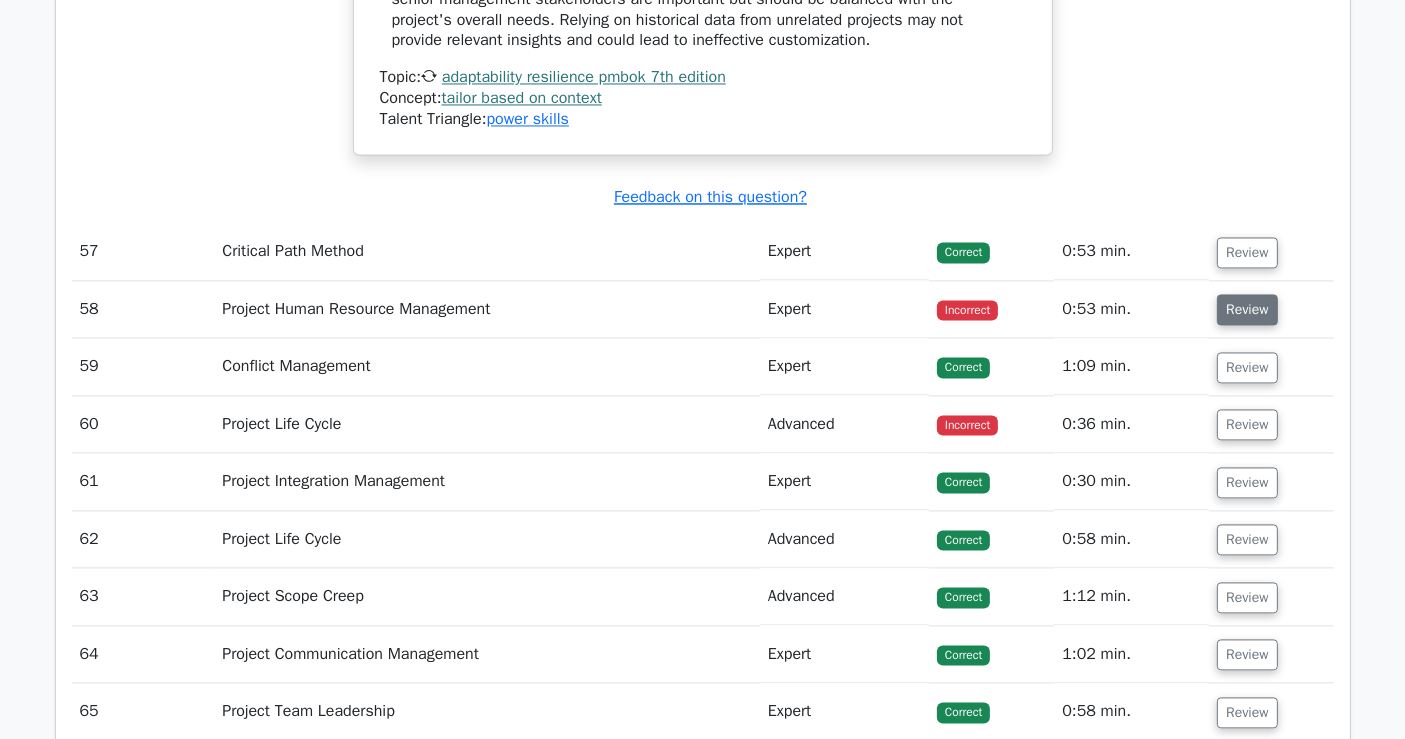 click on "Review" at bounding box center [1247, 309] 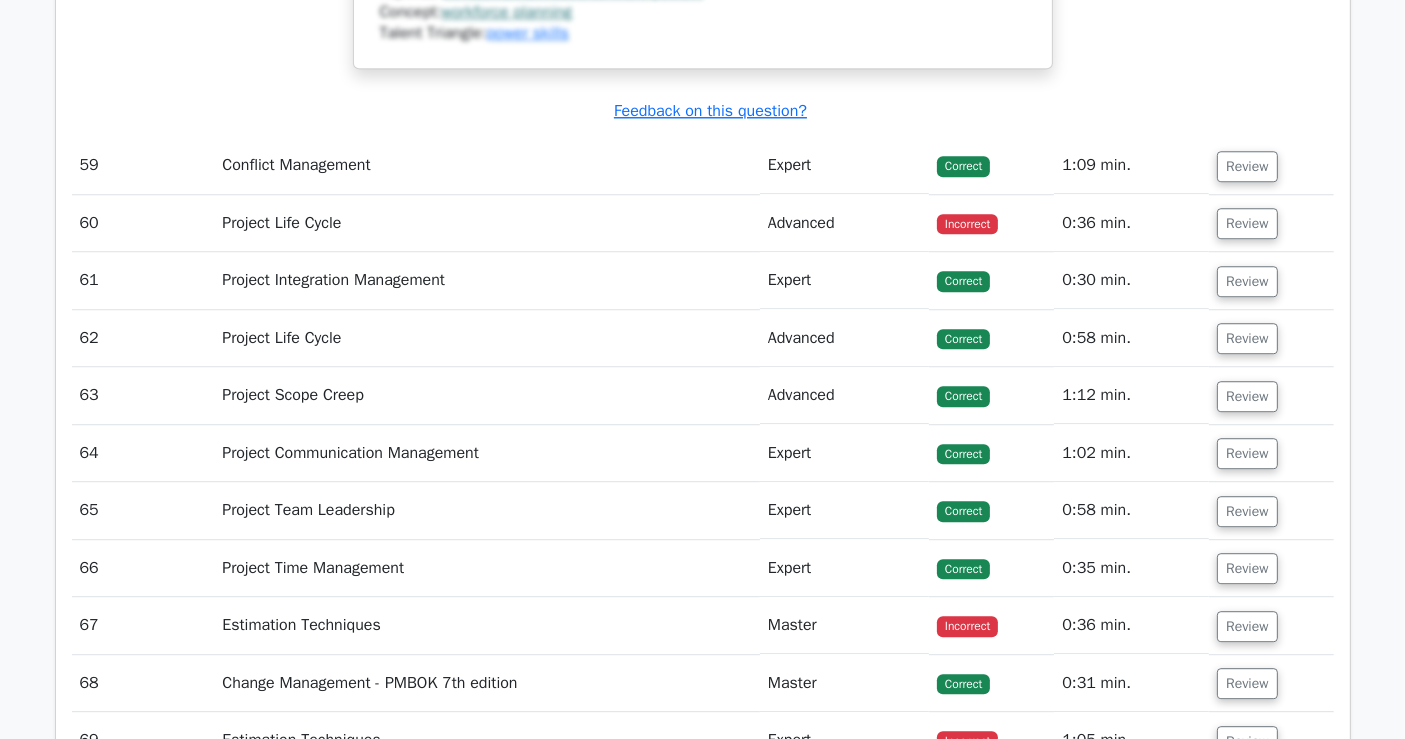 scroll, scrollTop: 20571, scrollLeft: 0, axis: vertical 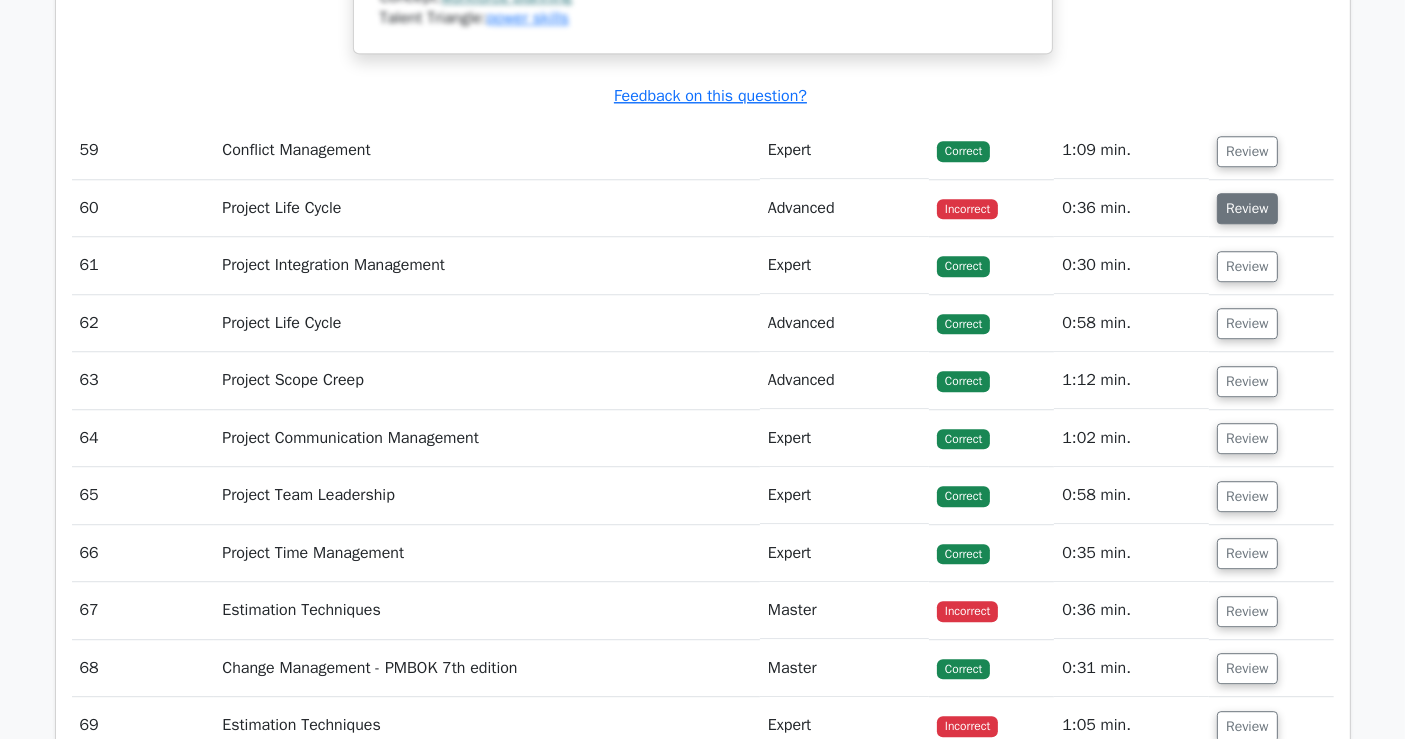 click on "Review" at bounding box center [1247, 208] 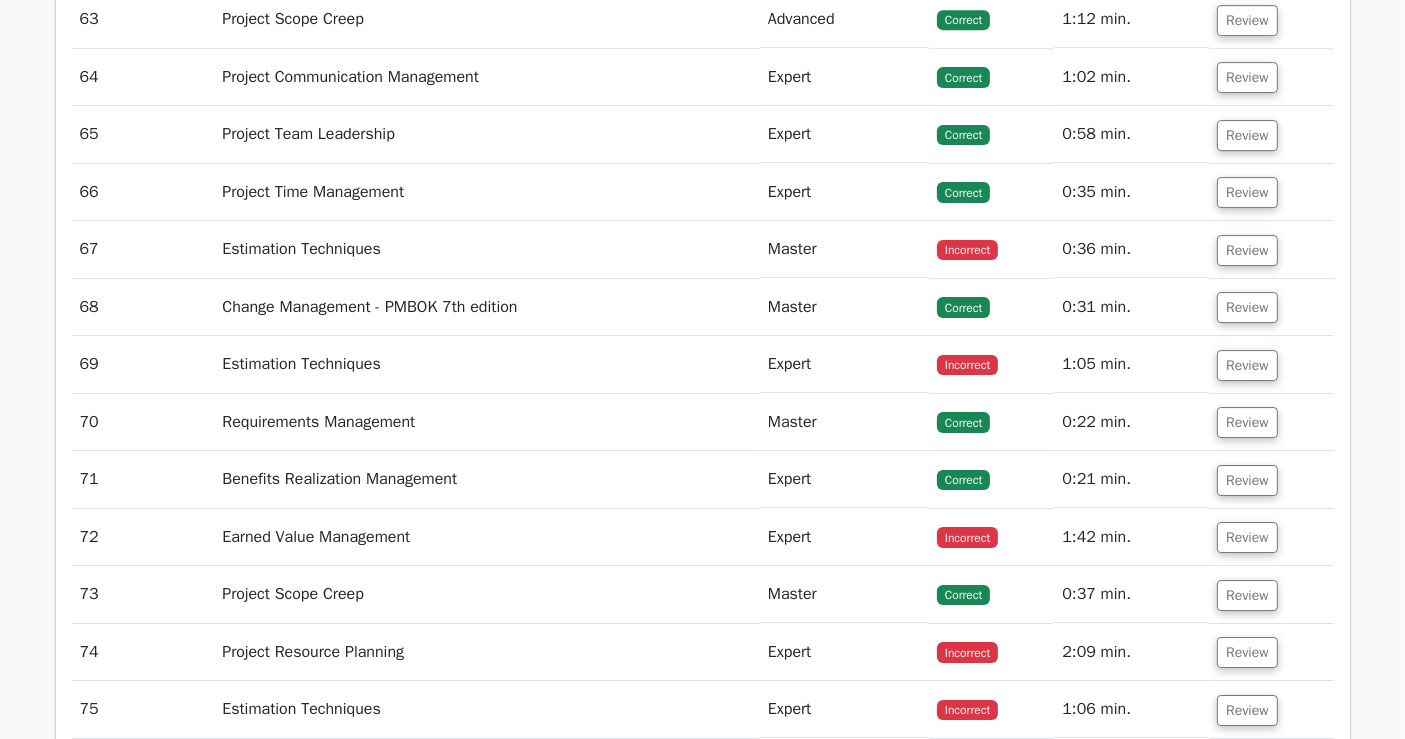 scroll, scrollTop: 21793, scrollLeft: 0, axis: vertical 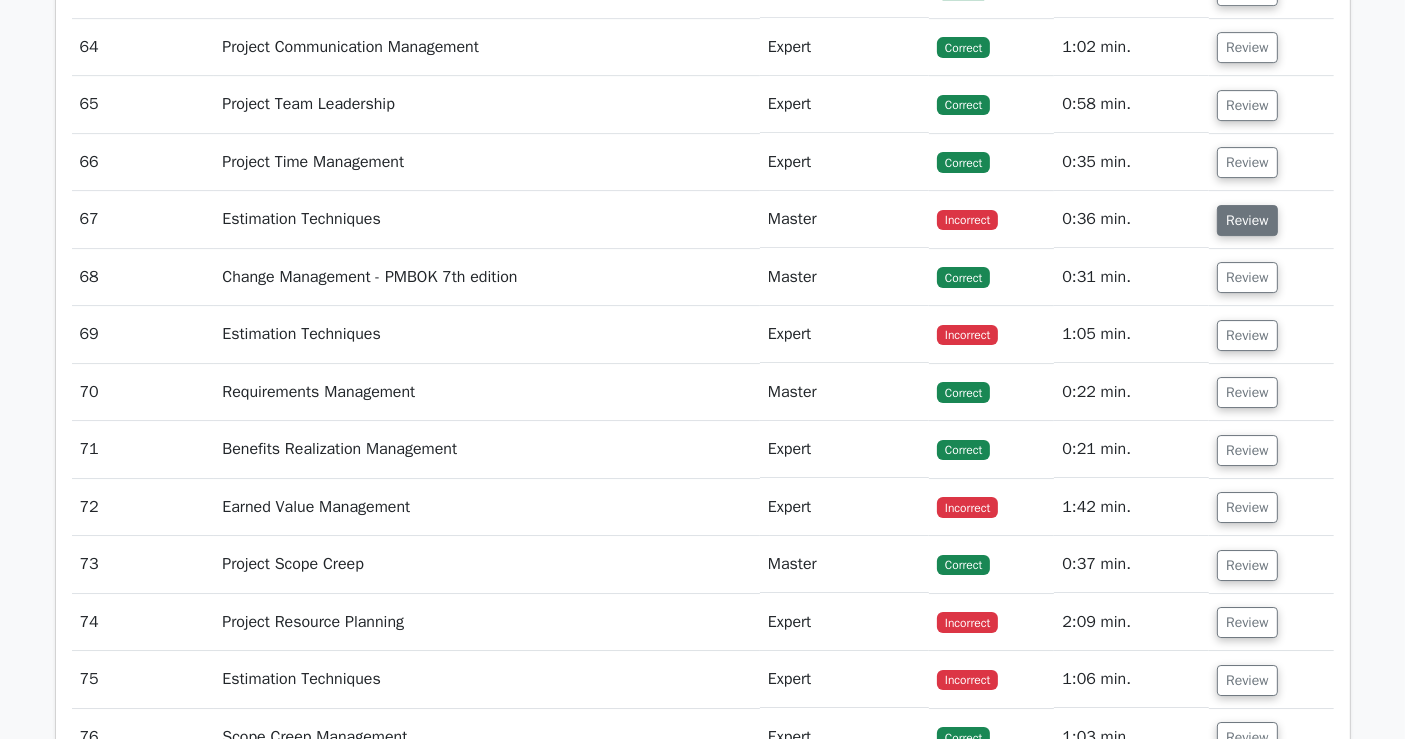 click on "Review" at bounding box center (1247, 220) 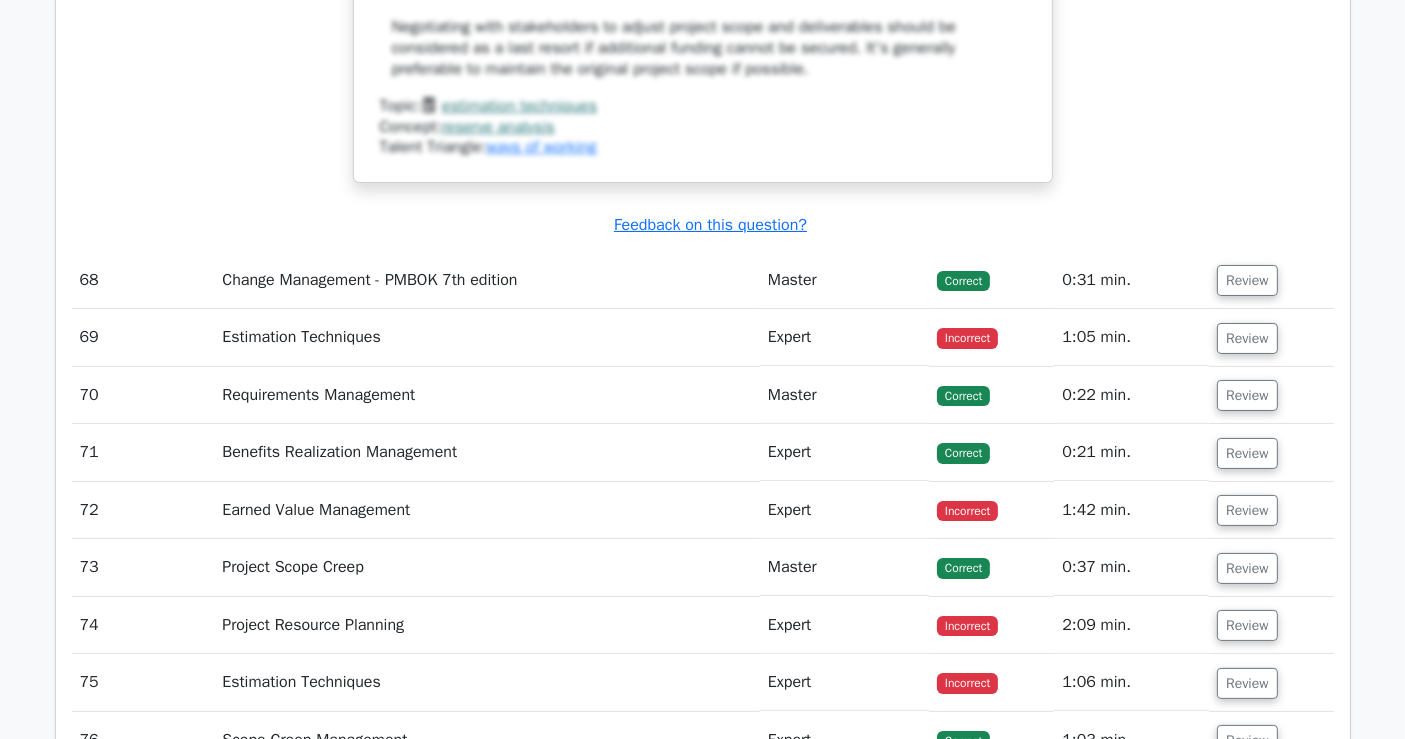 scroll, scrollTop: 23015, scrollLeft: 0, axis: vertical 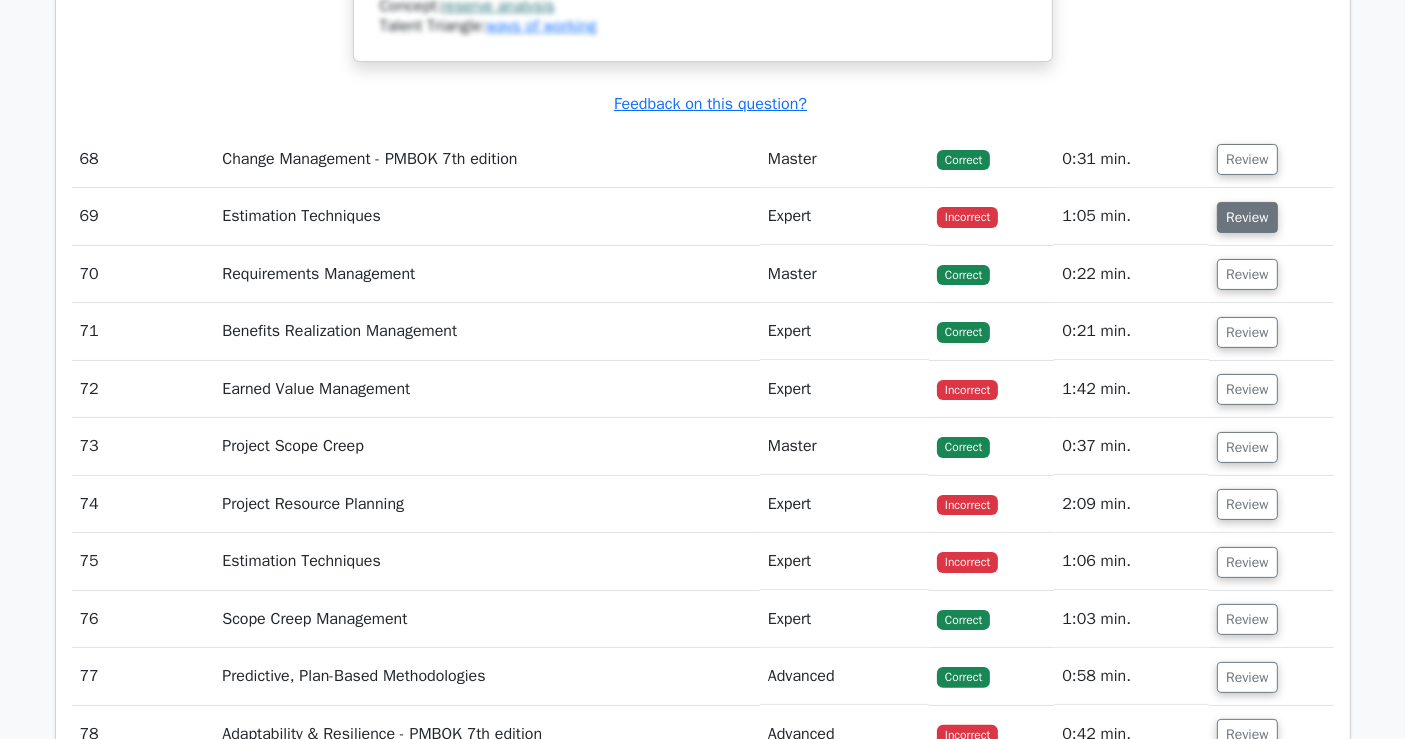 click on "Review" at bounding box center (1247, 217) 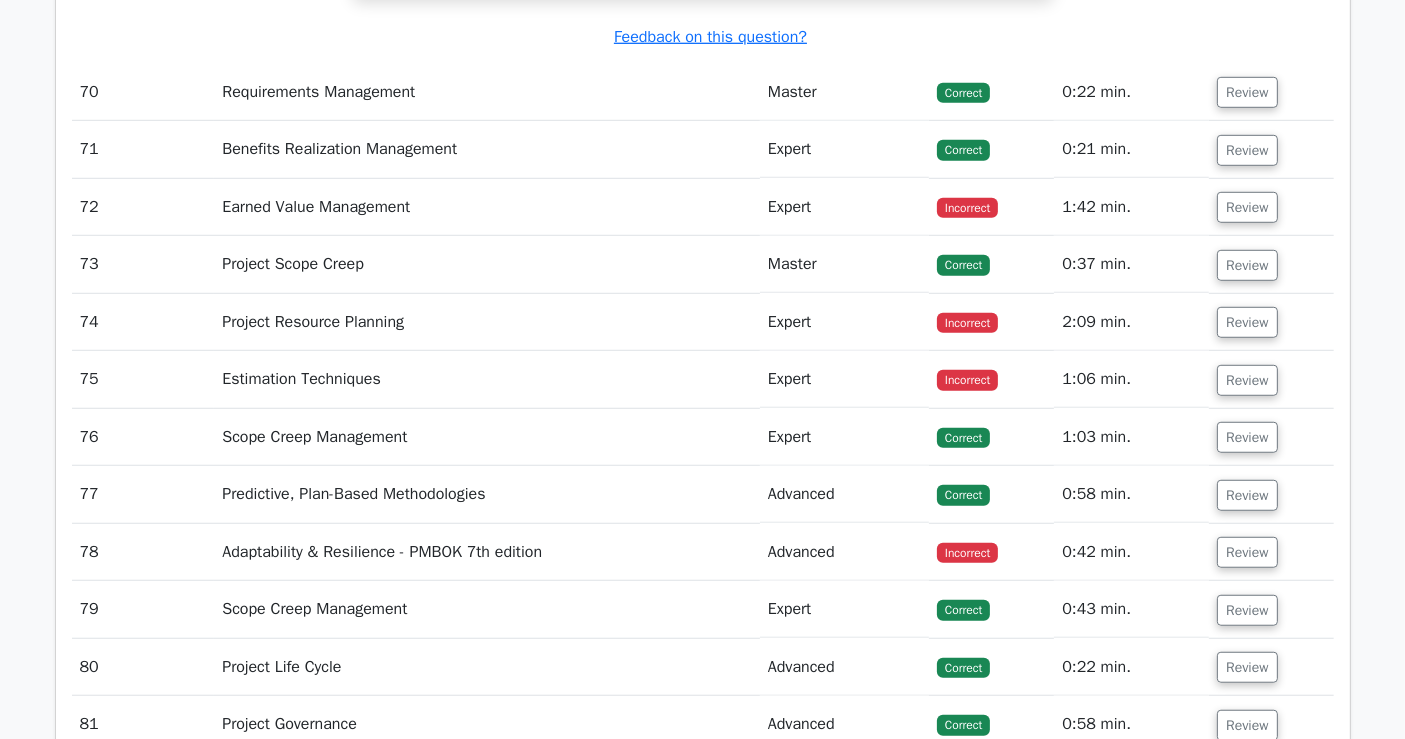 scroll, scrollTop: 24126, scrollLeft: 0, axis: vertical 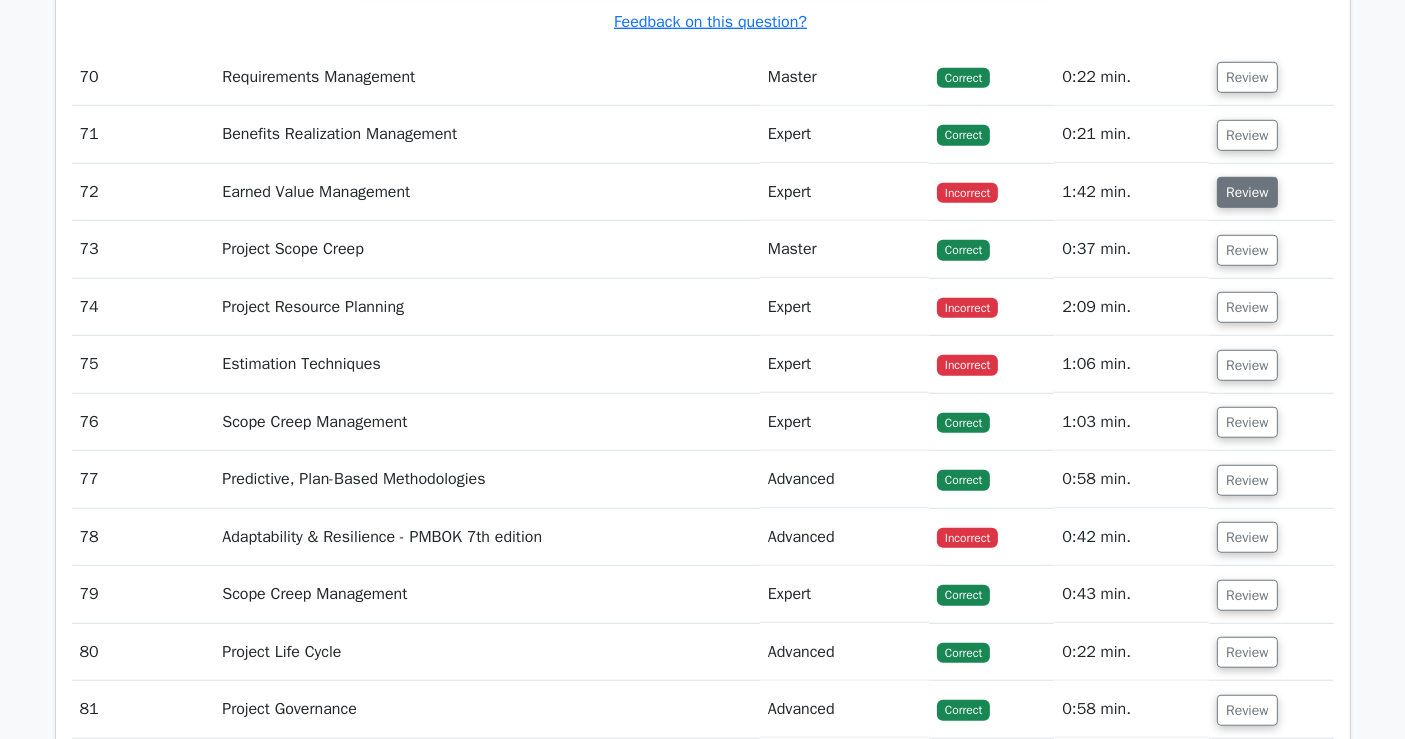 click on "Review" at bounding box center (1247, 192) 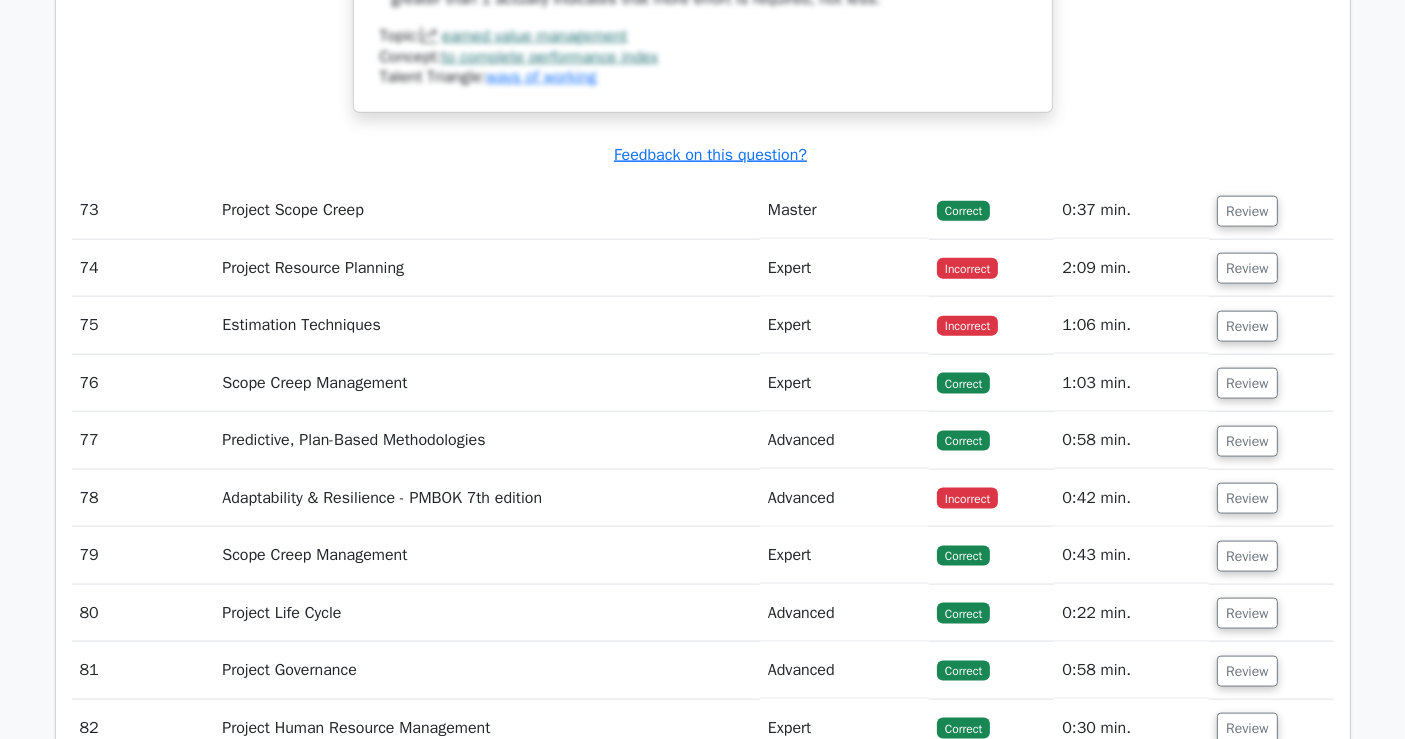 scroll, scrollTop: 25237, scrollLeft: 0, axis: vertical 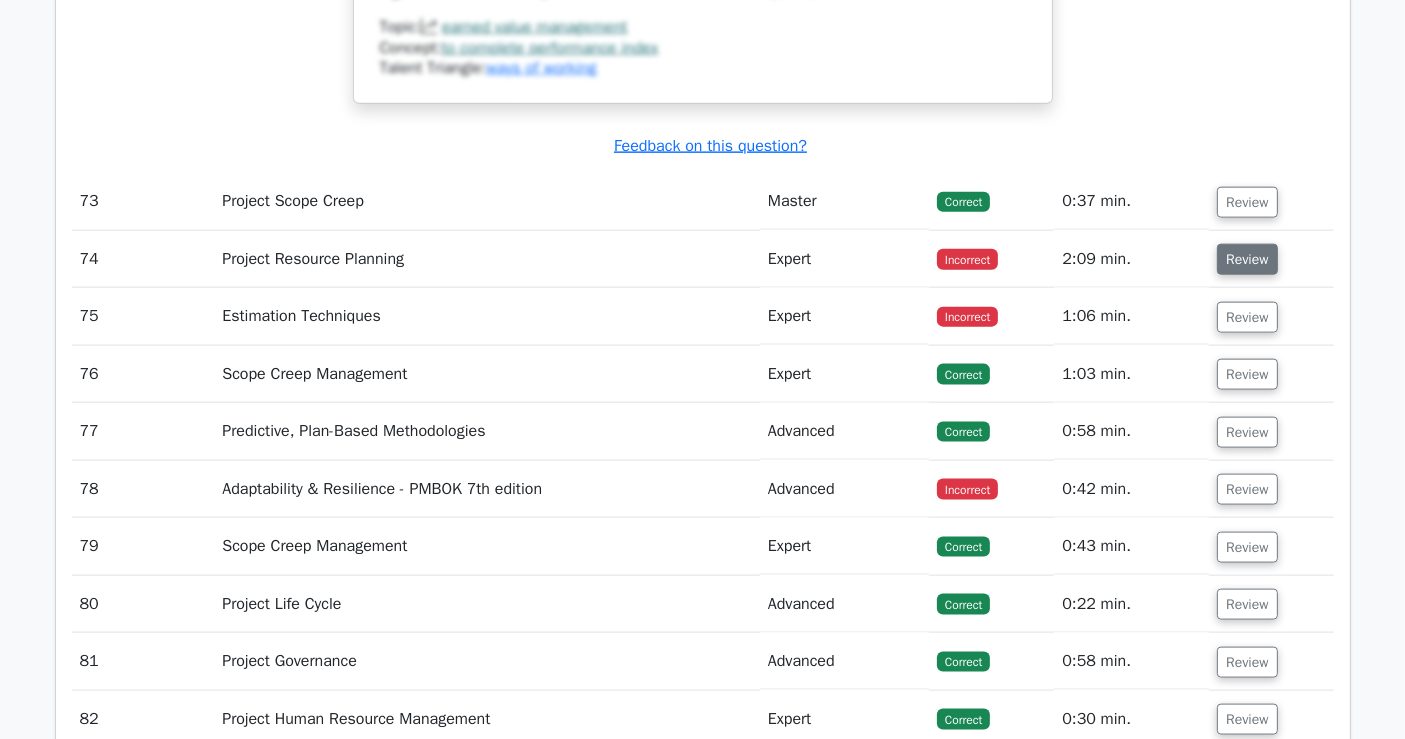 click on "Review" at bounding box center (1247, 259) 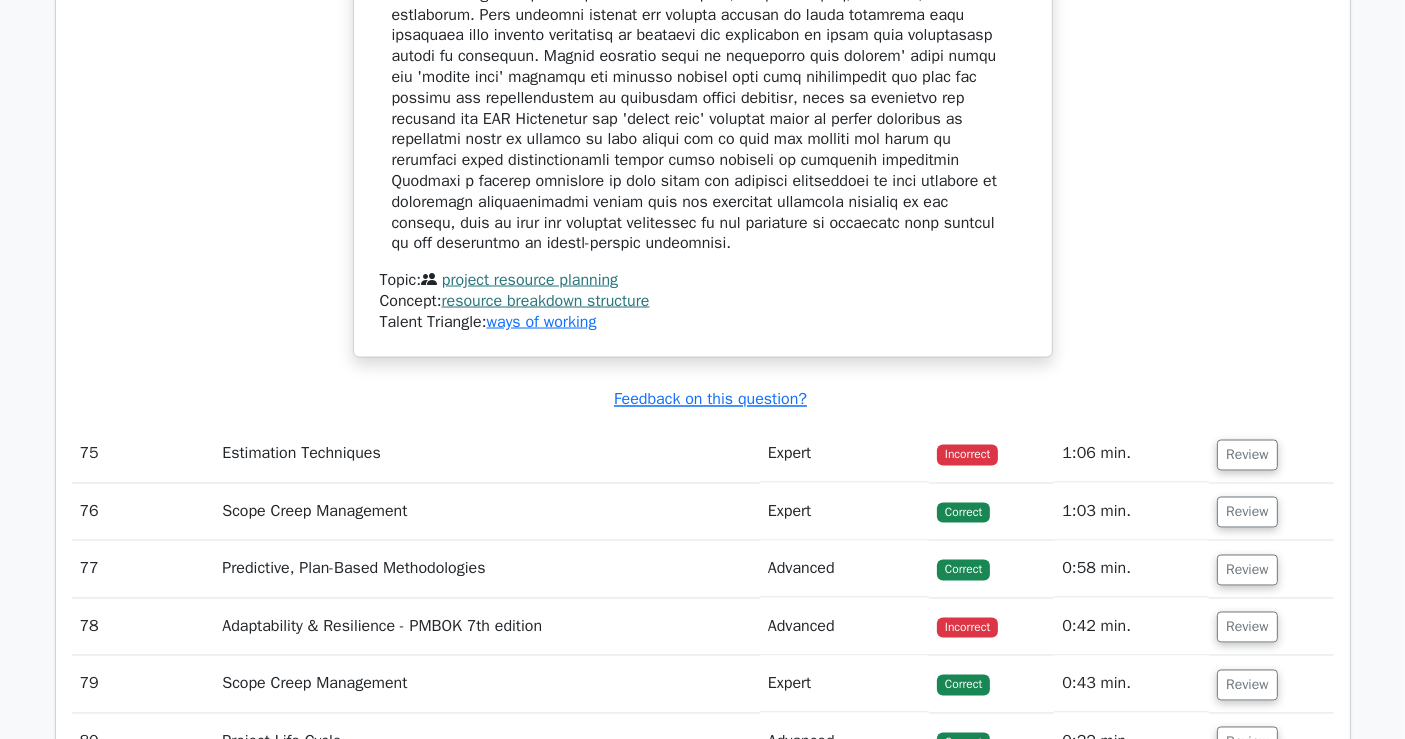 scroll, scrollTop: 26237, scrollLeft: 0, axis: vertical 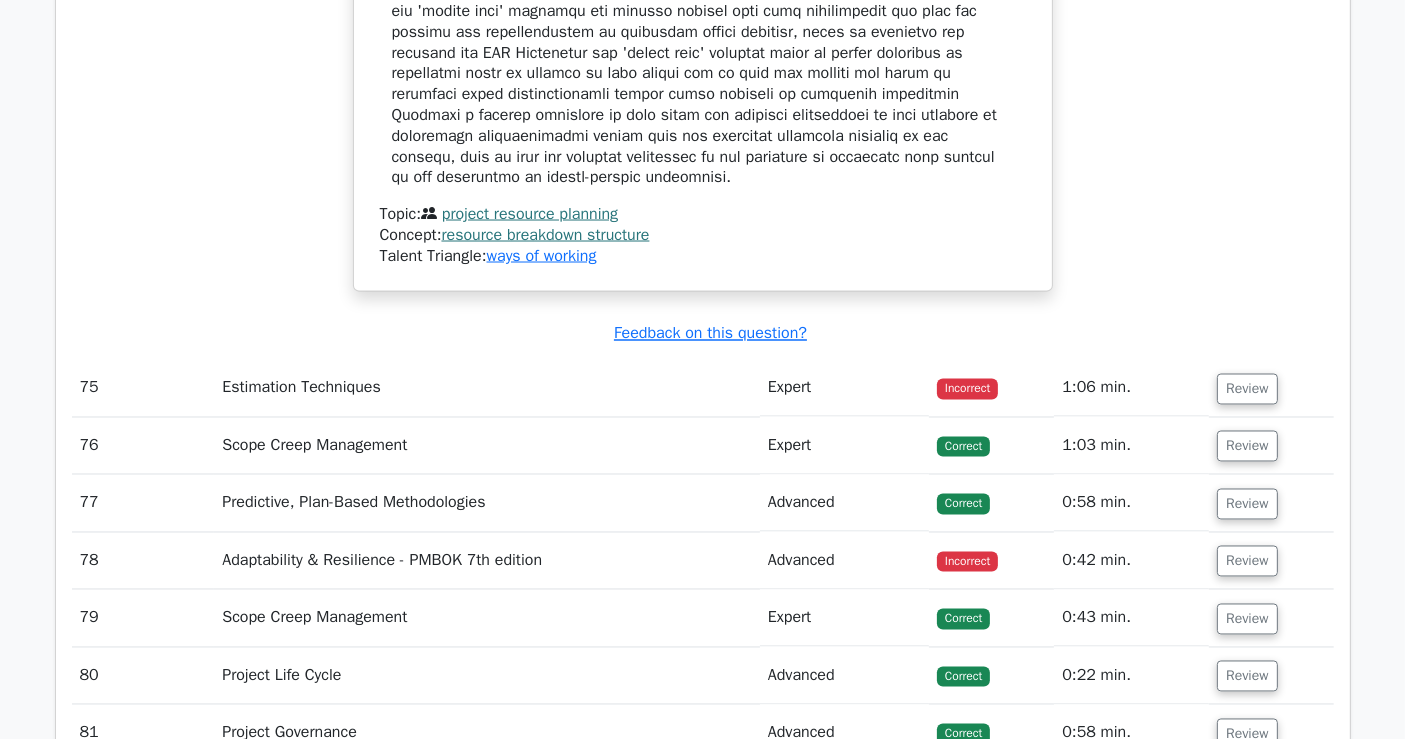 click on "Review" at bounding box center [1271, 388] 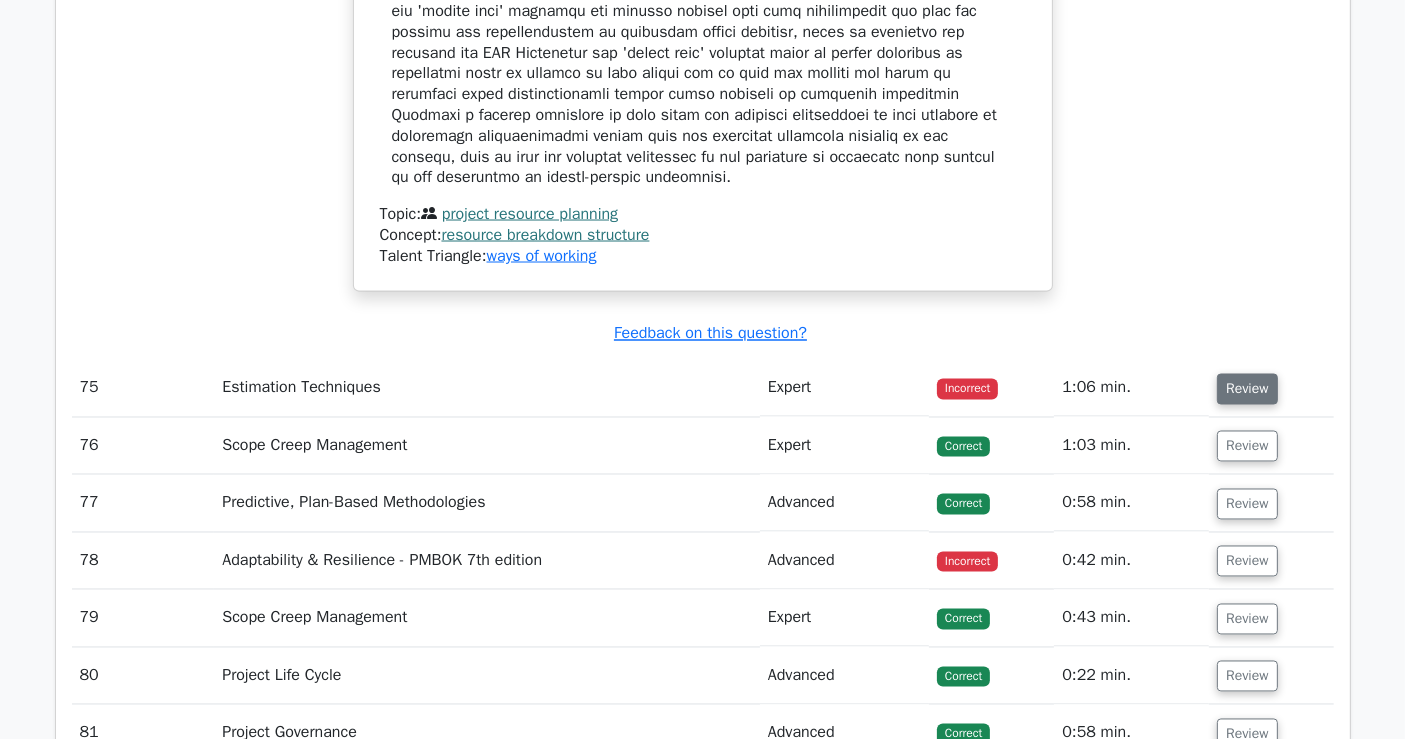 click on "Review" at bounding box center [1247, 389] 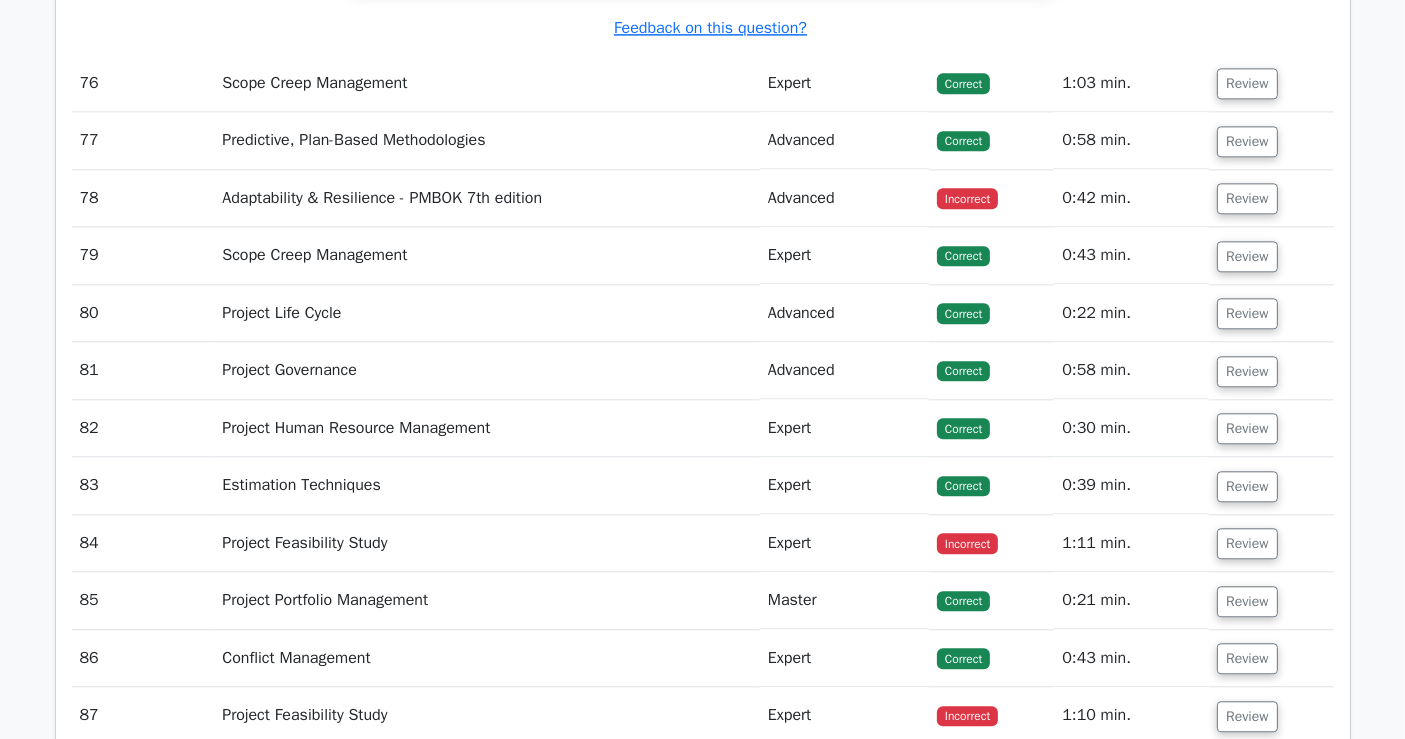 scroll, scrollTop: 27460, scrollLeft: 0, axis: vertical 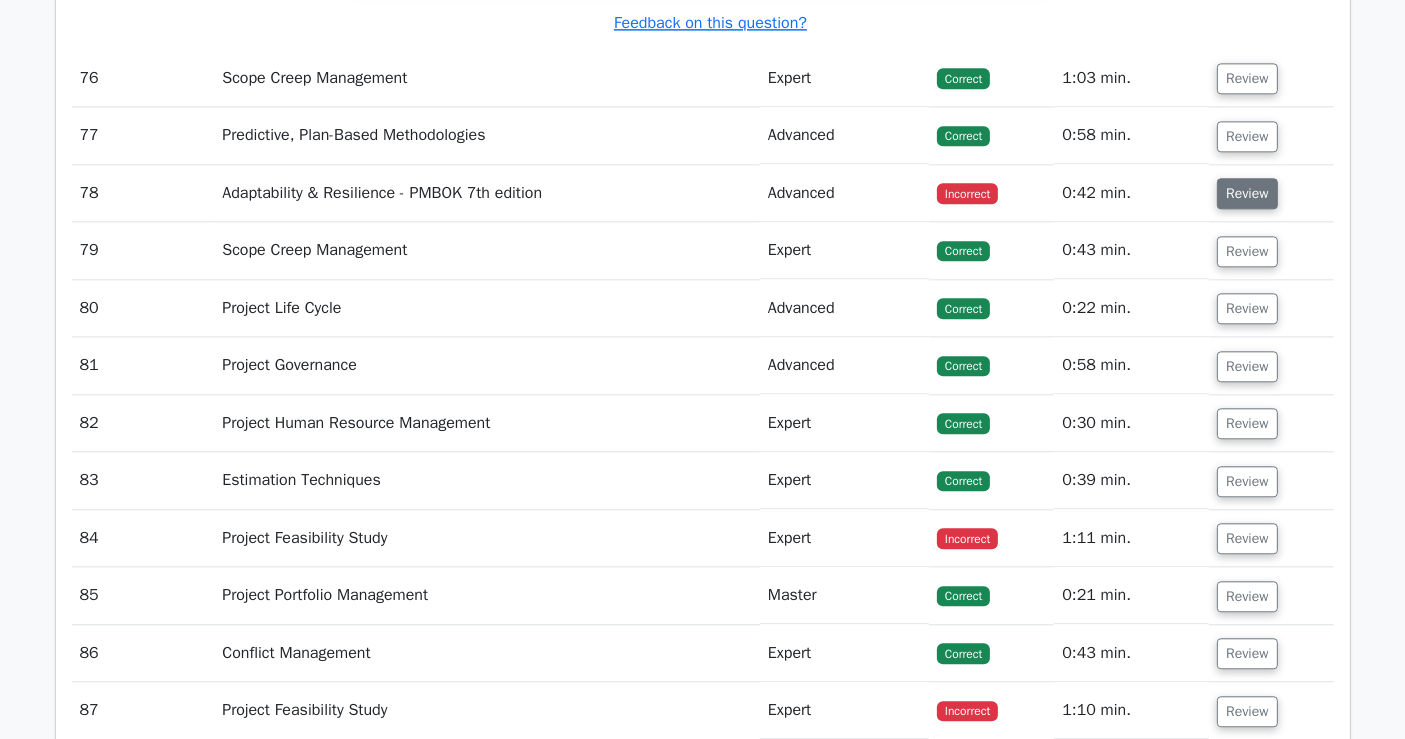 click on "Review" at bounding box center [1247, 193] 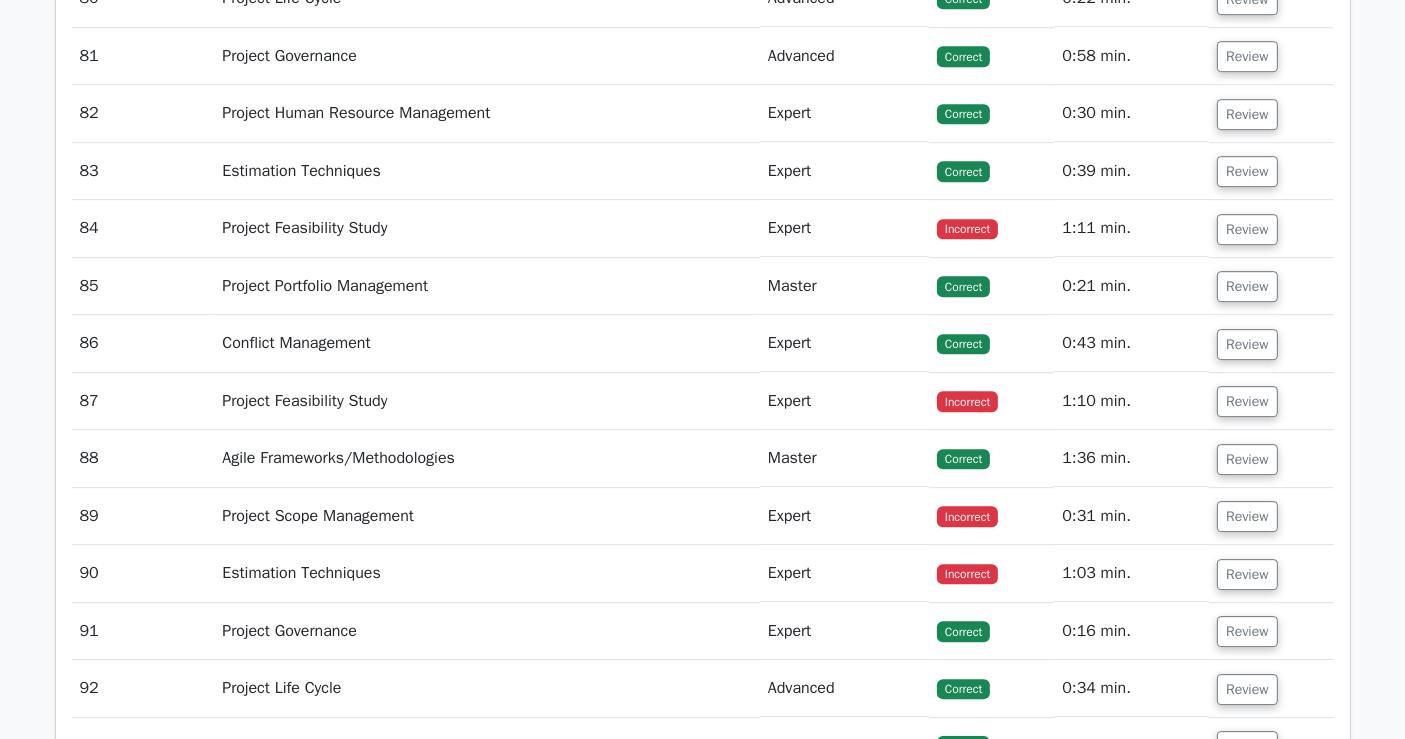scroll, scrollTop: 28682, scrollLeft: 0, axis: vertical 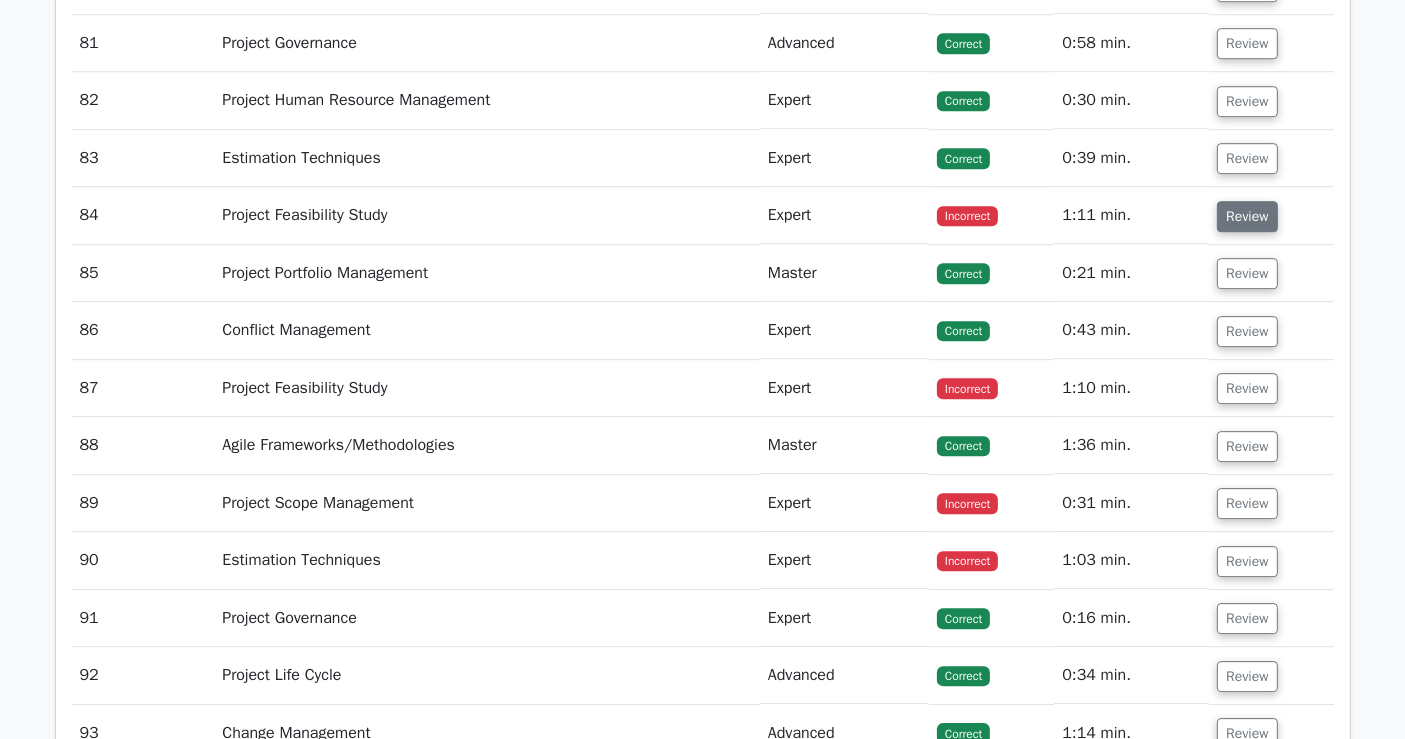 click on "Review" at bounding box center (1247, 216) 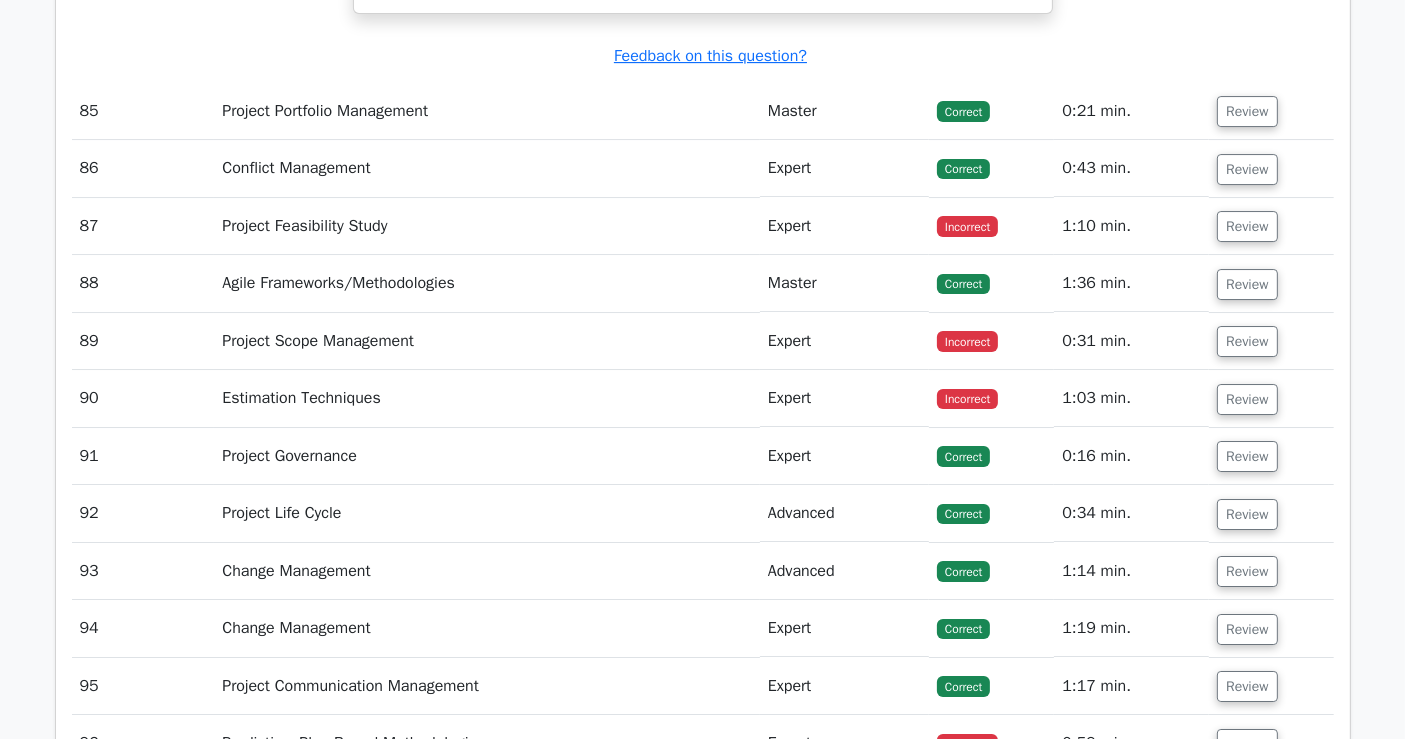 scroll, scrollTop: 29682, scrollLeft: 0, axis: vertical 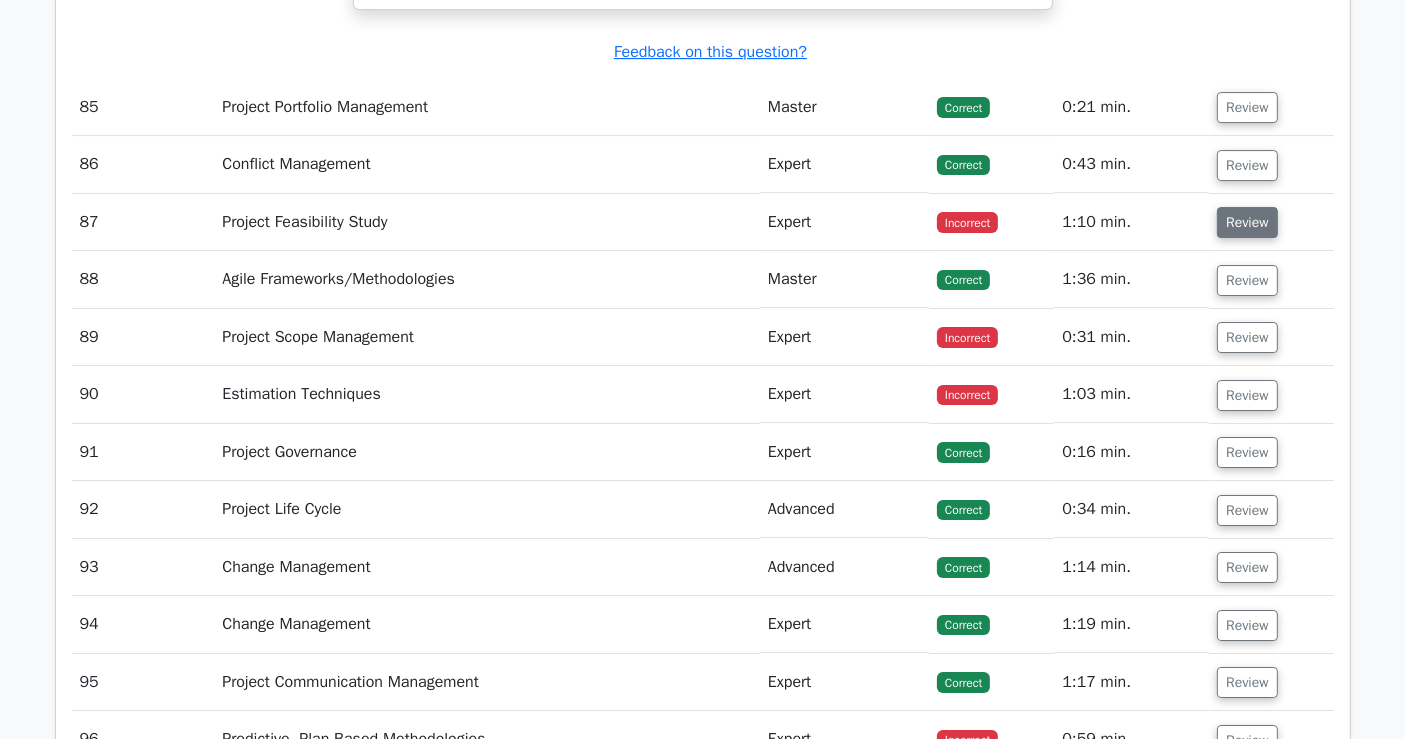 click on "Review" at bounding box center (1247, 222) 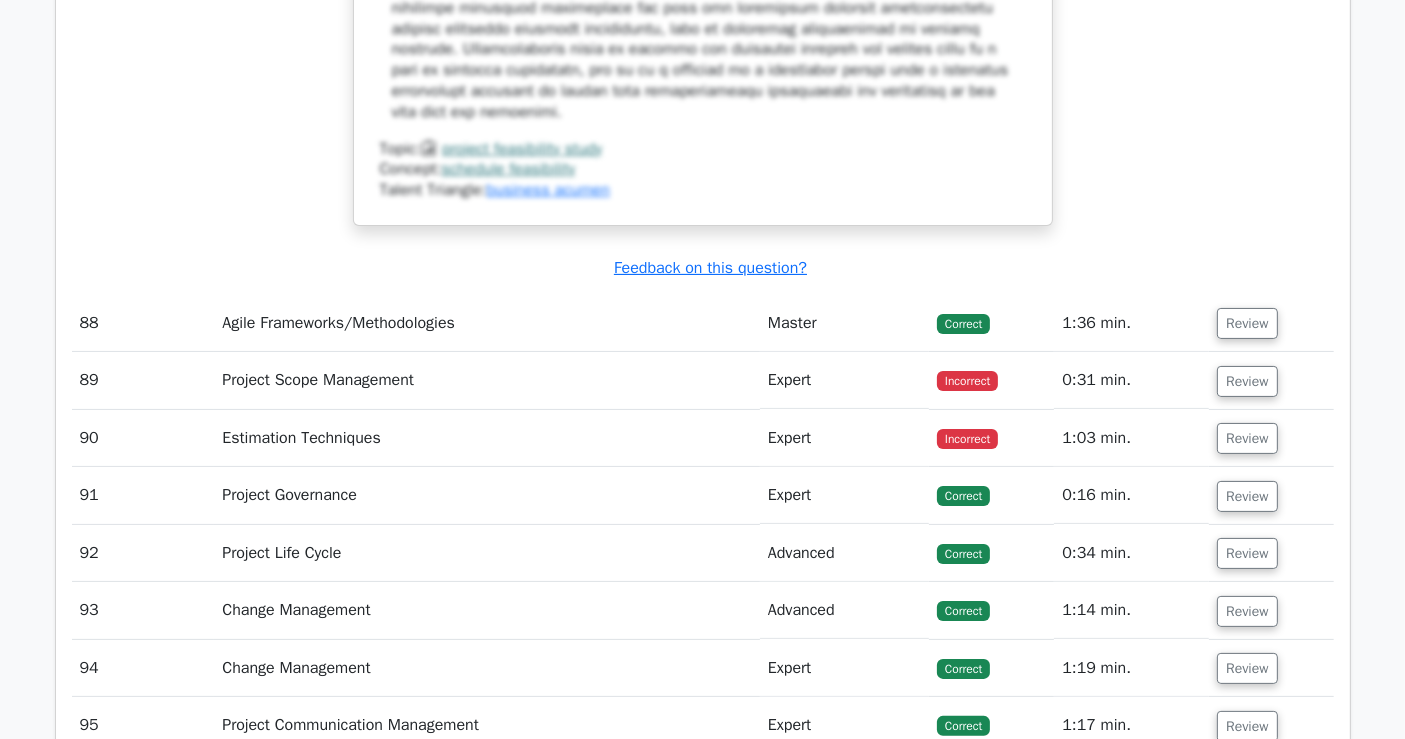 scroll, scrollTop: 30682, scrollLeft: 0, axis: vertical 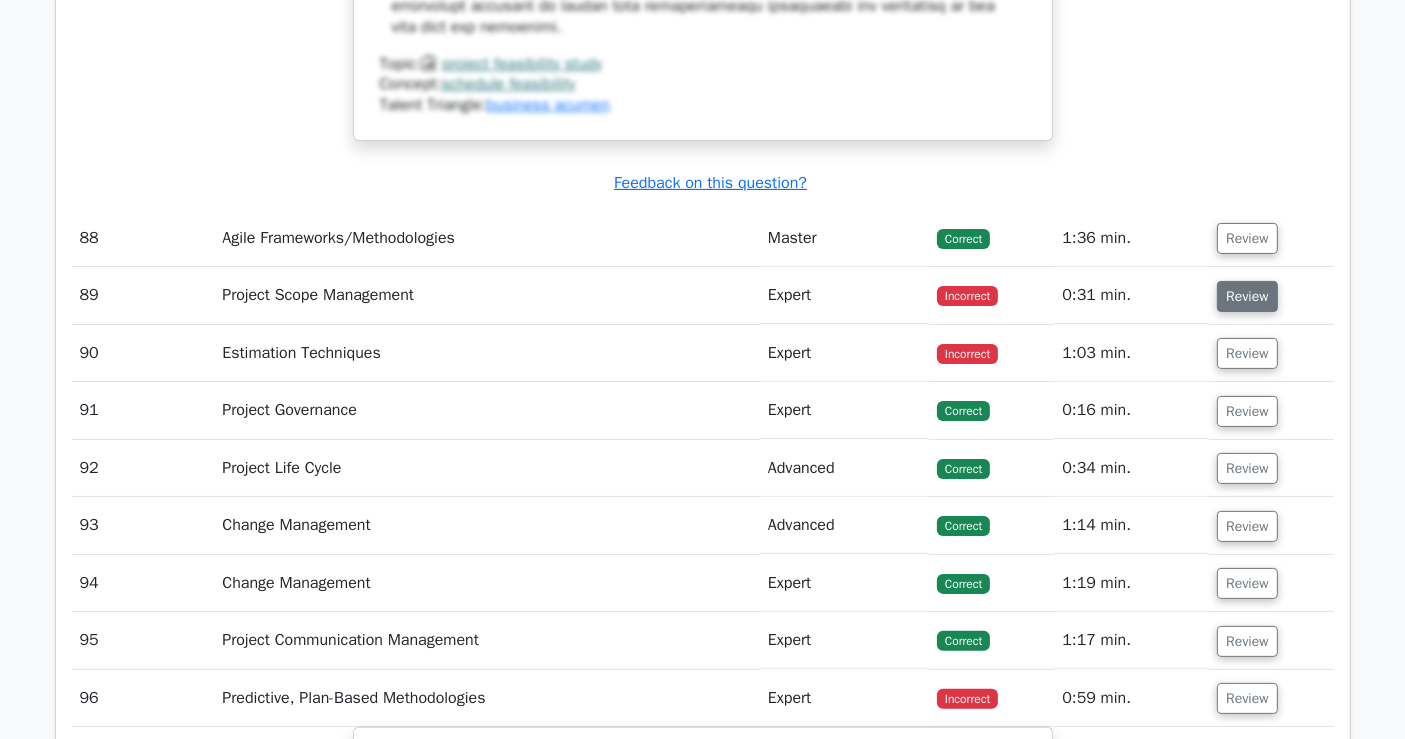 click on "Review" at bounding box center [1247, 296] 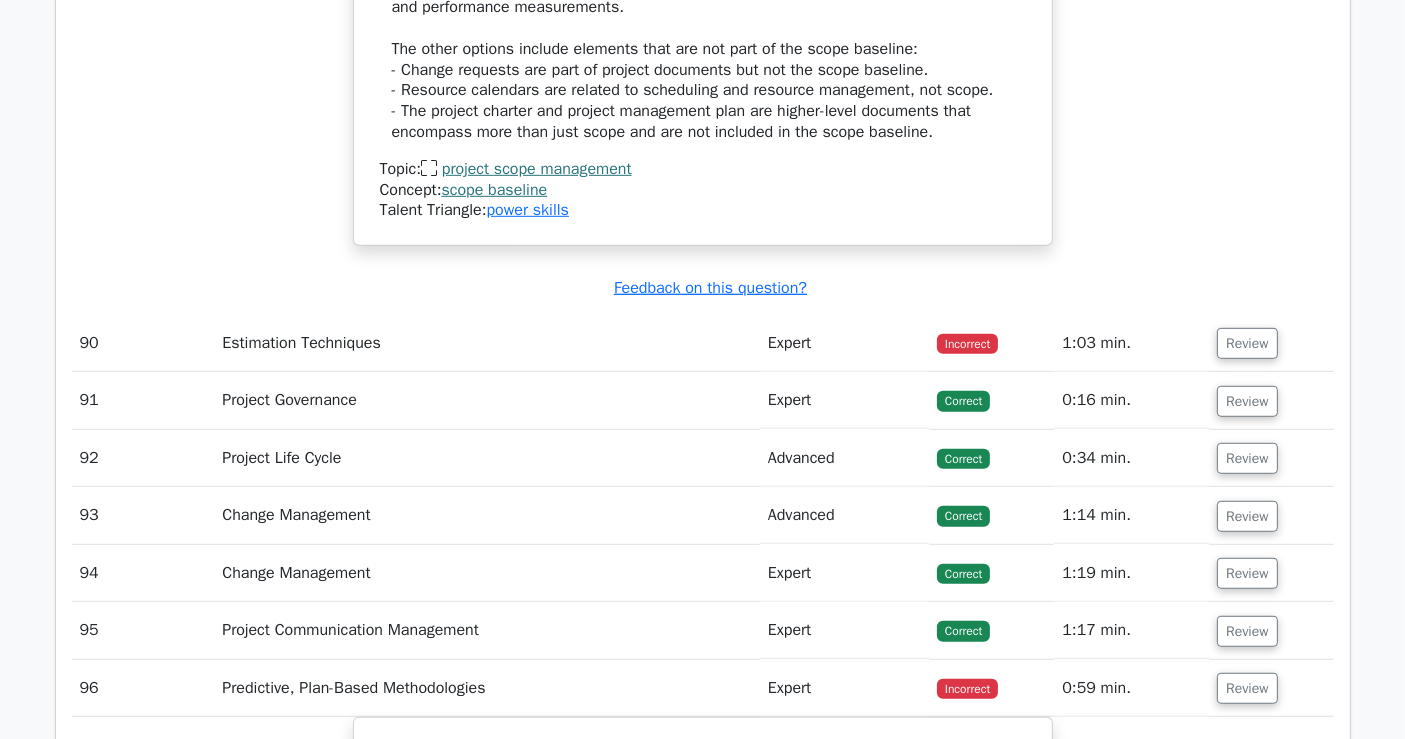 scroll, scrollTop: 31571, scrollLeft: 0, axis: vertical 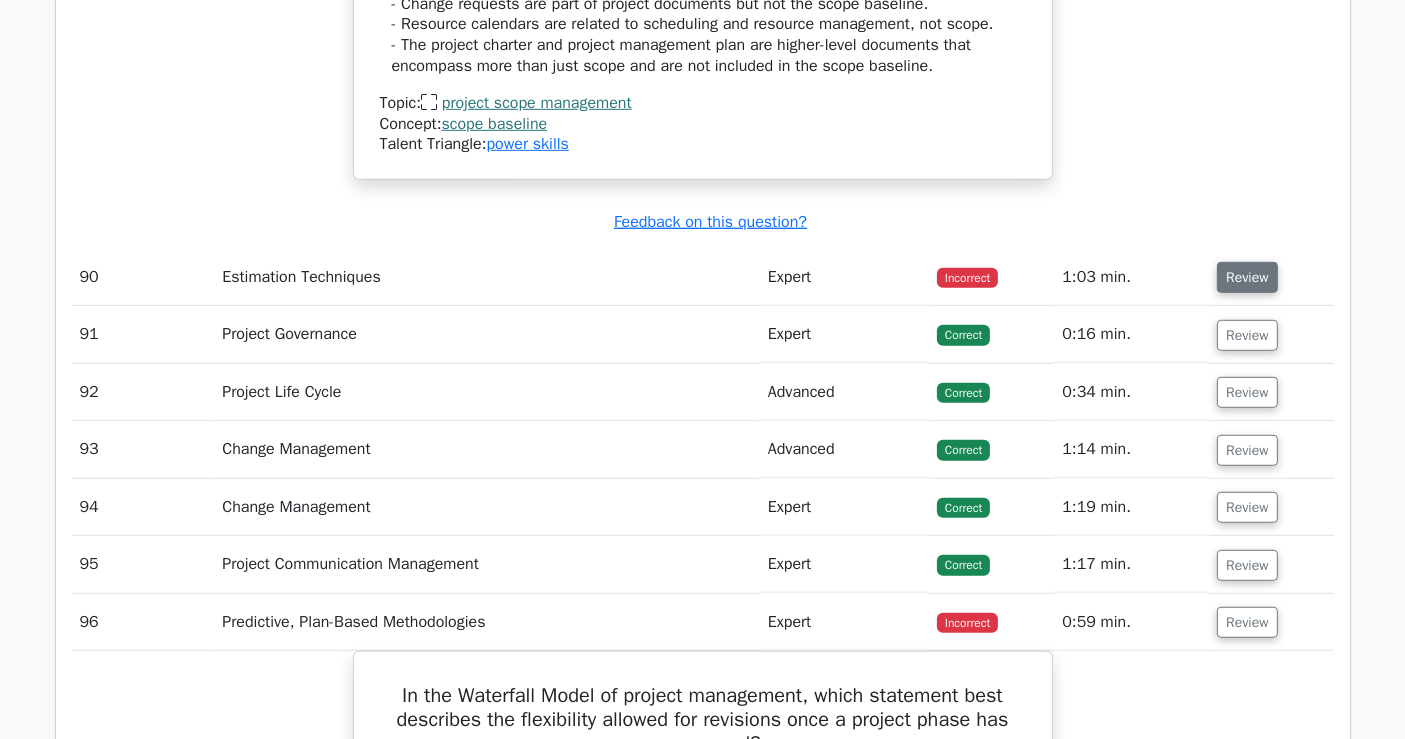 click on "Review" at bounding box center [1247, 277] 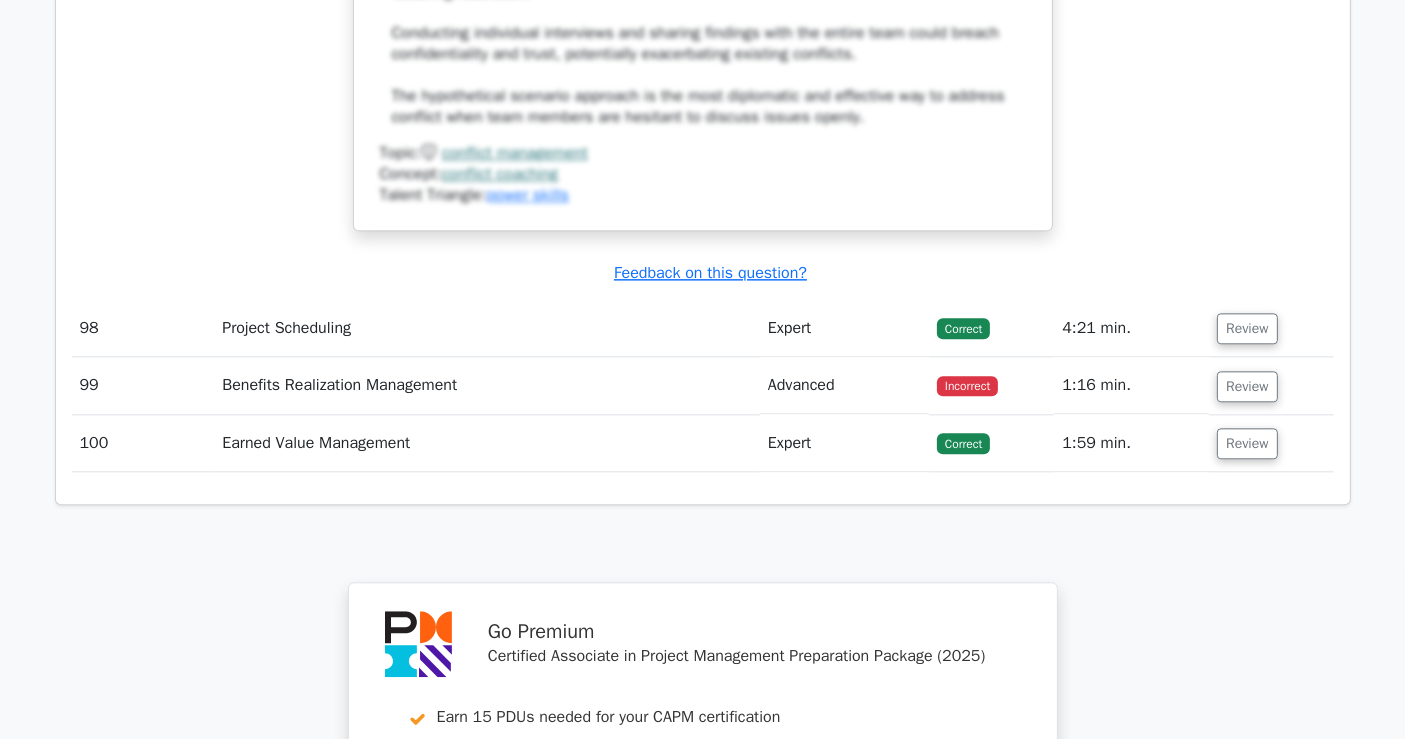 scroll, scrollTop: 35015, scrollLeft: 0, axis: vertical 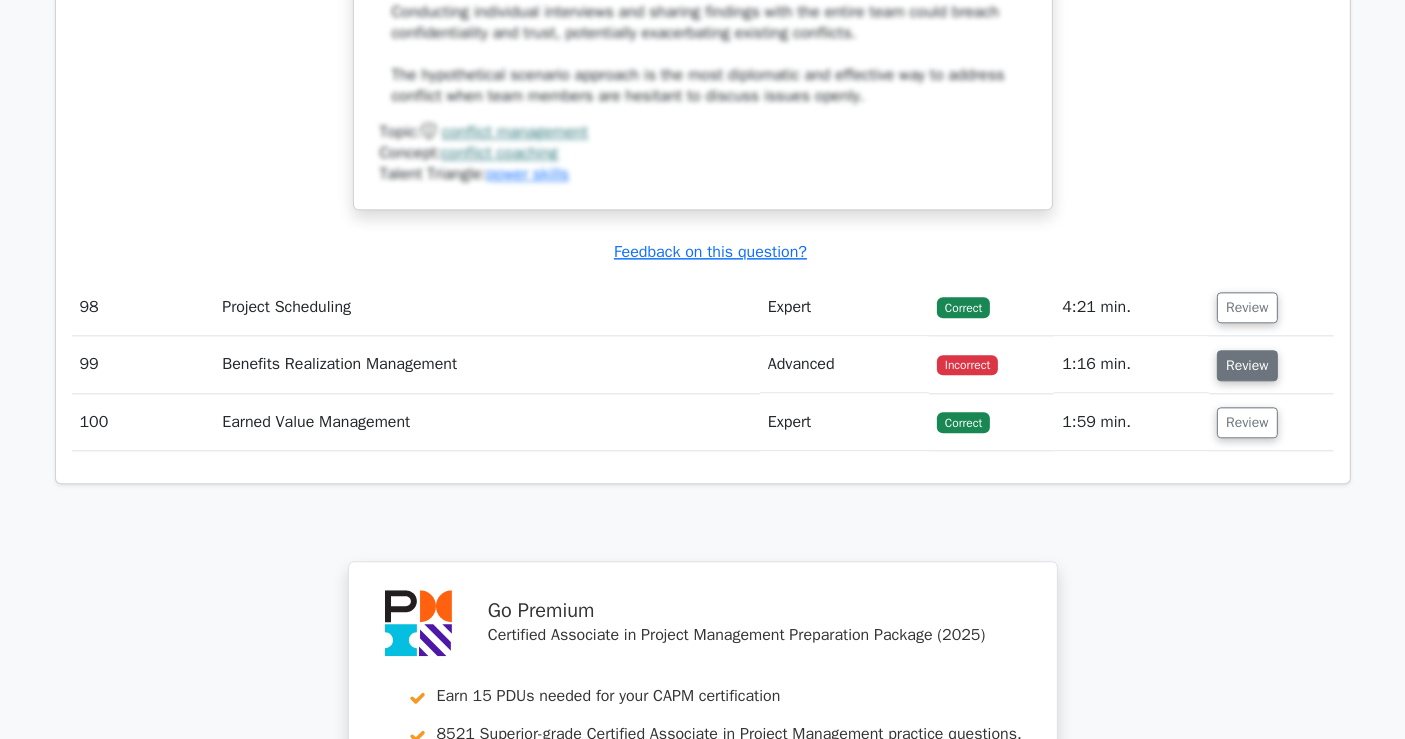 click on "Review" at bounding box center [1247, 365] 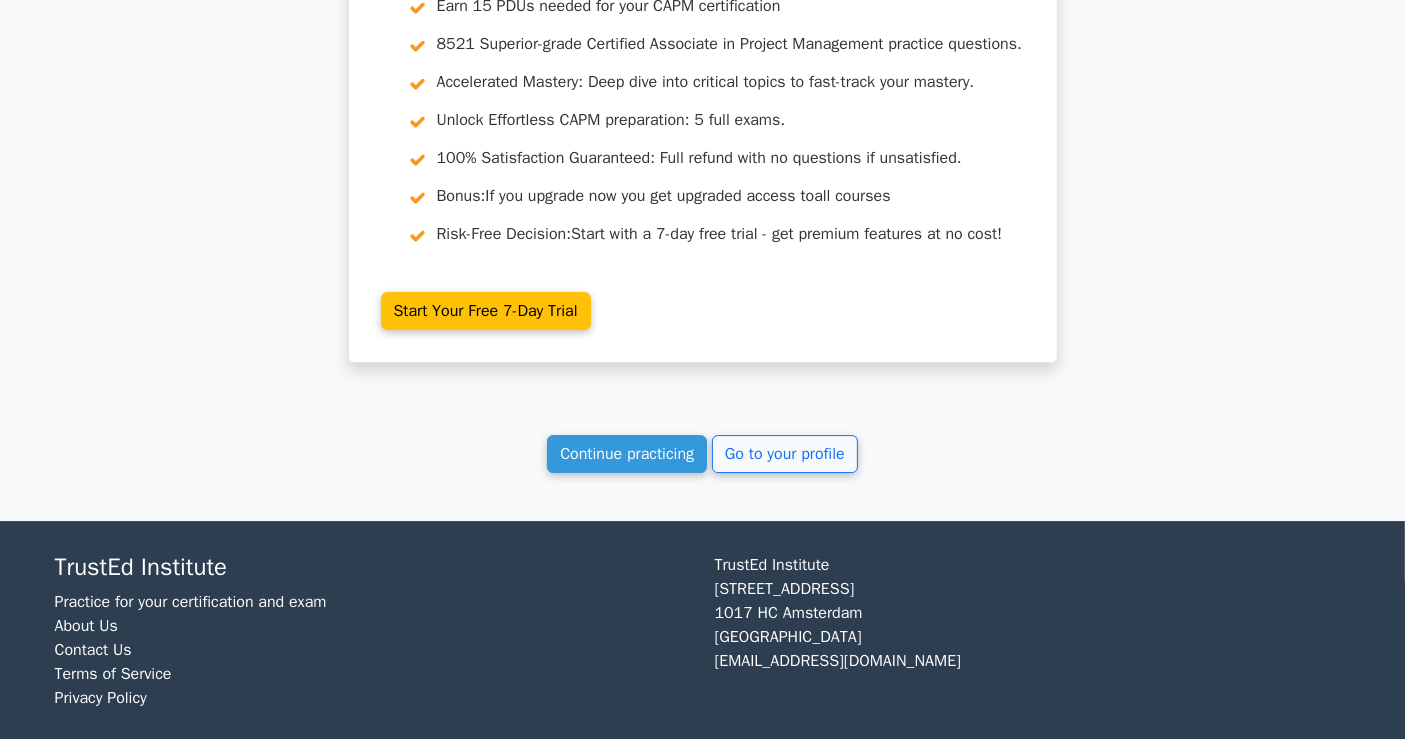 scroll, scrollTop: 36319, scrollLeft: 0, axis: vertical 